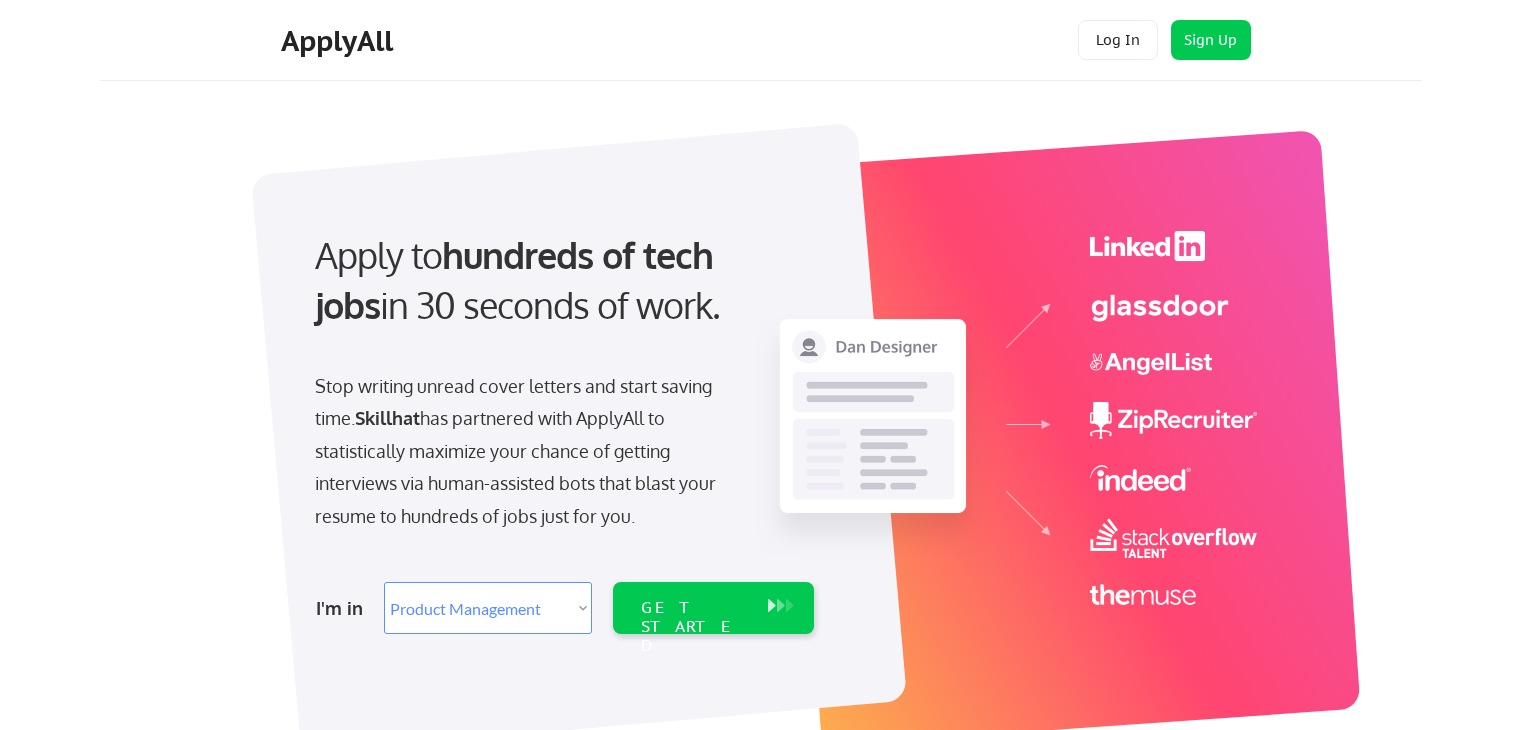 select on ""product"" 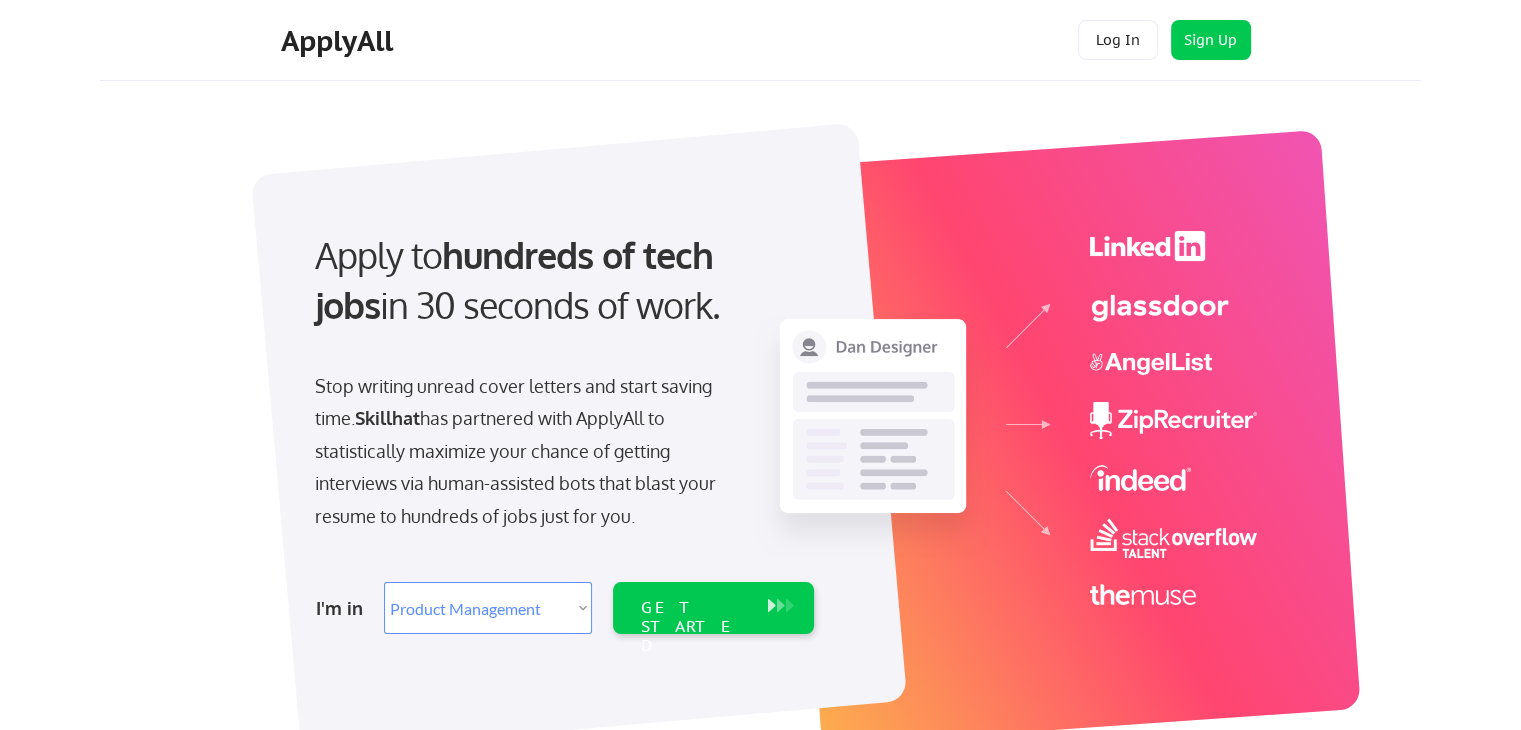 scroll, scrollTop: 0, scrollLeft: 0, axis: both 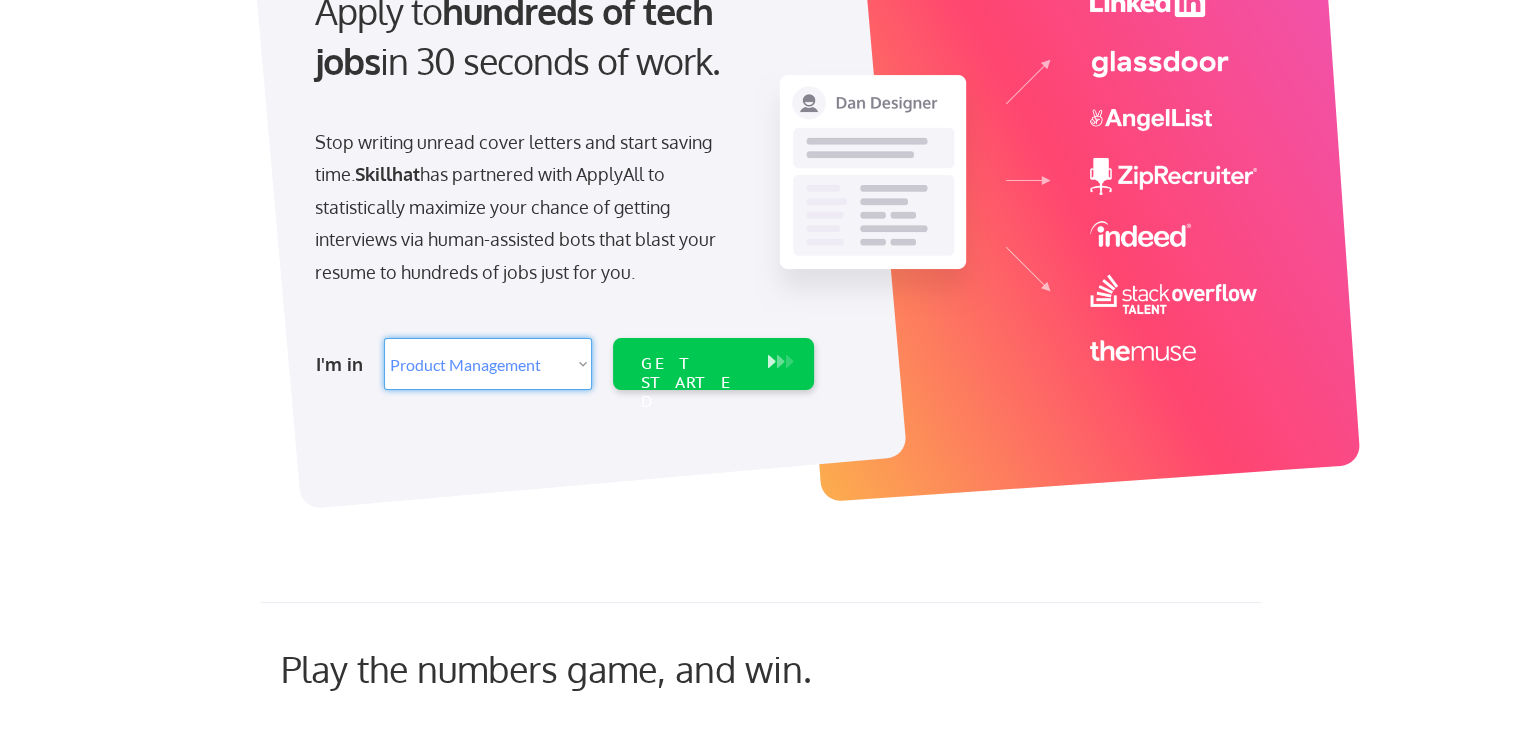 click on "Select Role Web/Front-End Development Product Management UX/UI/Product Design Project Management/Scrum Master Business Analysis Cybersecurity" at bounding box center [488, 364] 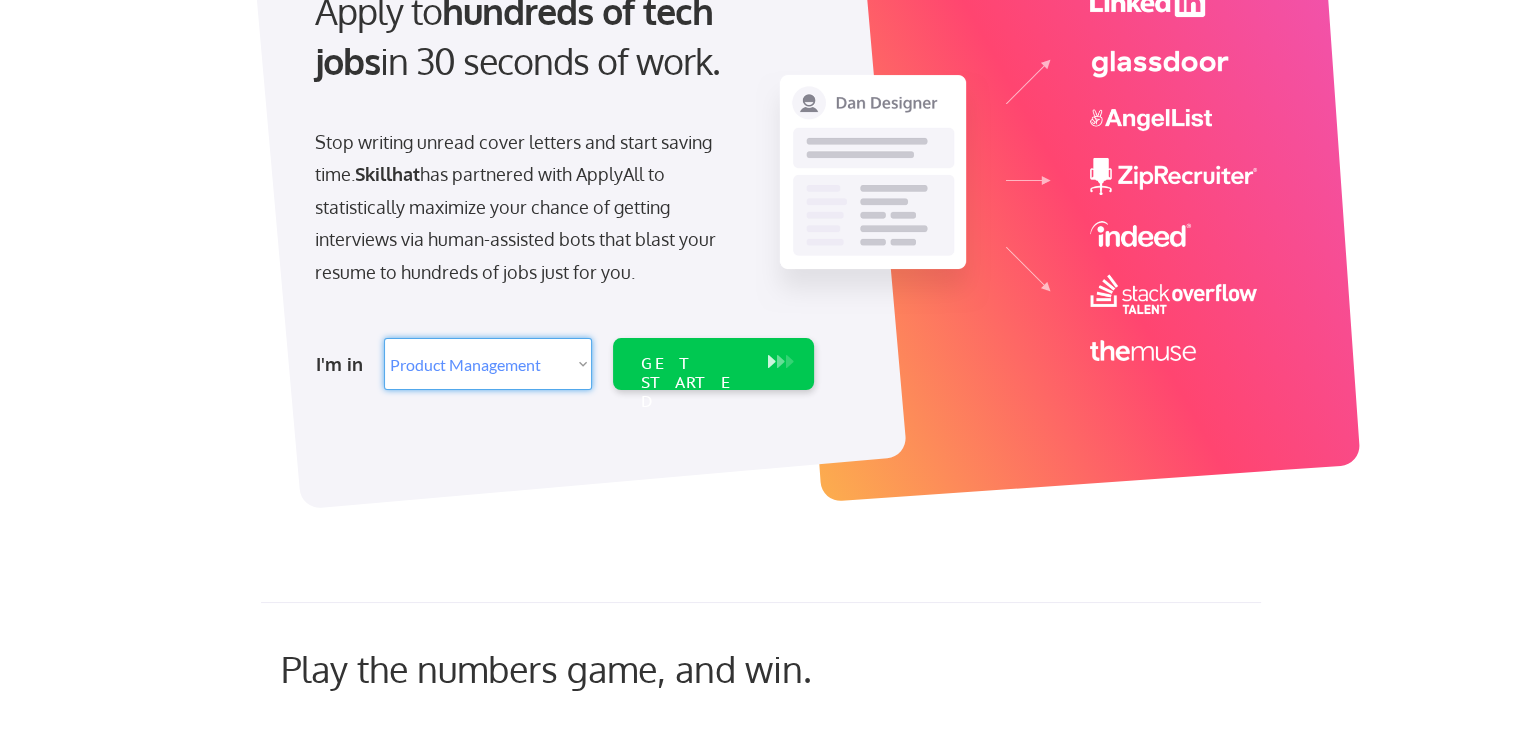 click on "Select Role Web/Front-End Development Product Management UX/UI/Product Design Project Management/Scrum Master Business Analysis Cybersecurity" at bounding box center (488, 364) 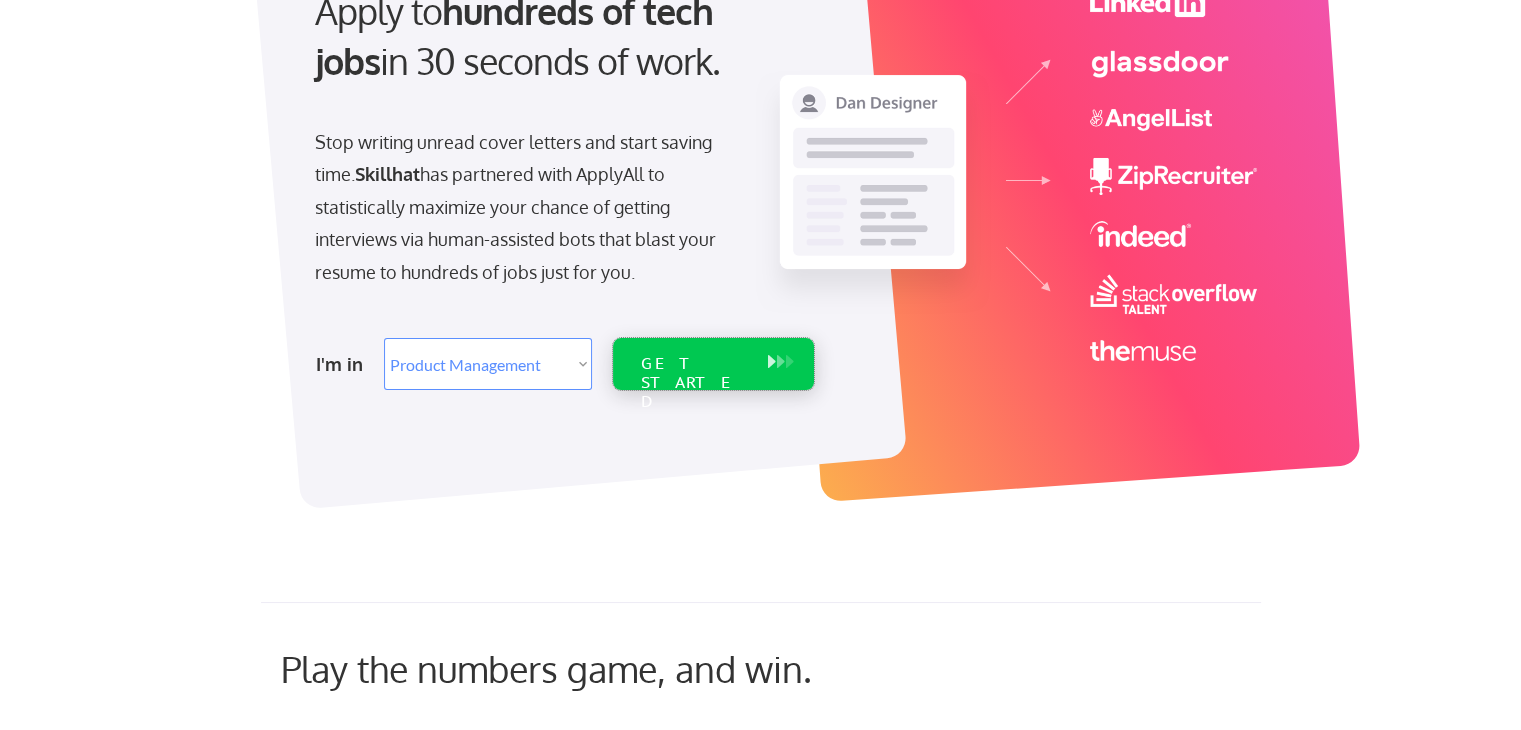 click on "GET STARTED" at bounding box center [694, 383] 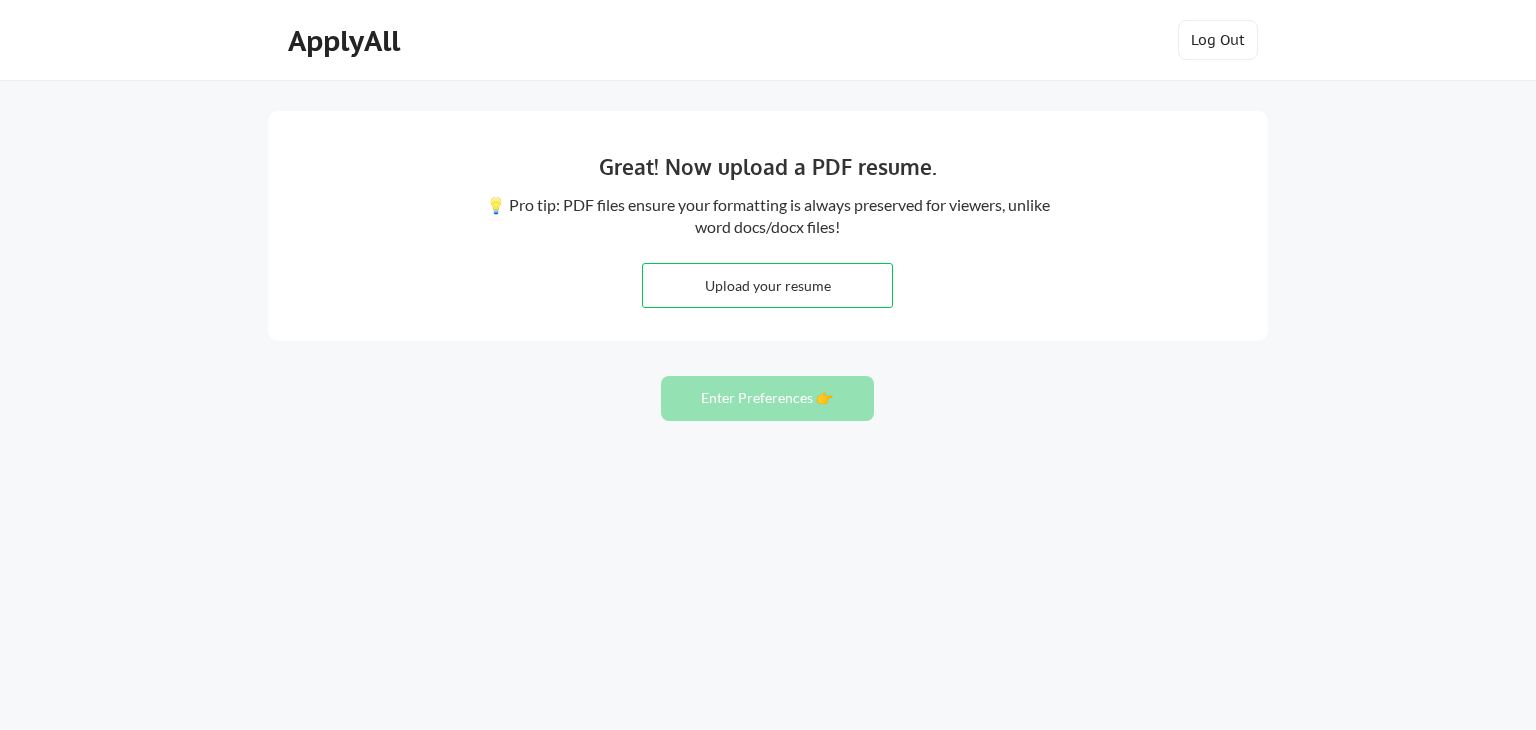 scroll, scrollTop: 0, scrollLeft: 0, axis: both 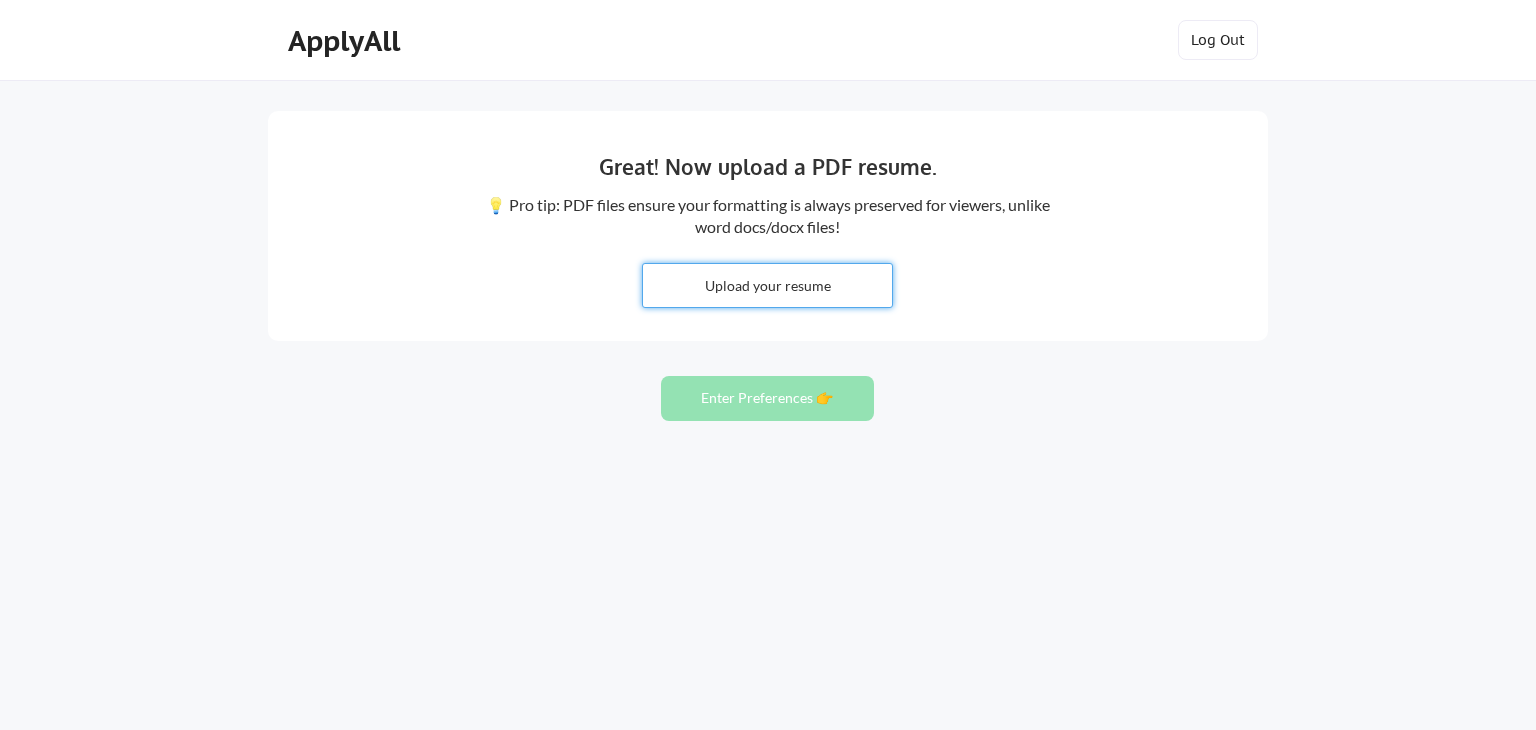 type on "C:\fakepath\Dr. Chidi Resume..pdf" 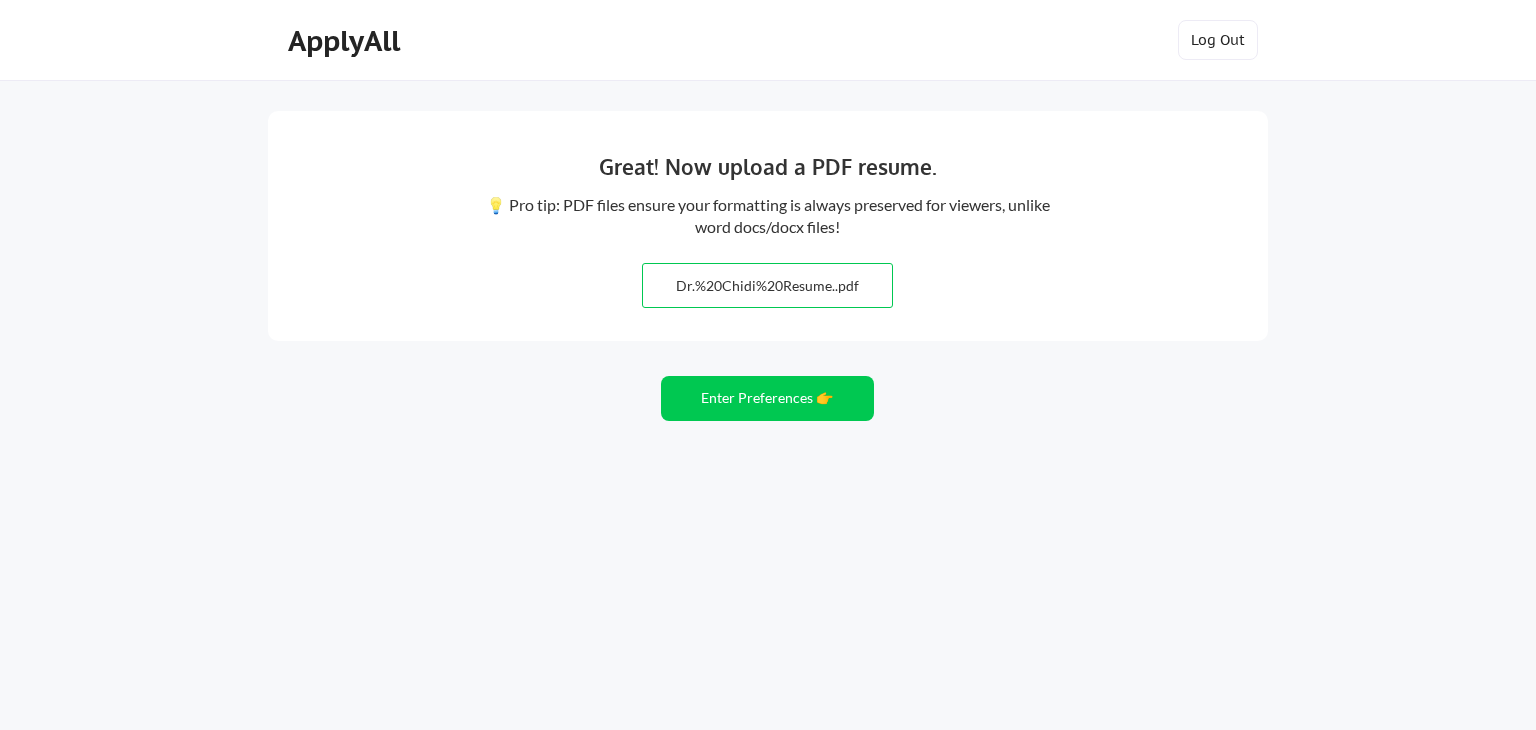 click at bounding box center (767, 285) 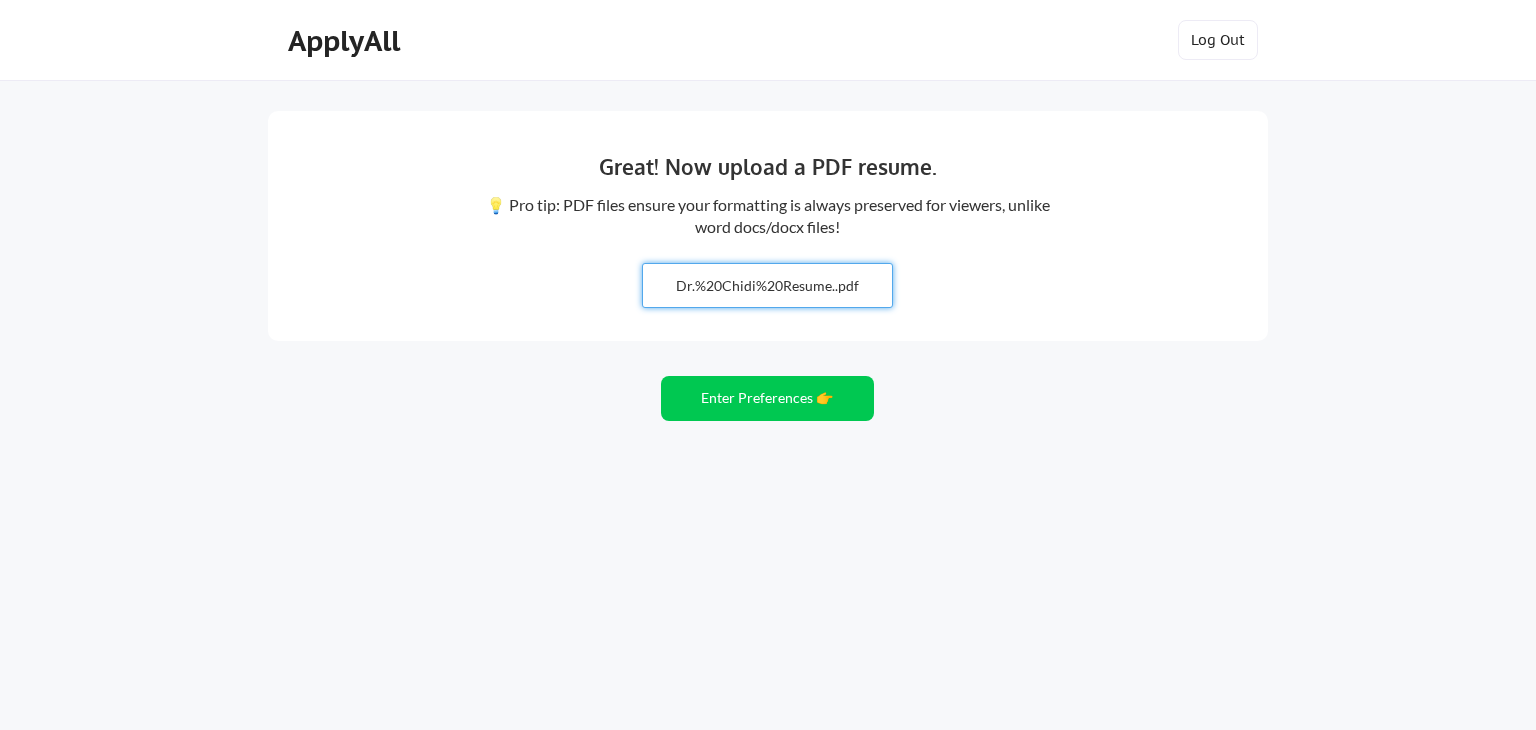 type on "C:\fakepath\Dr. Chidi Resume..pdf" 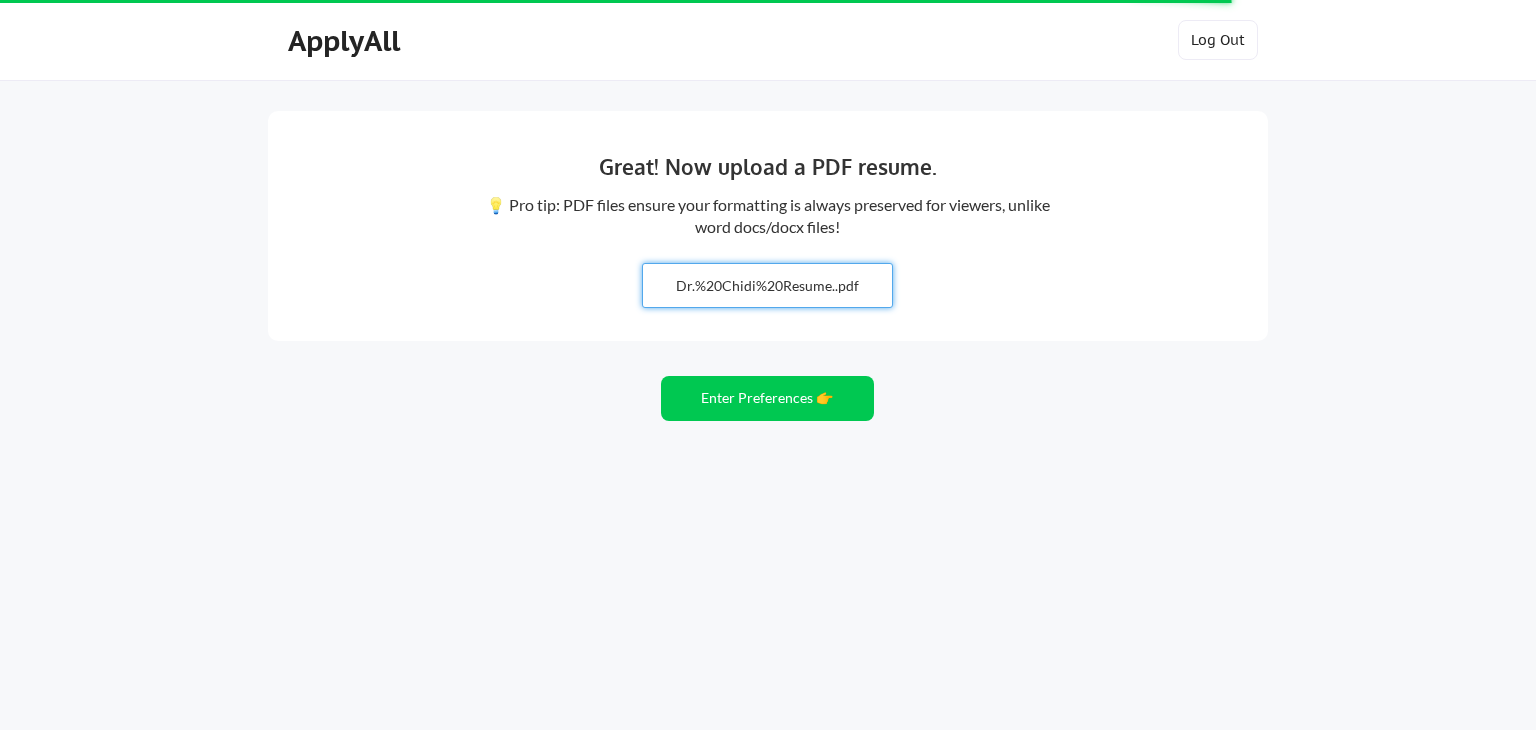 type 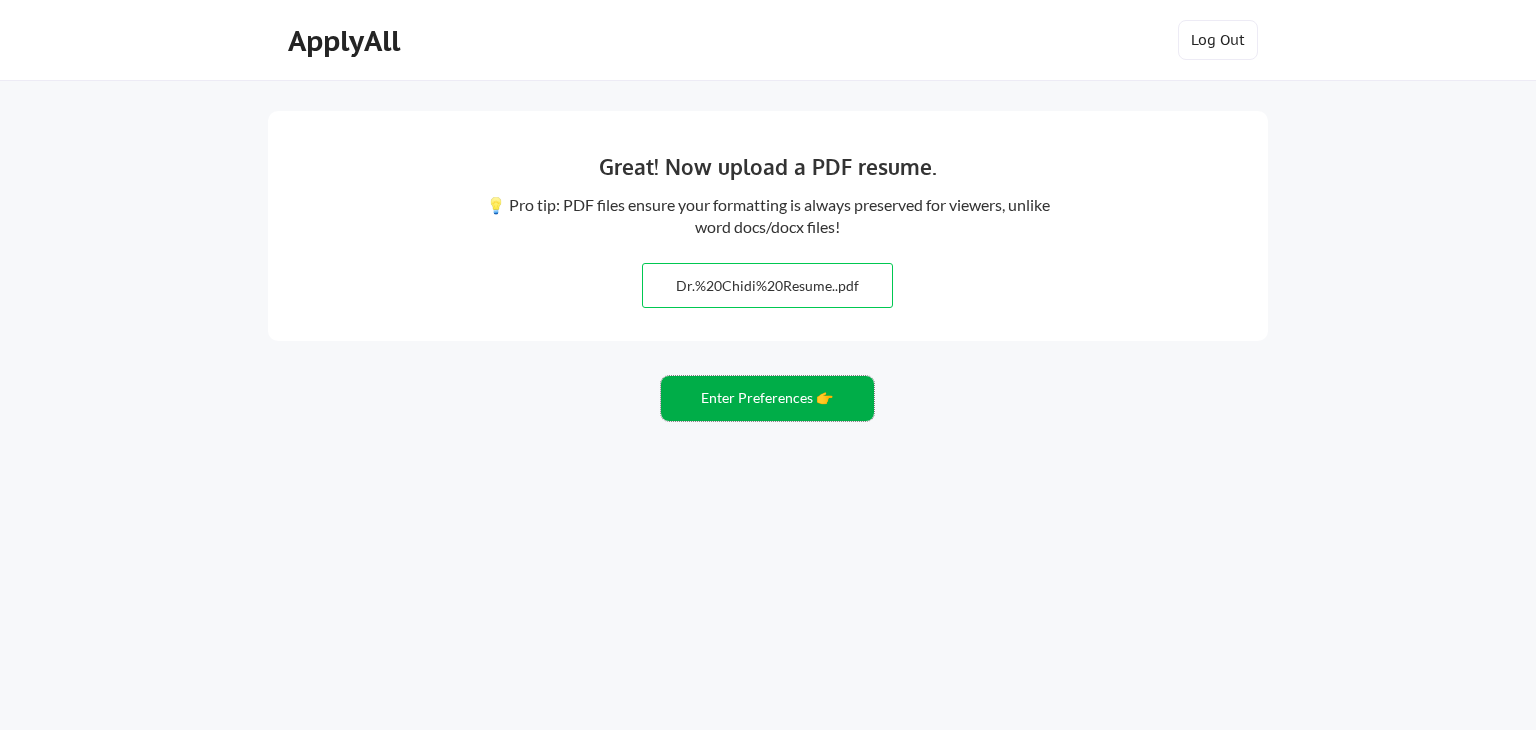 click on "Enter Preferences  👉" at bounding box center [767, 398] 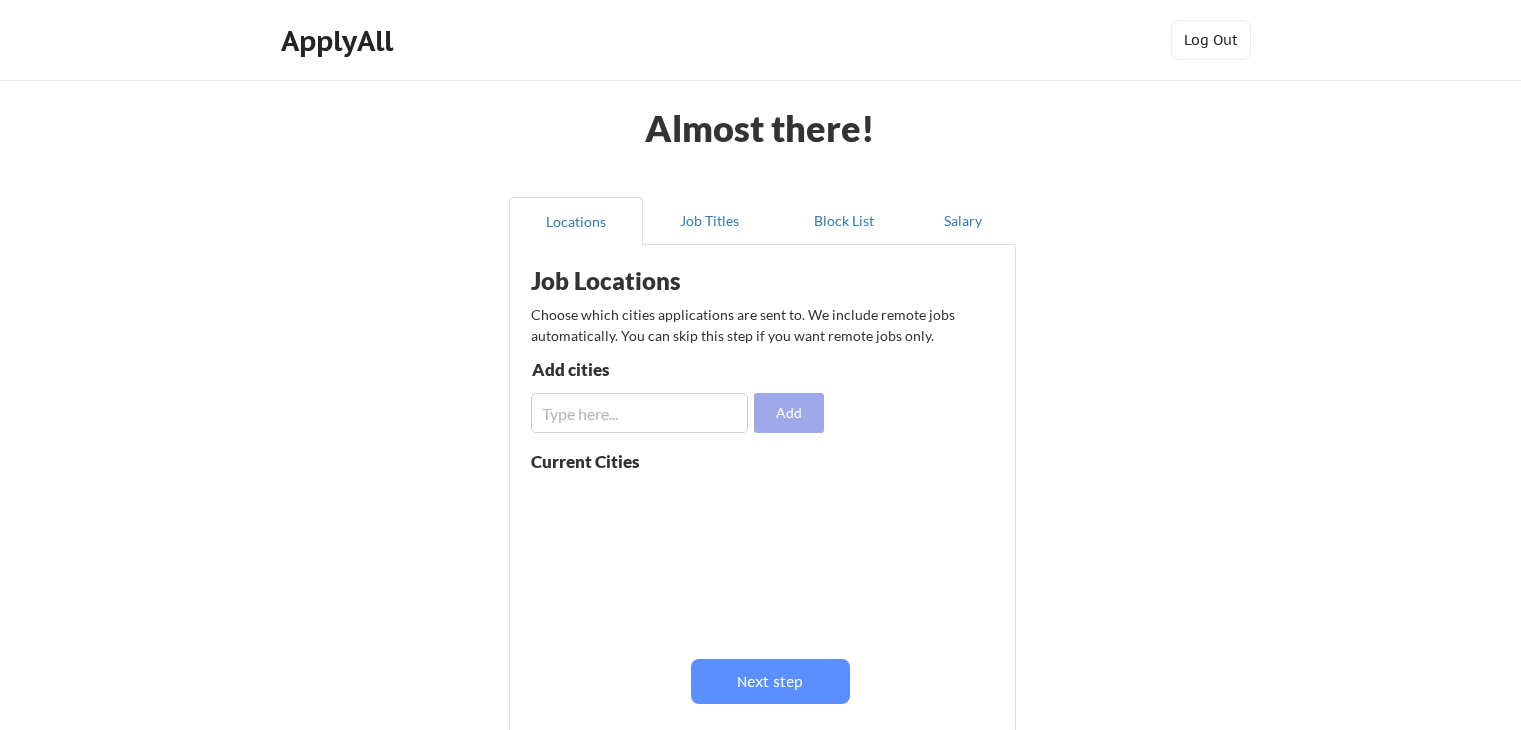 scroll, scrollTop: 0, scrollLeft: 0, axis: both 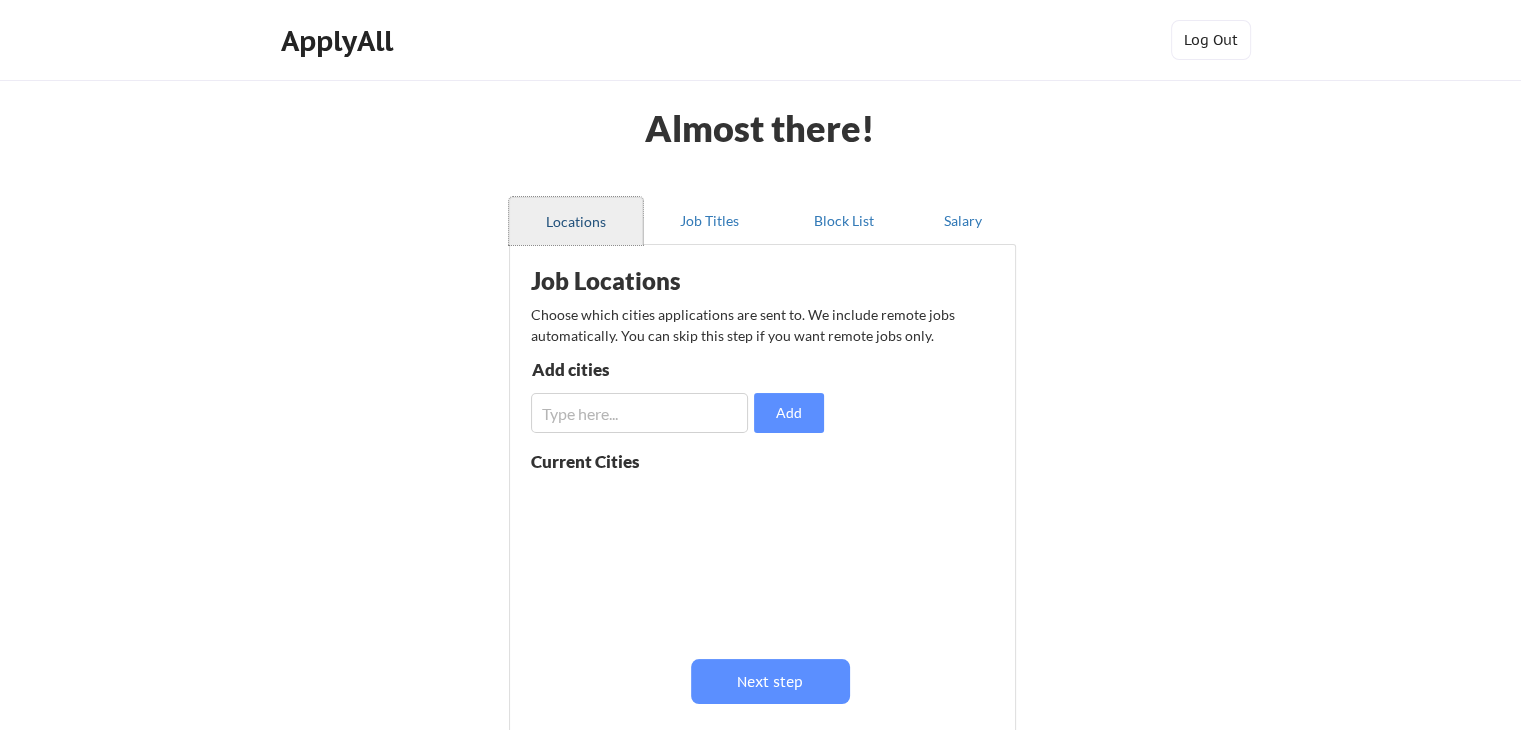 click on "Locations" at bounding box center [576, 221] 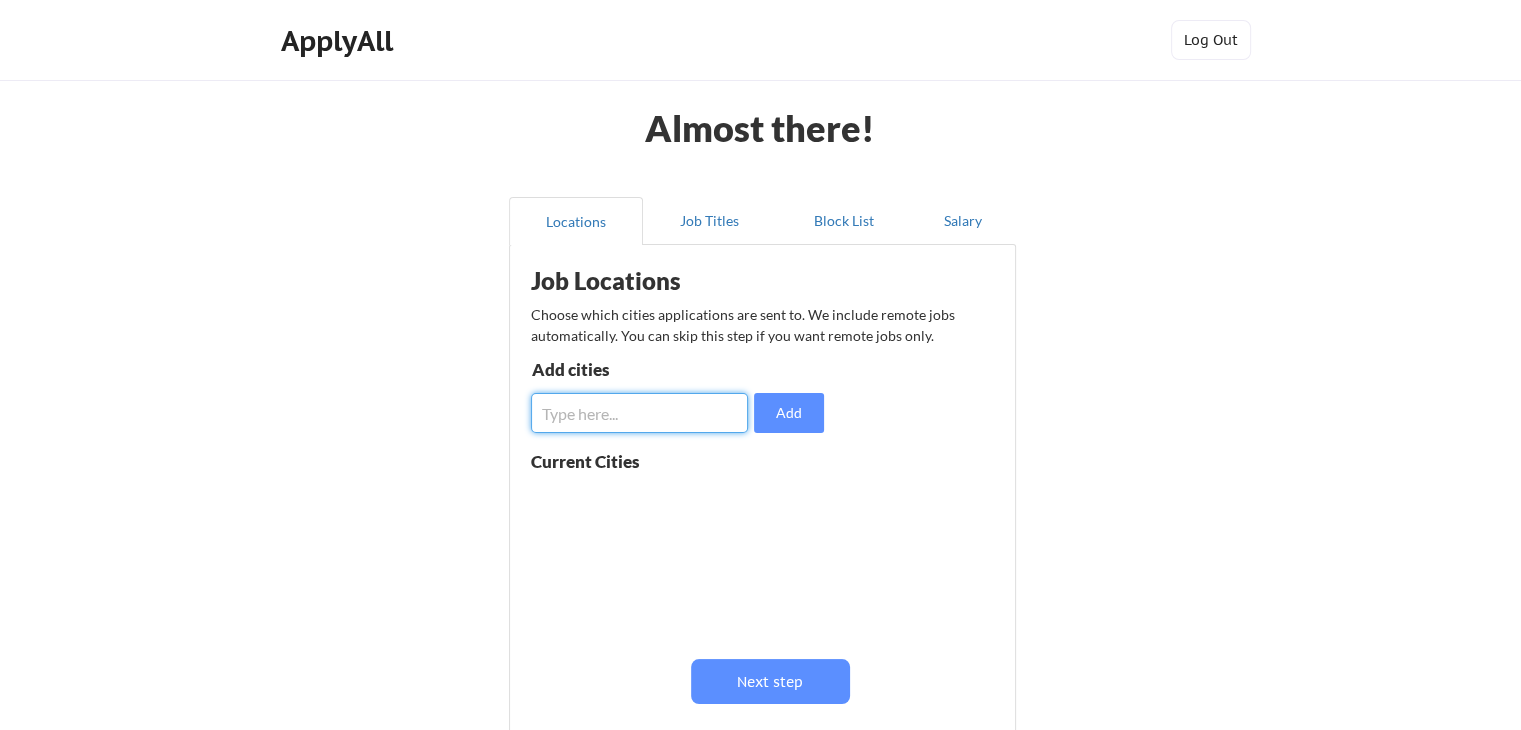 click at bounding box center [639, 413] 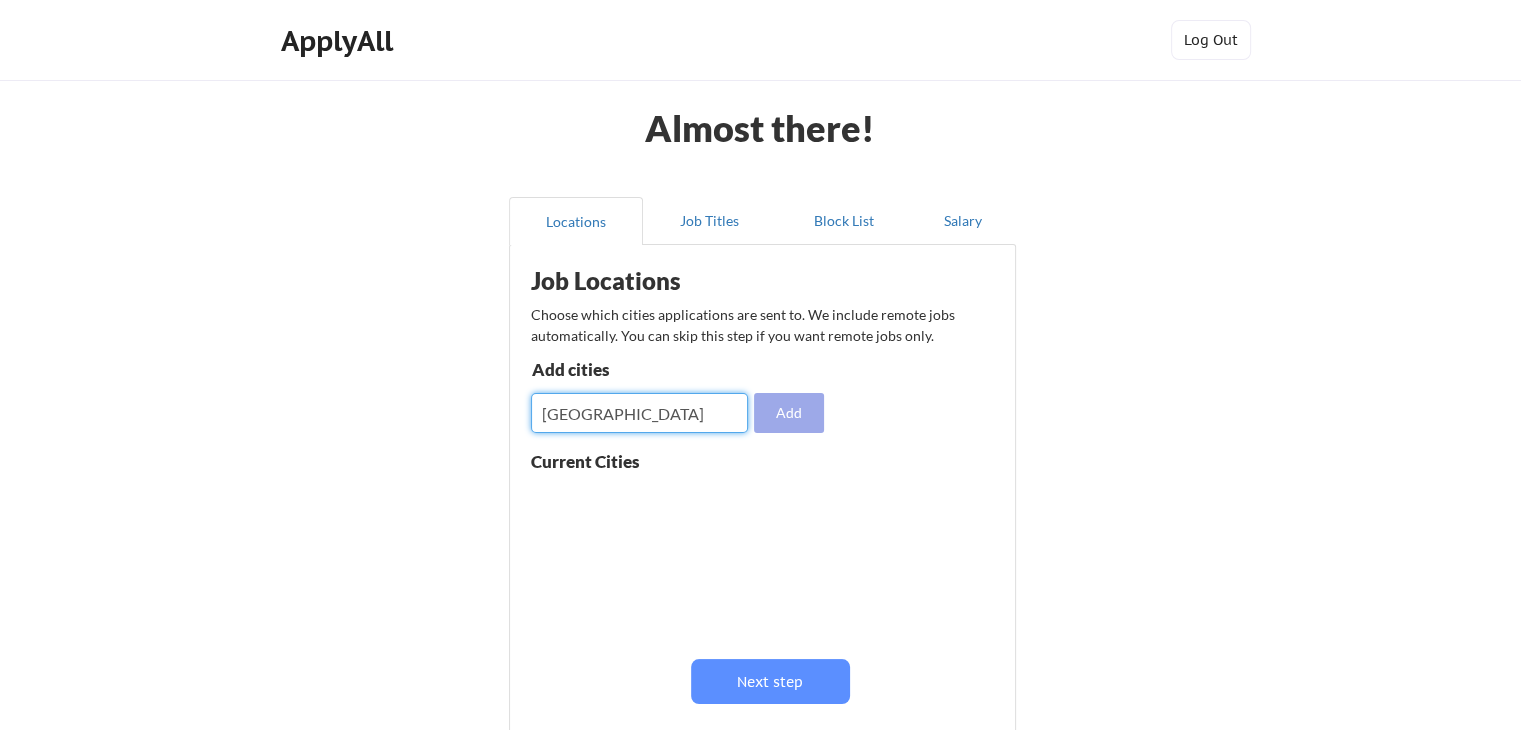 type on "Calgary" 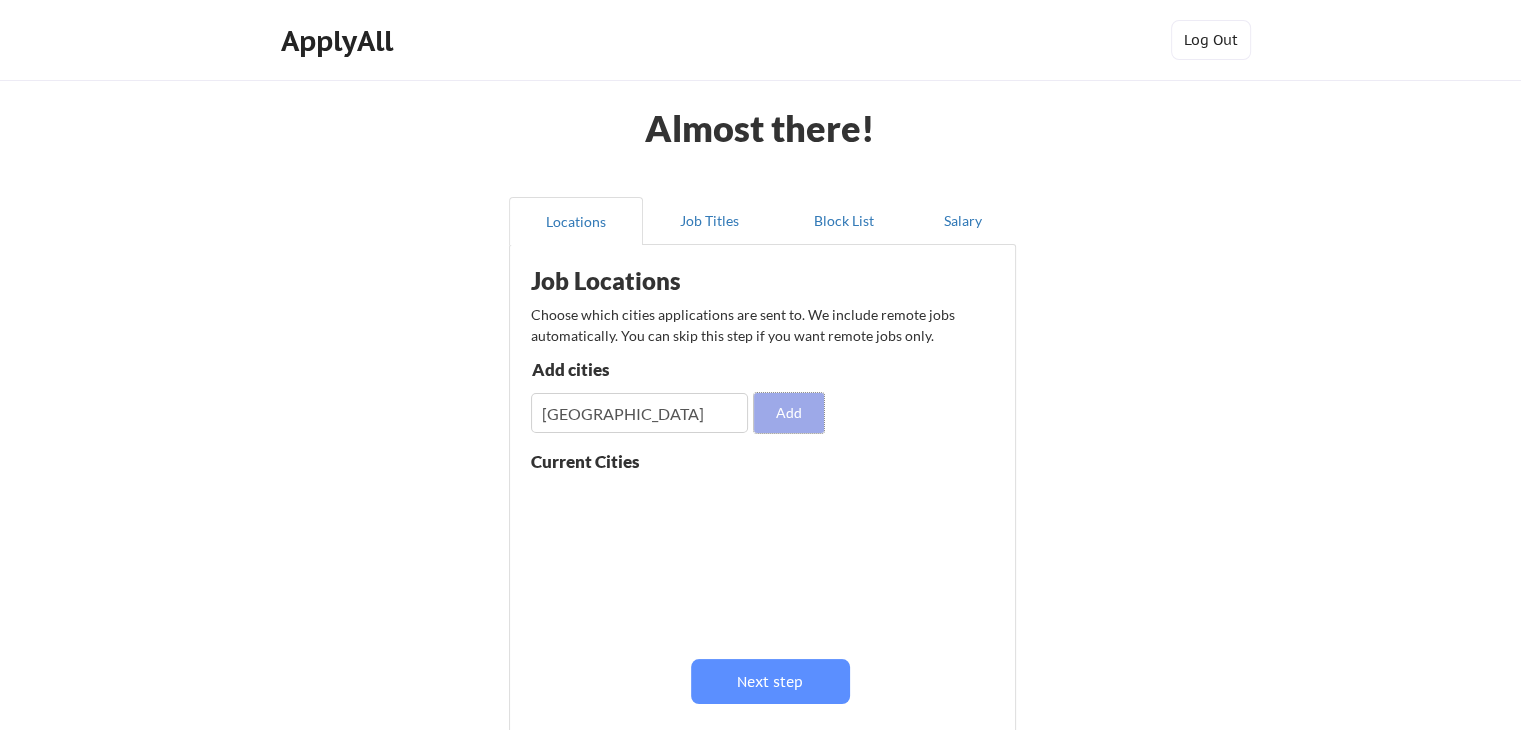 click on "Add" at bounding box center (789, 413) 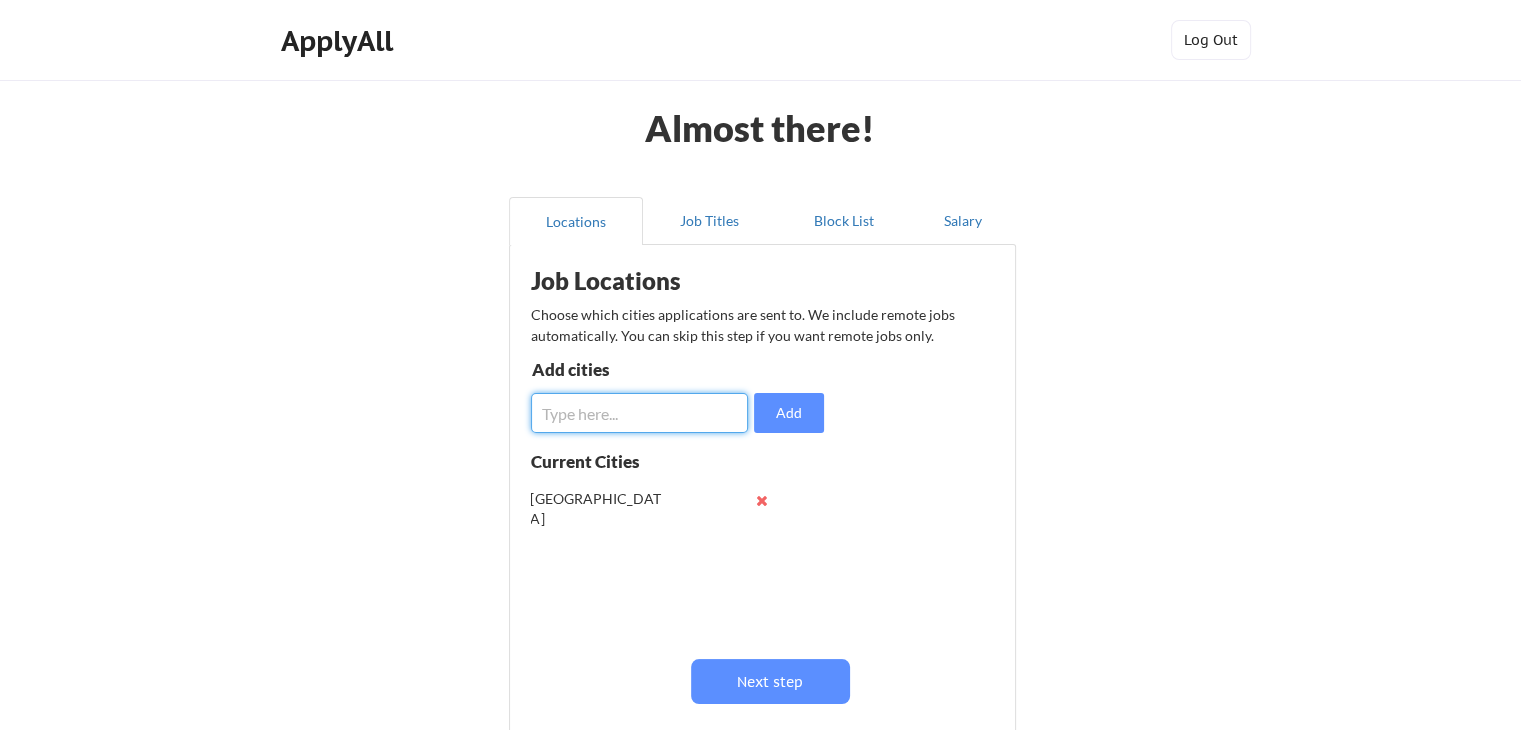 click at bounding box center (639, 413) 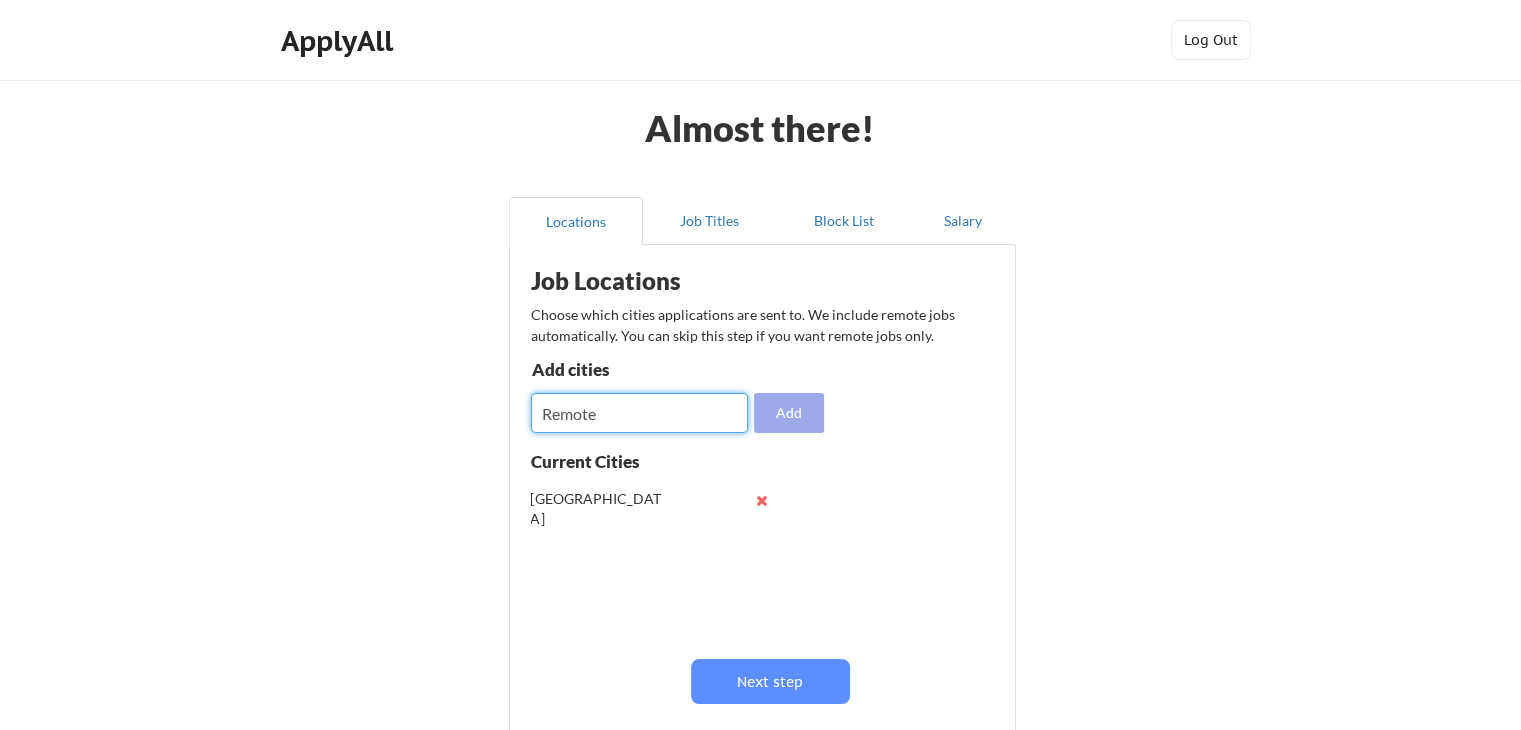type on "Remote" 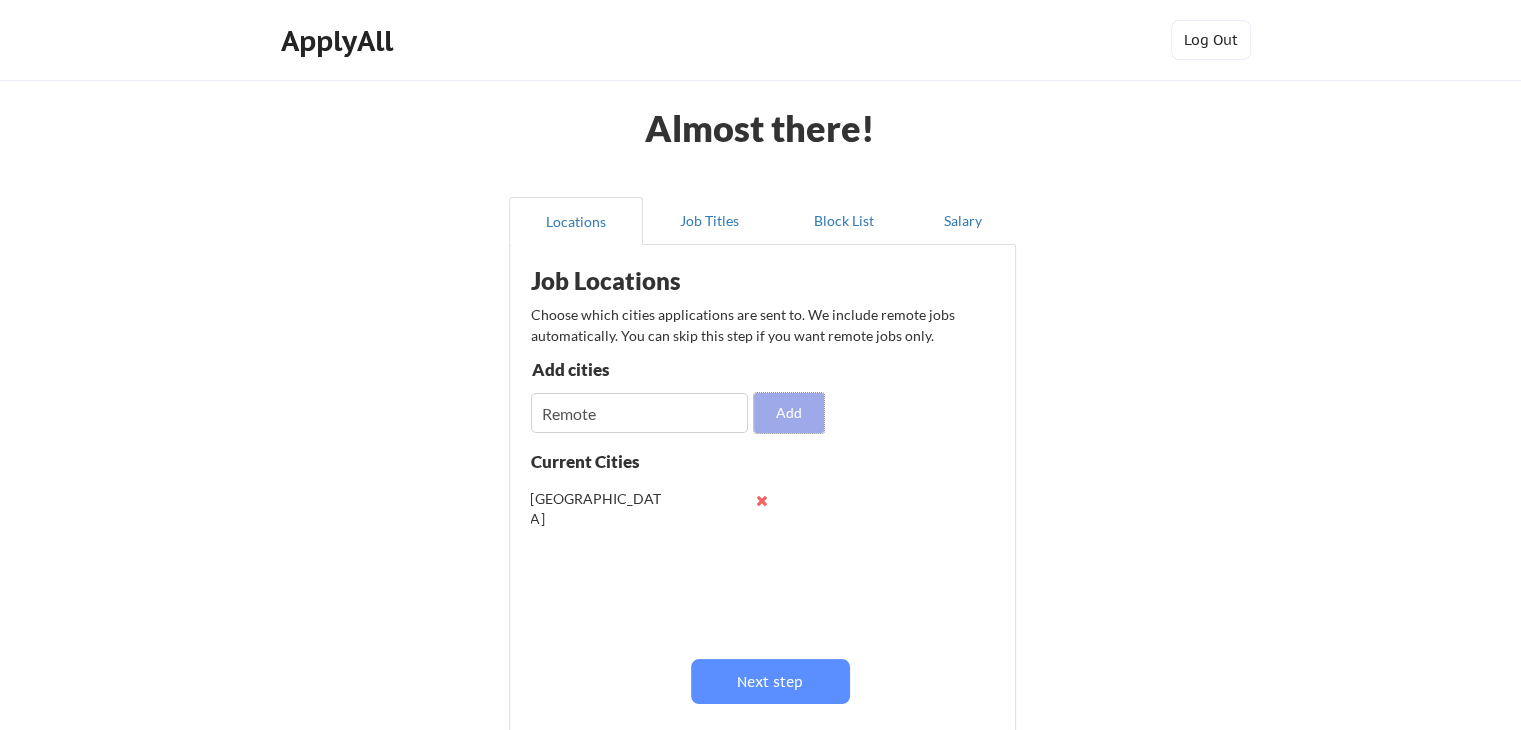 click on "Add" at bounding box center (789, 413) 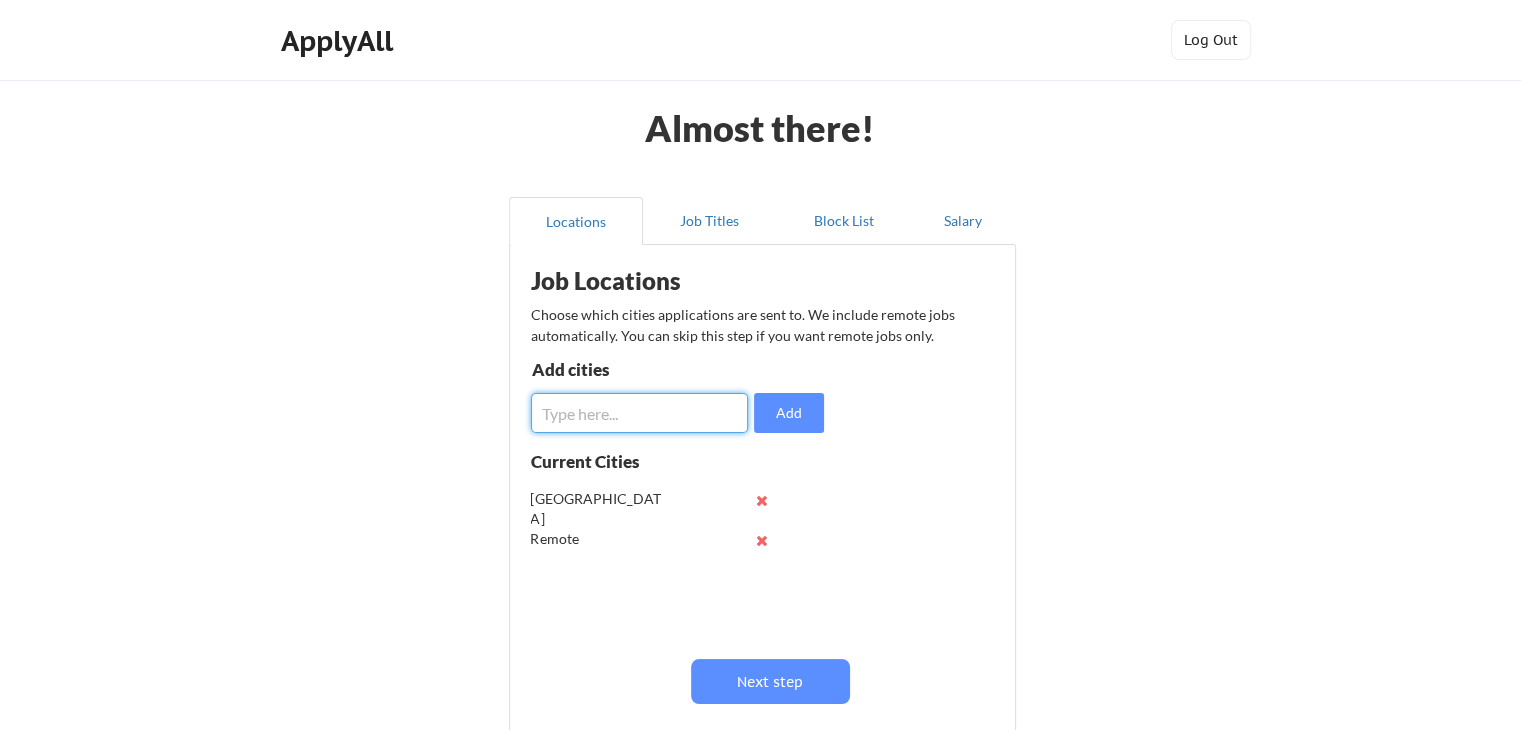 click at bounding box center [639, 413] 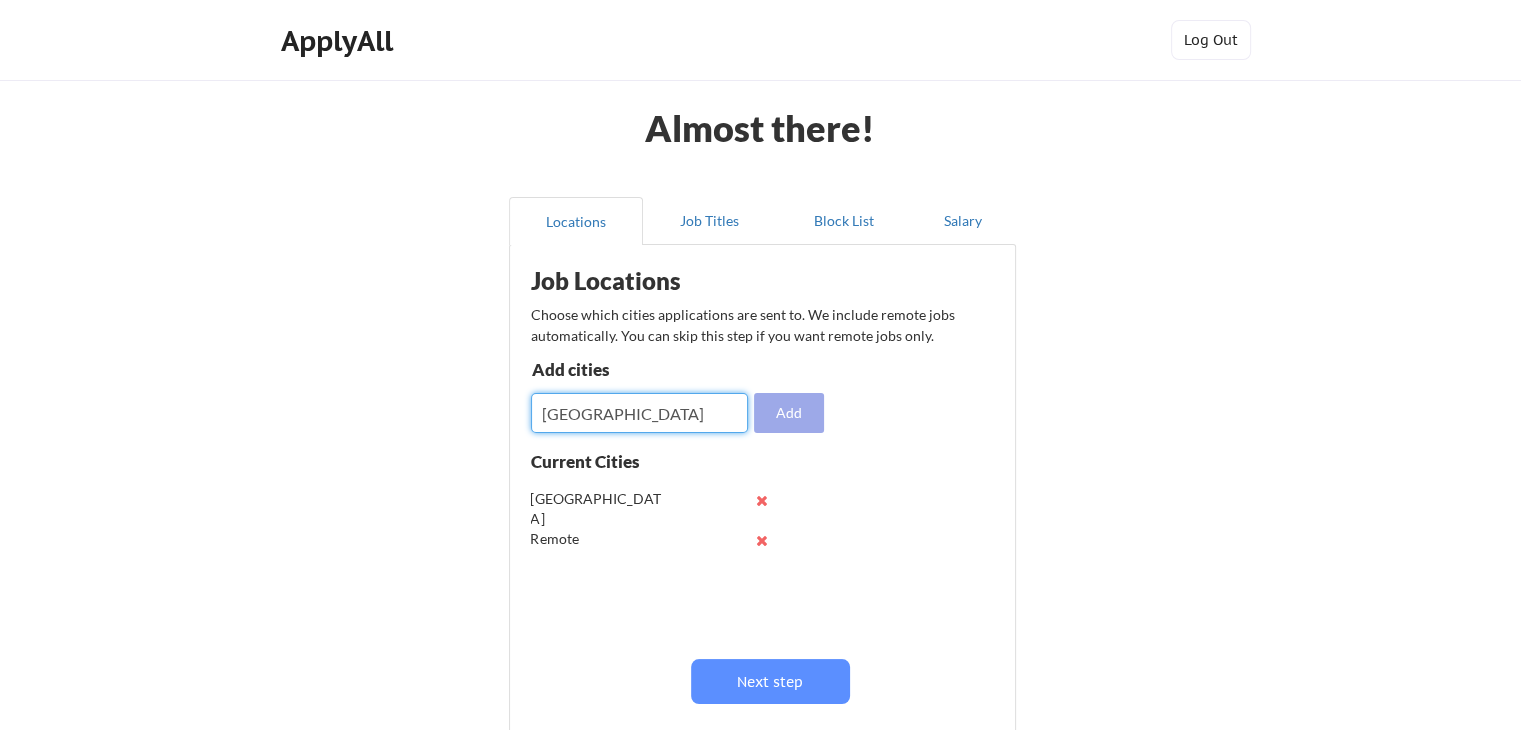 type on "Ontario" 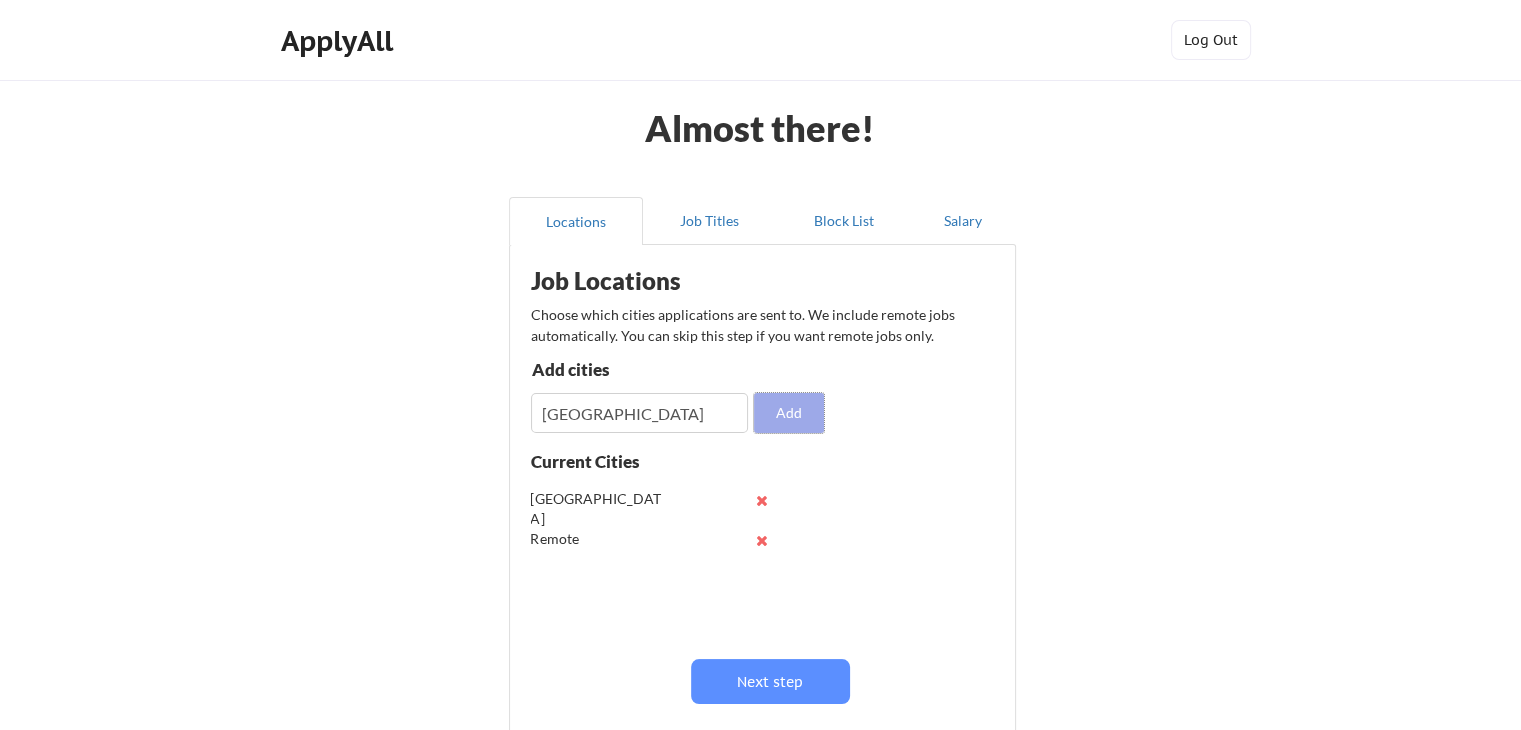 click on "Add" at bounding box center [789, 413] 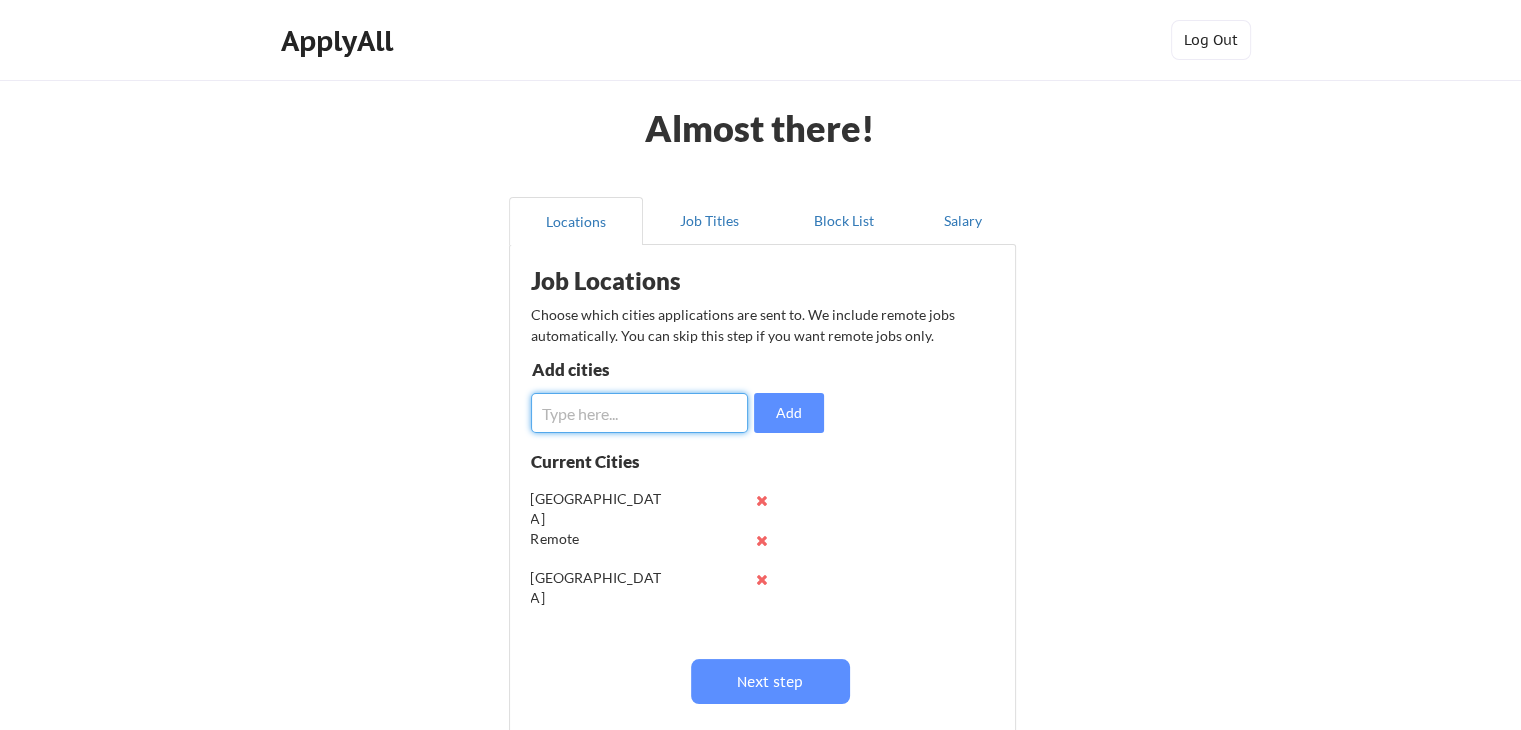 click at bounding box center [639, 413] 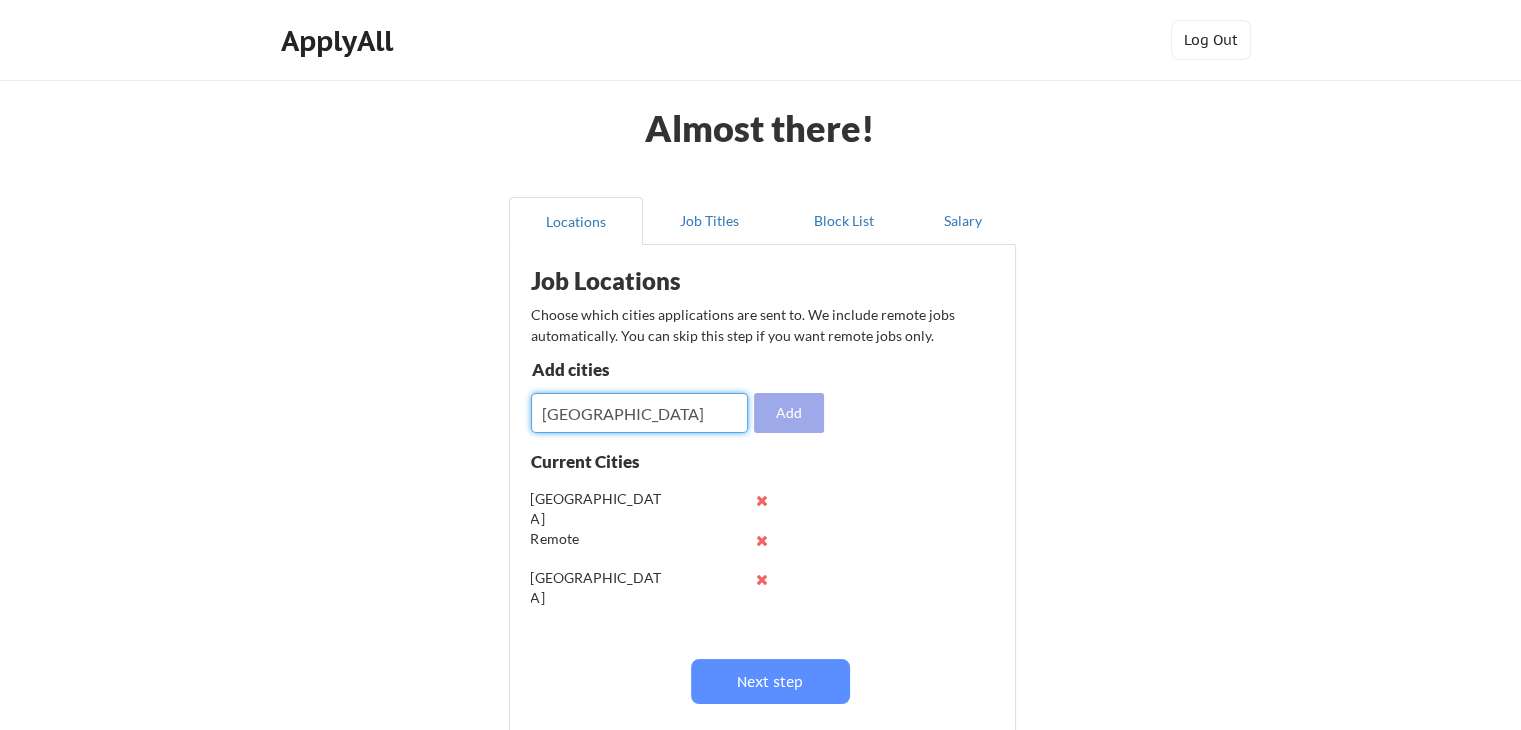 type on "British Columbia" 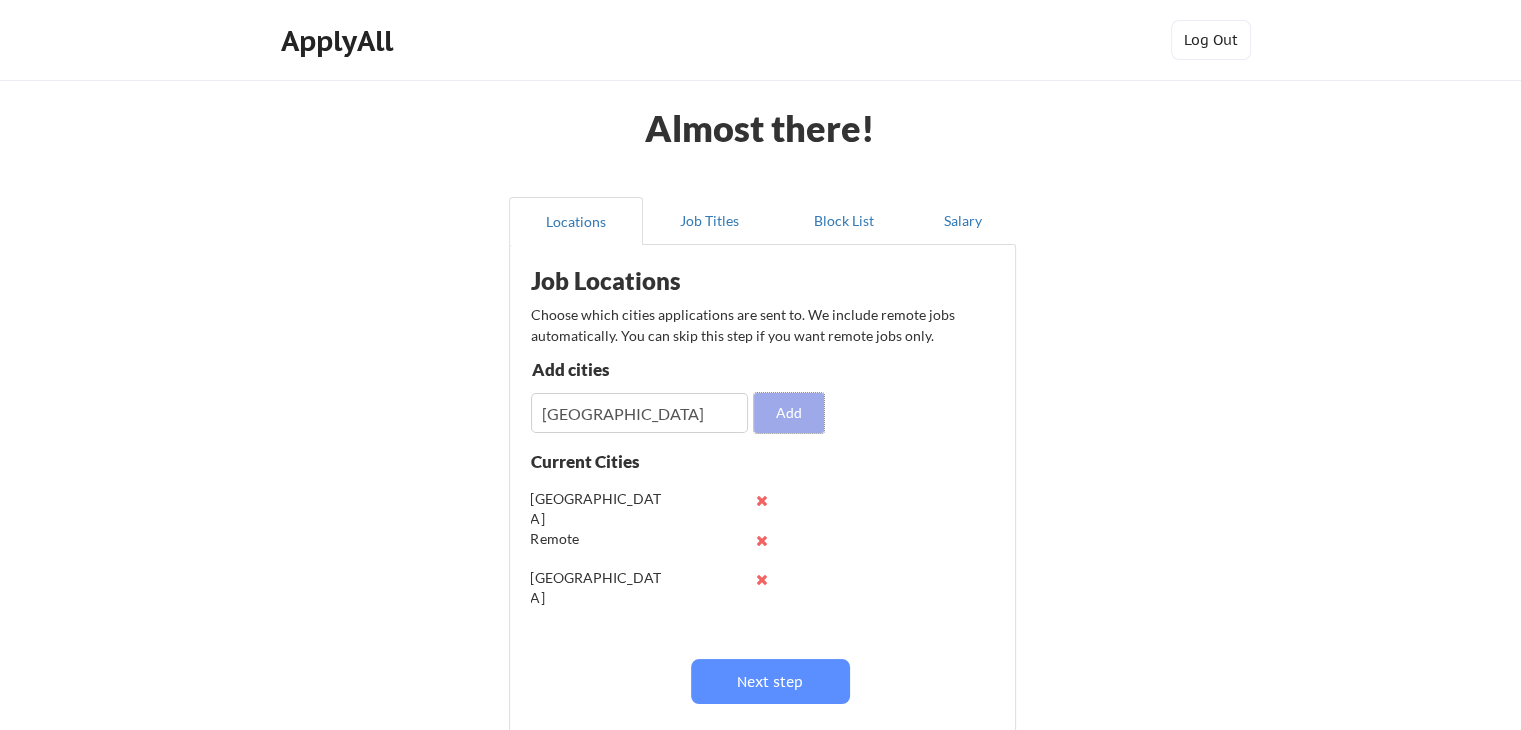 click on "Add" at bounding box center (789, 413) 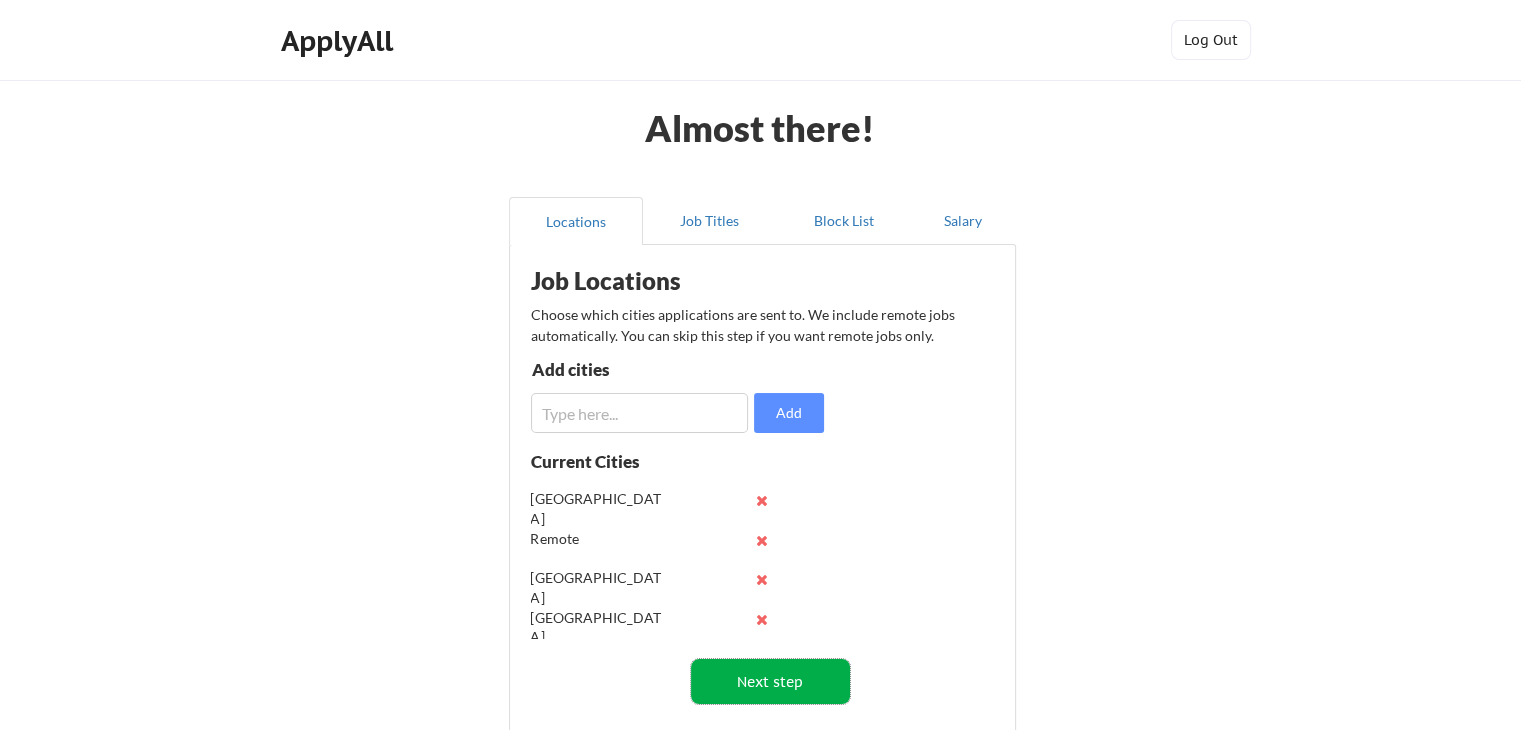 click on "Next step" at bounding box center [770, 681] 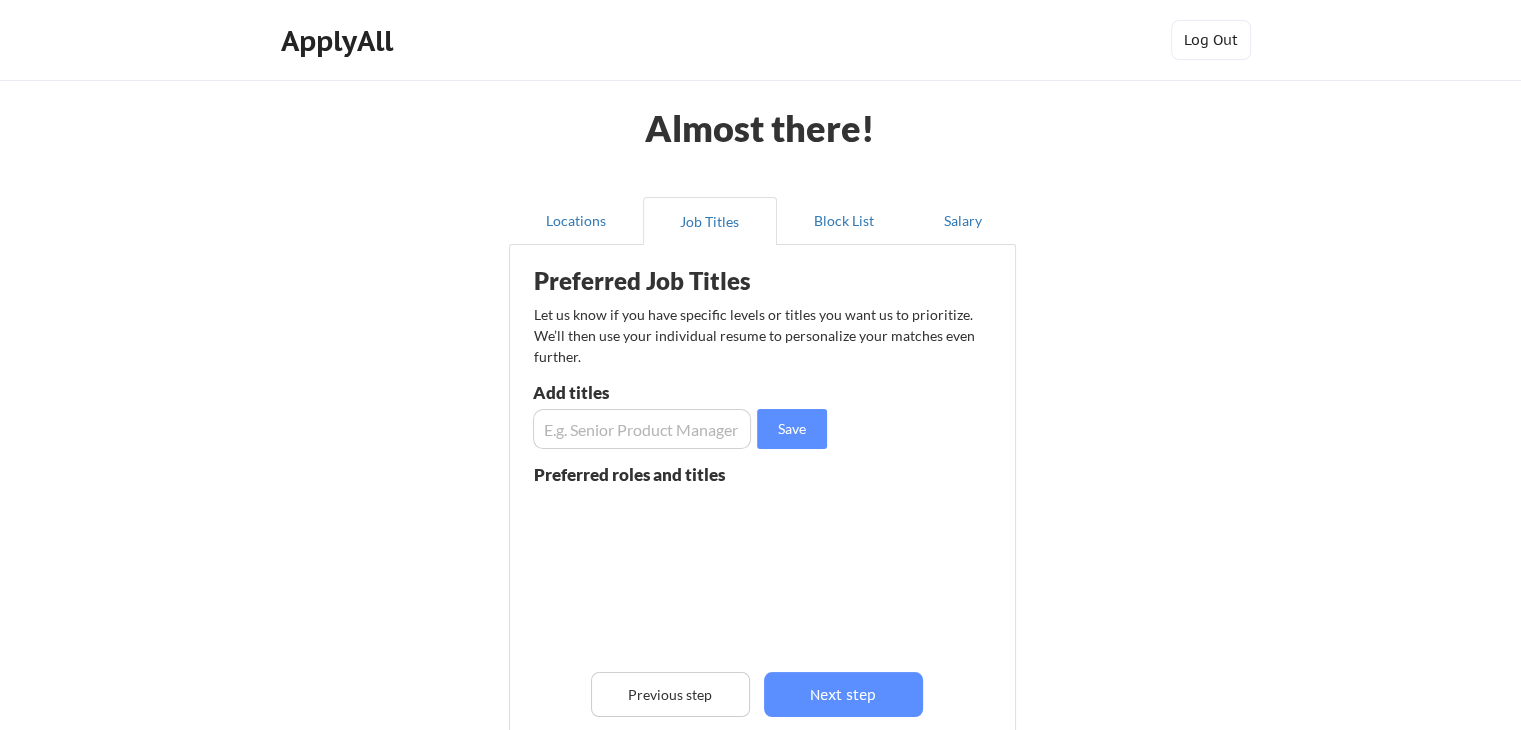 scroll, scrollTop: 0, scrollLeft: 0, axis: both 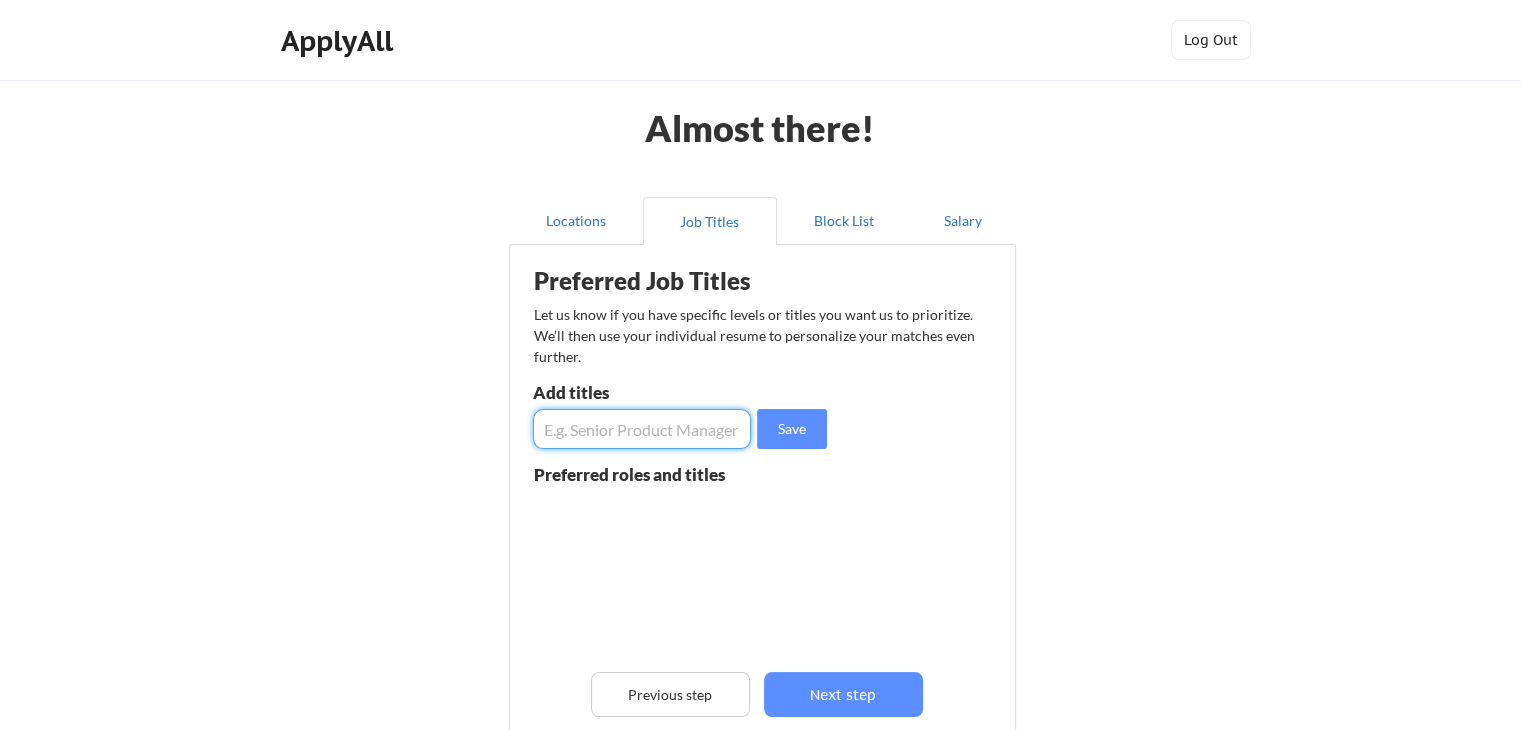 click at bounding box center [642, 429] 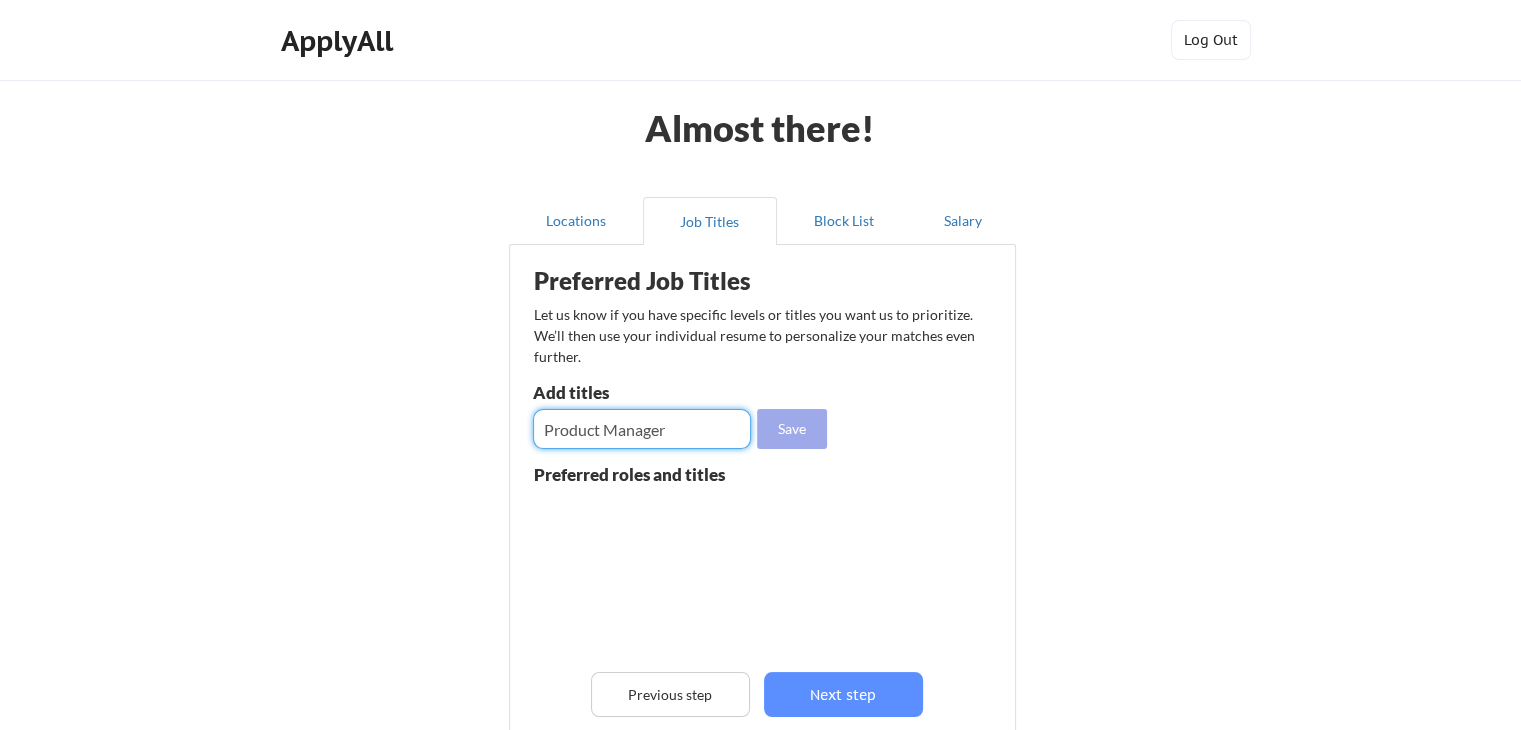 type on "Product Manager" 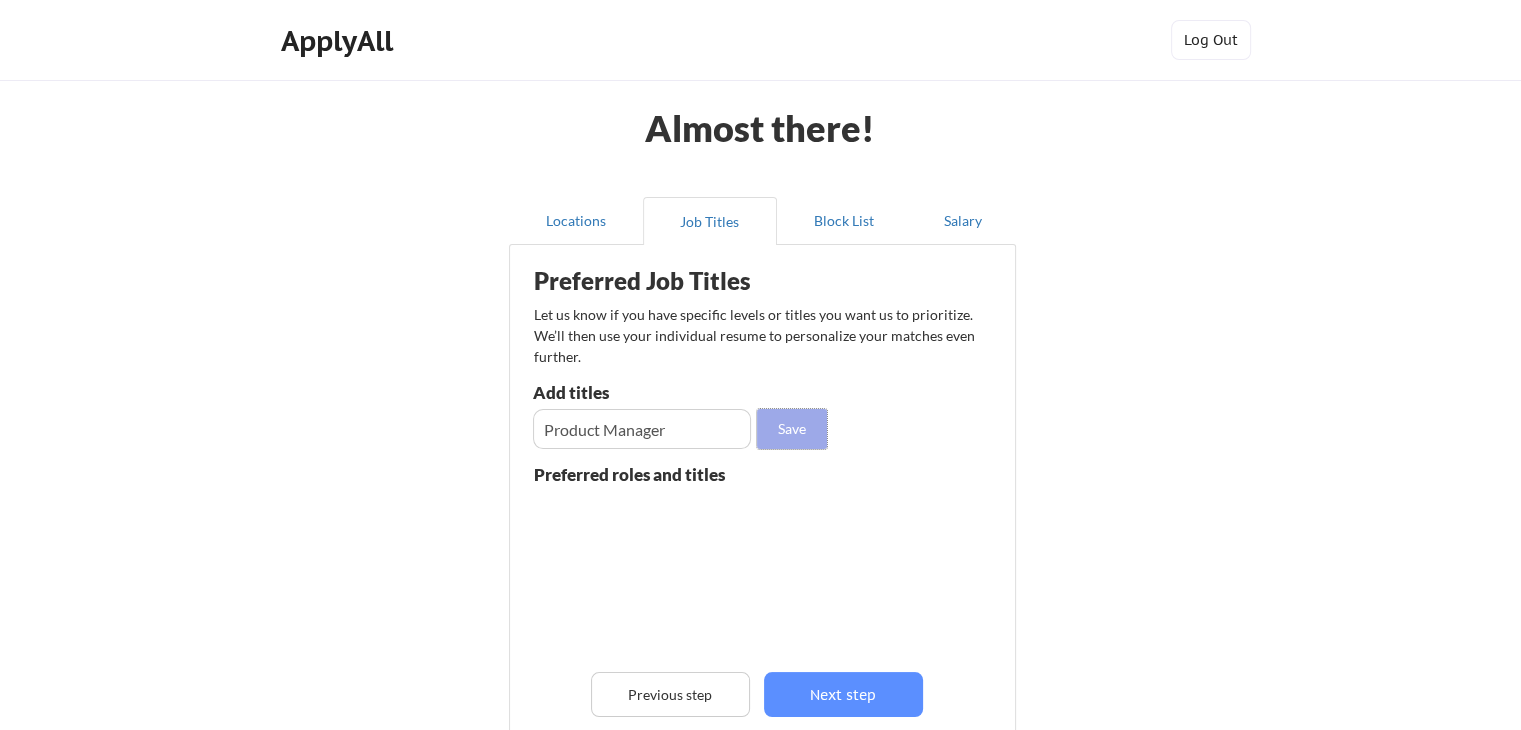 click on "Save" at bounding box center (792, 429) 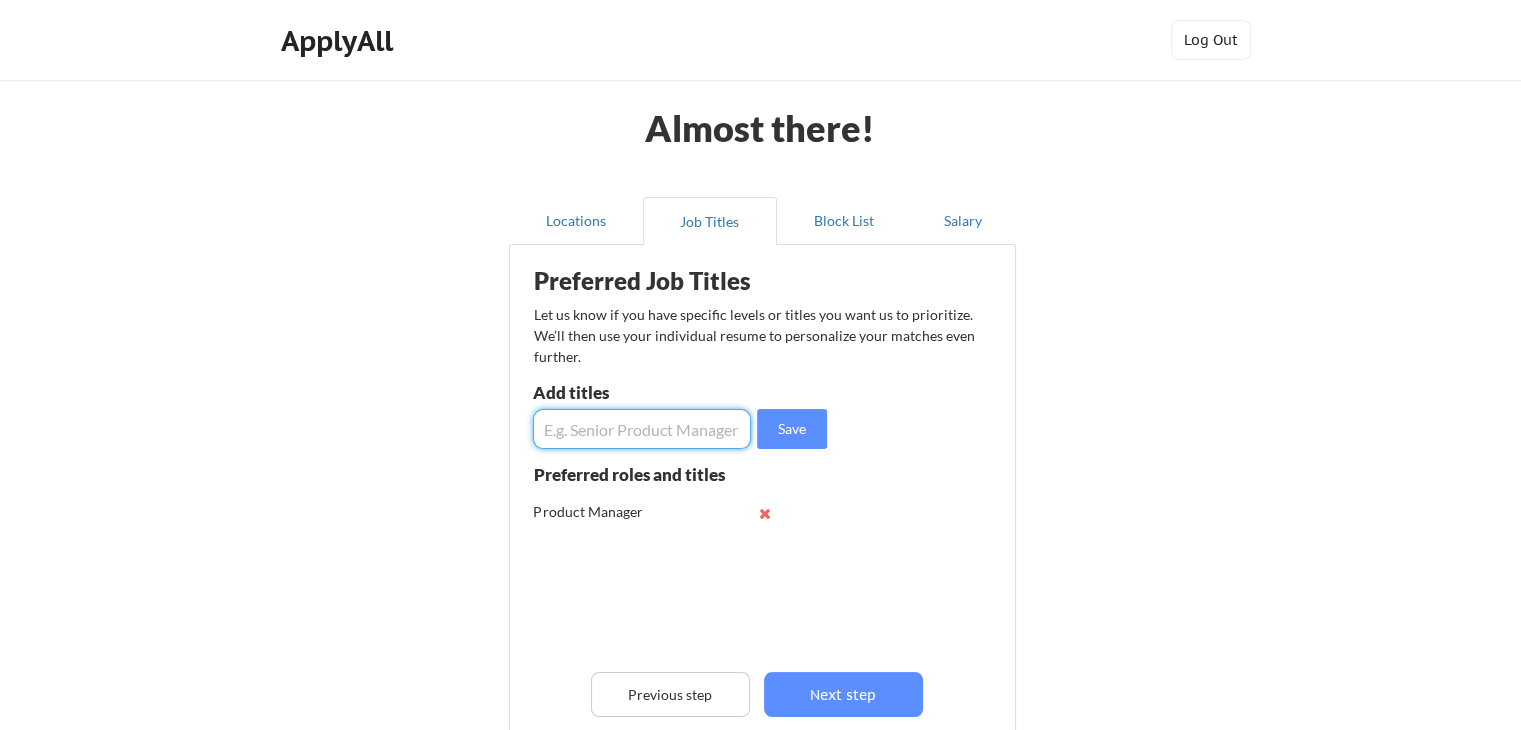 click at bounding box center (642, 429) 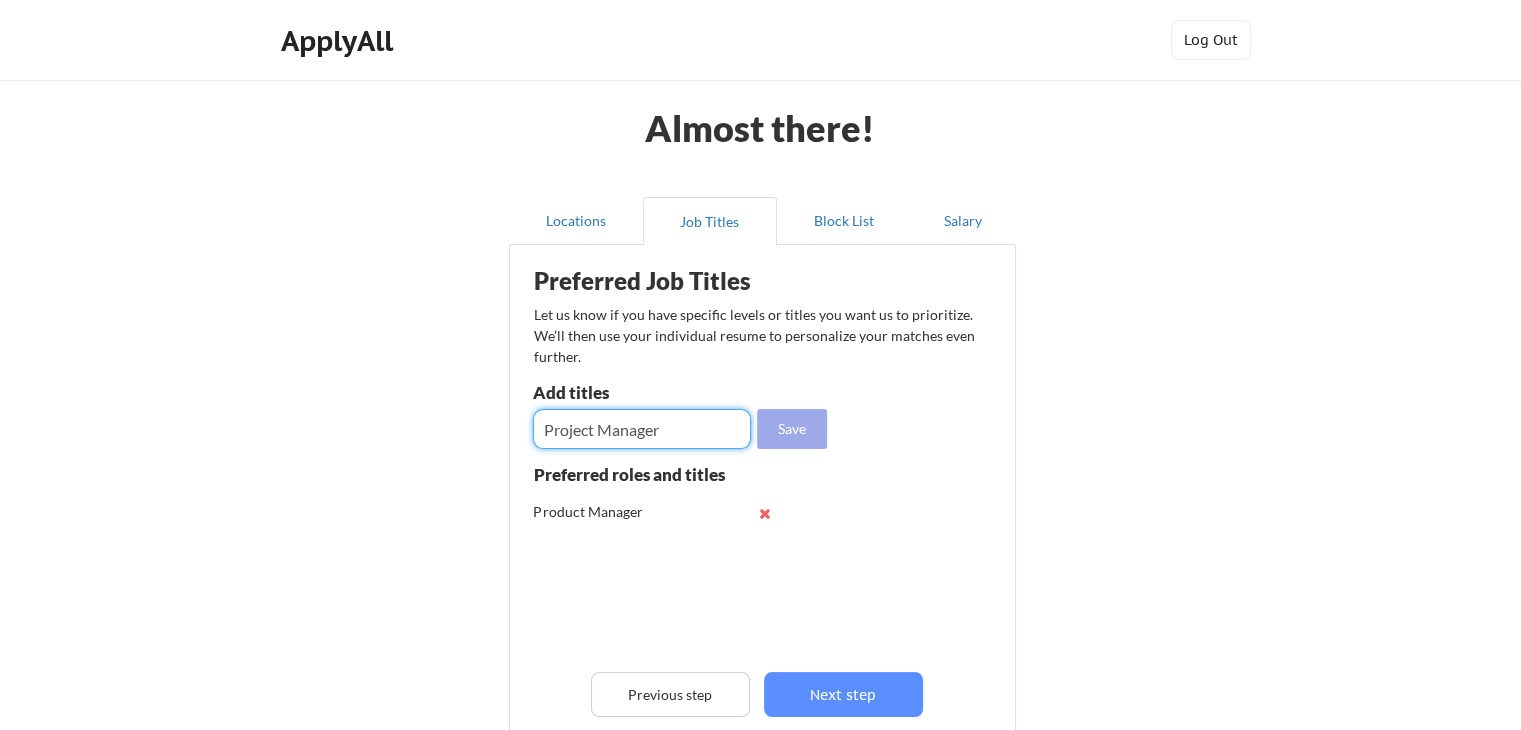 type on "Project Manager" 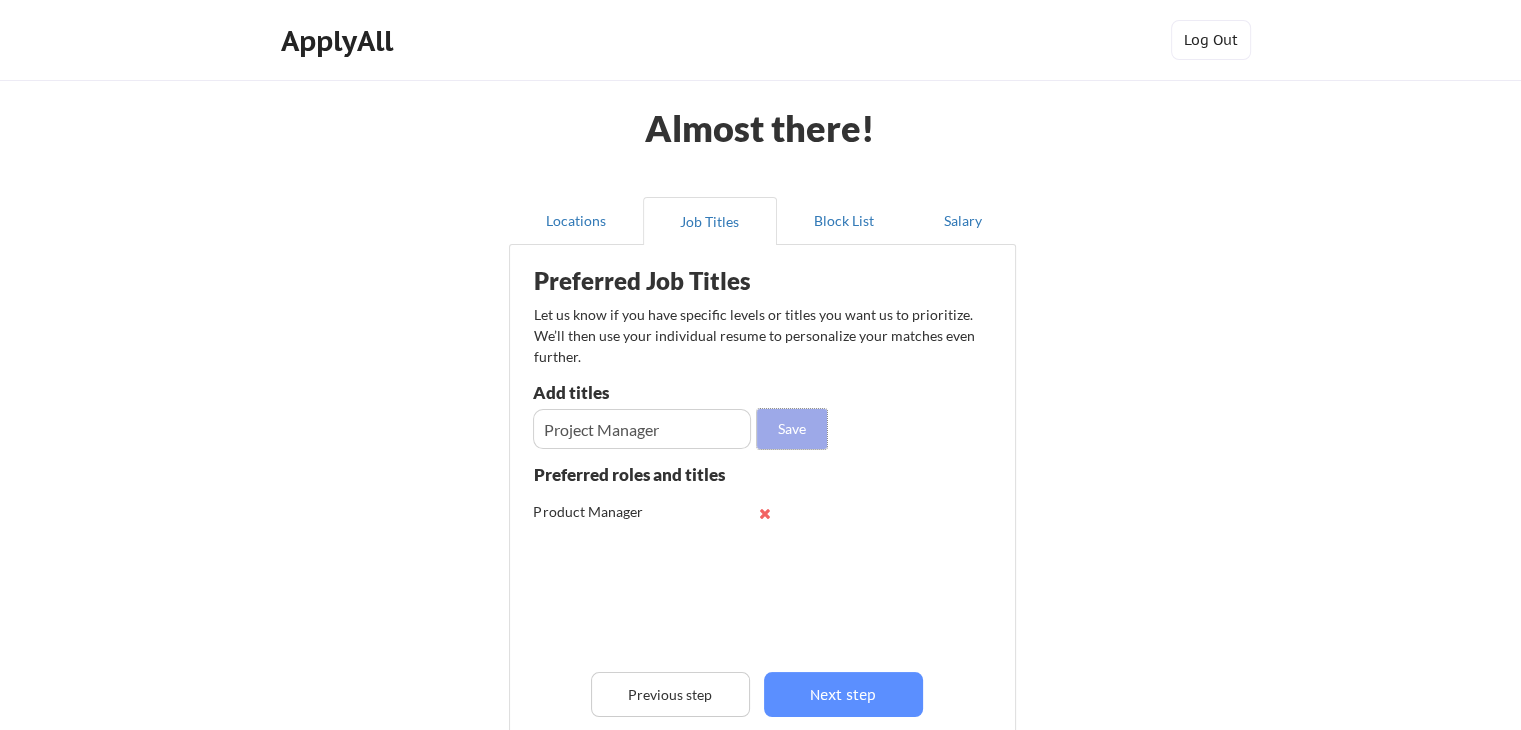 click on "Save" at bounding box center (792, 429) 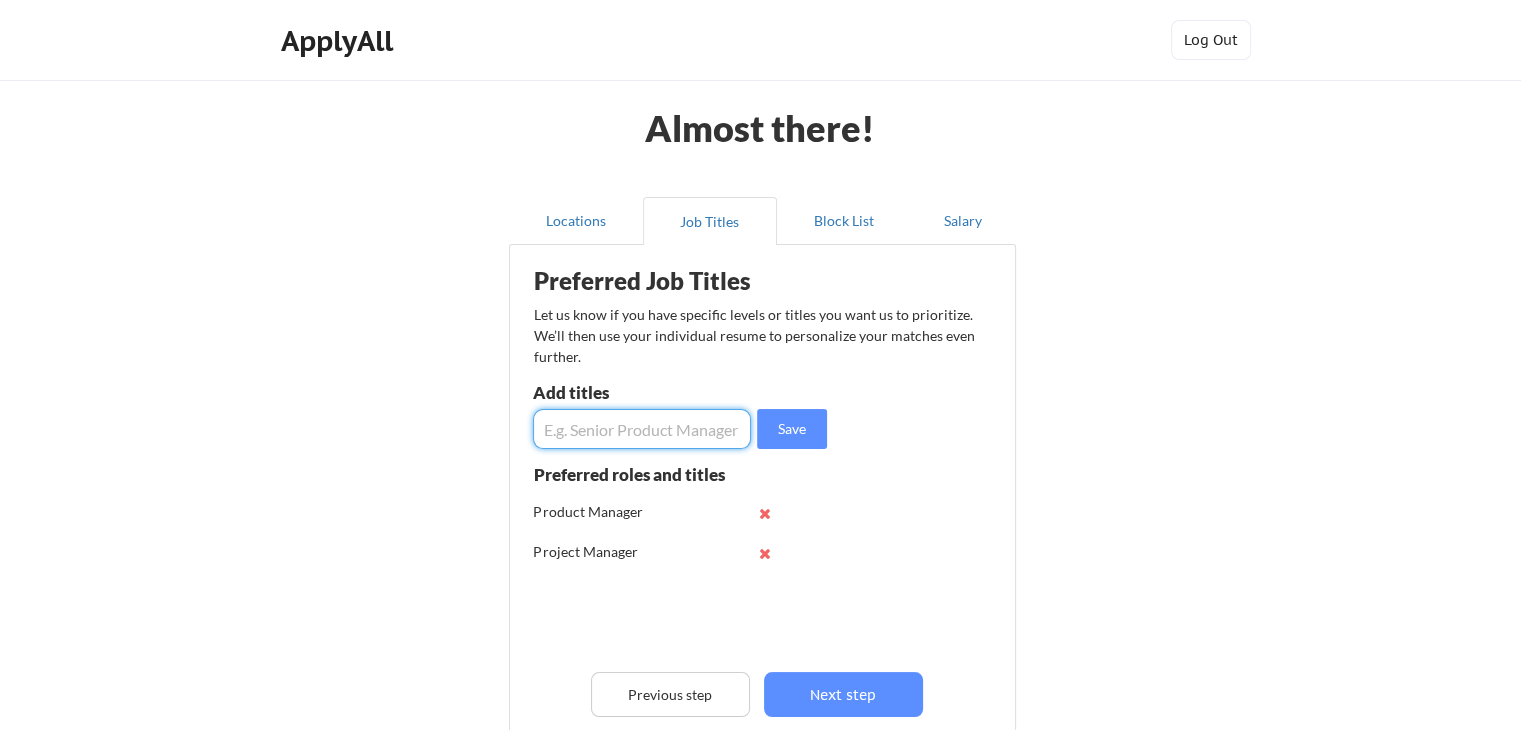 click at bounding box center (642, 429) 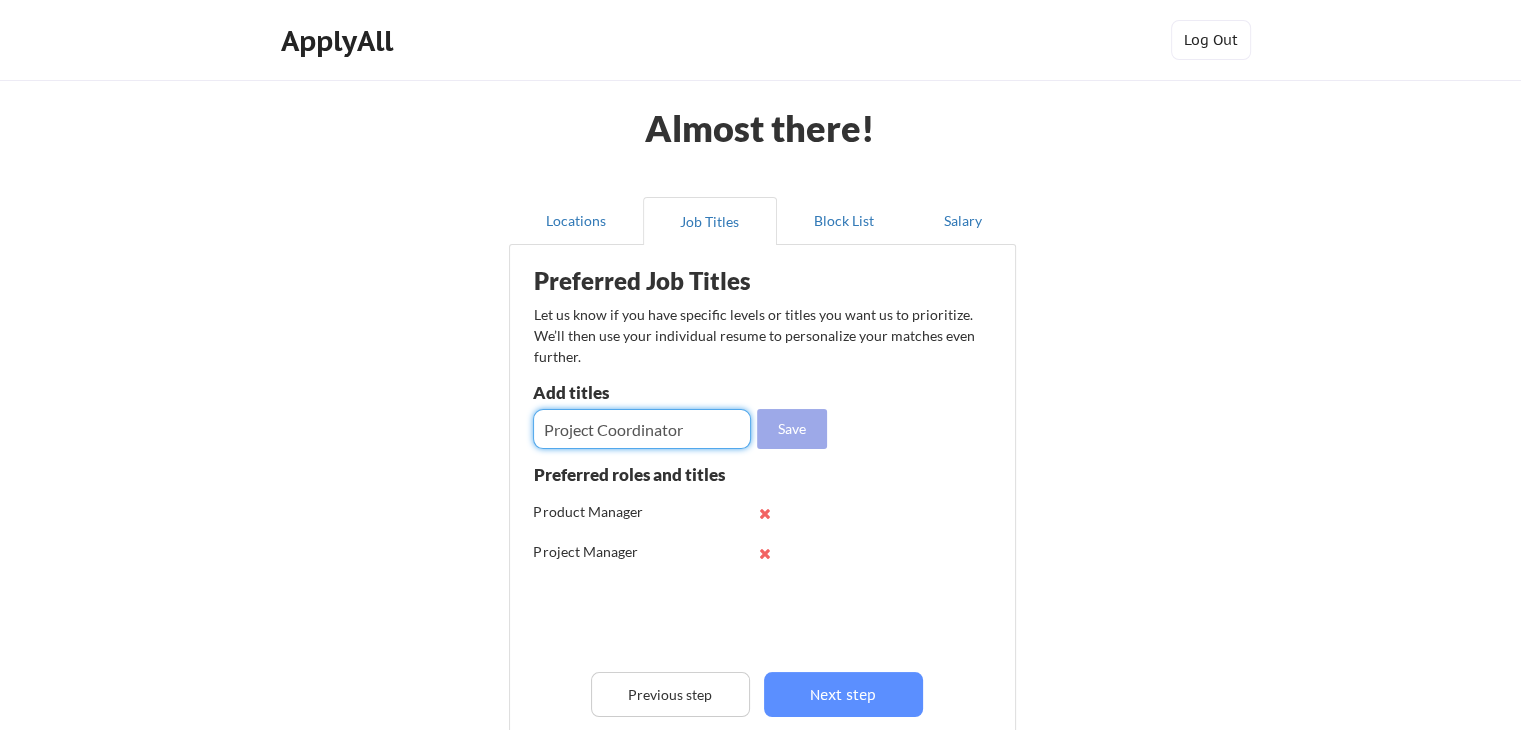 type on "Project Coordinator" 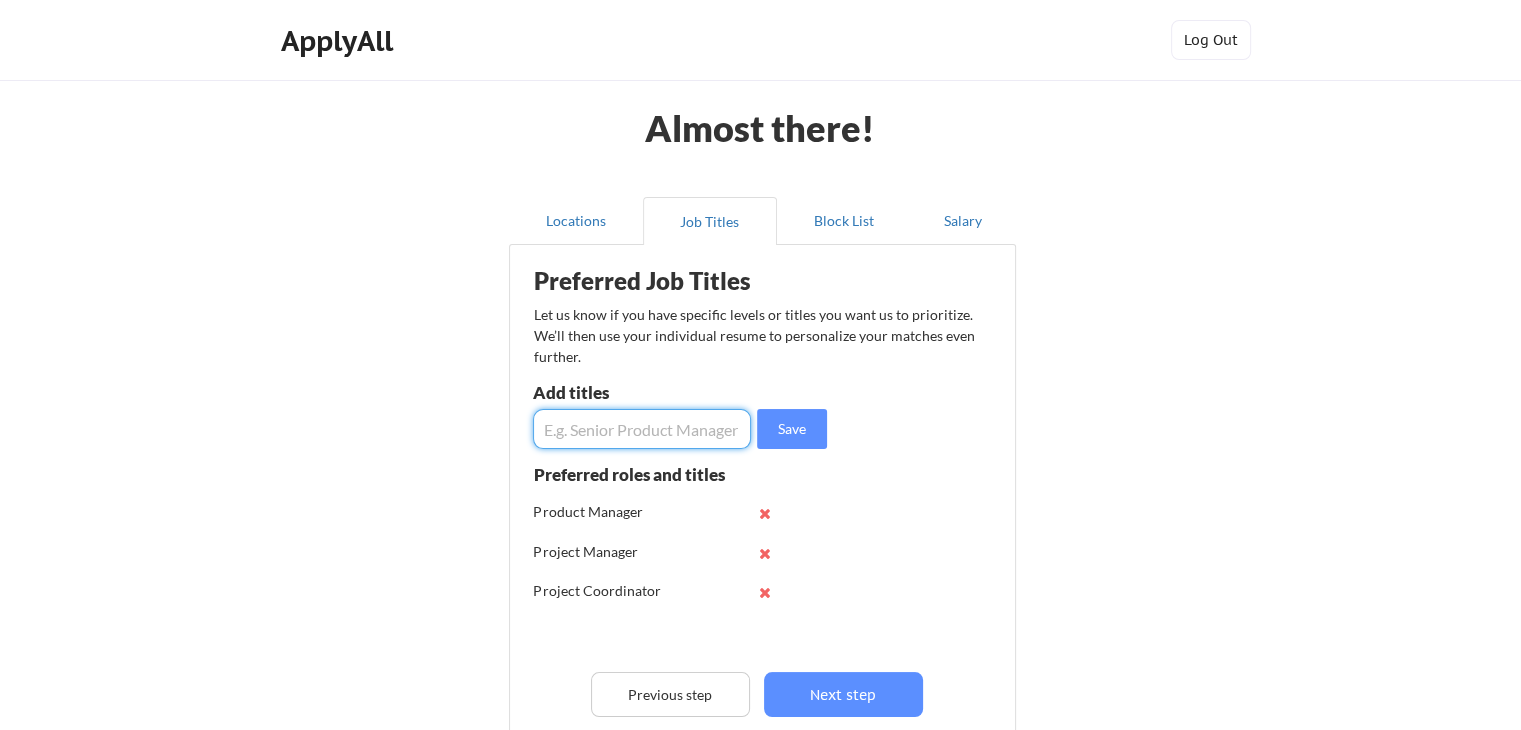 click at bounding box center [642, 429] 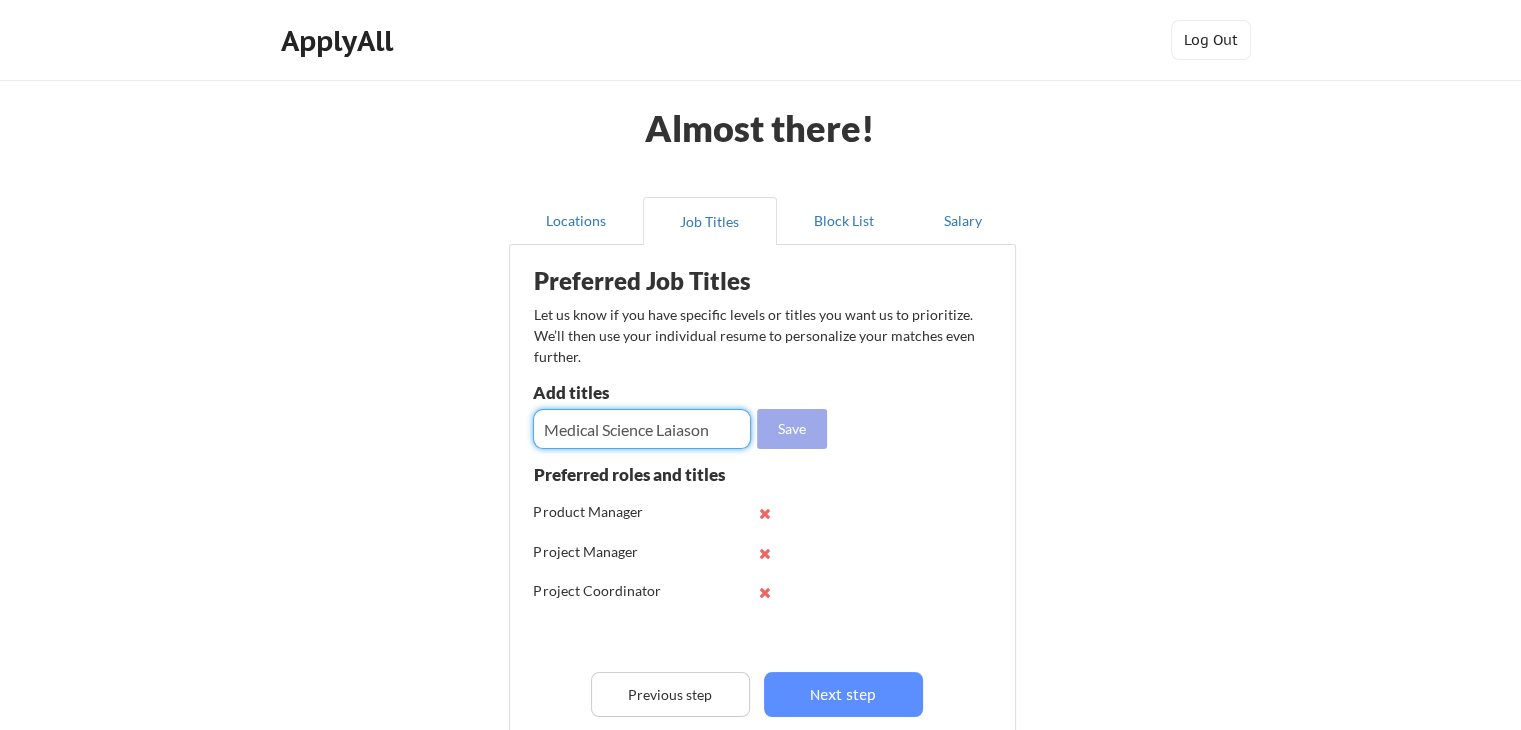 type on "Medical Science Laiason" 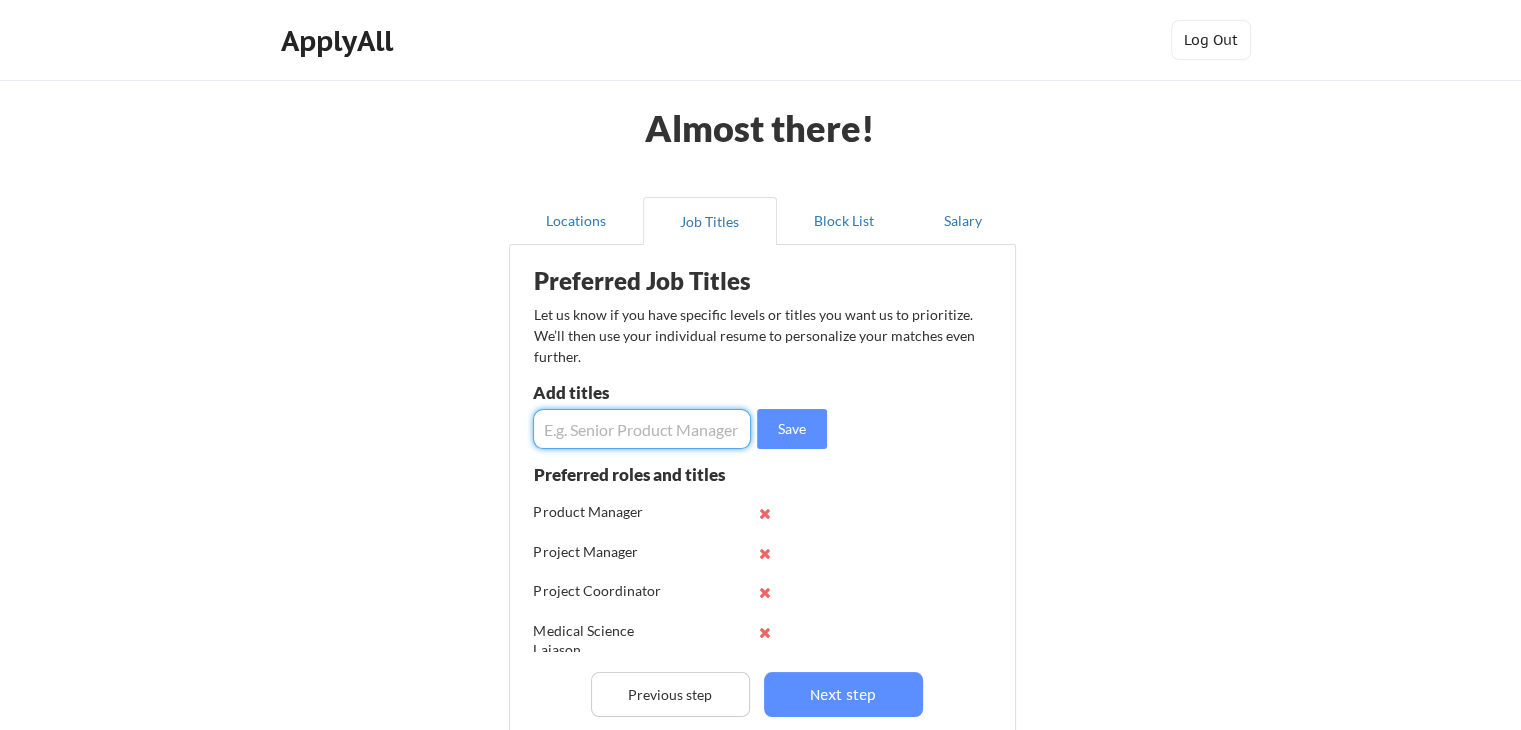 click at bounding box center (642, 429) 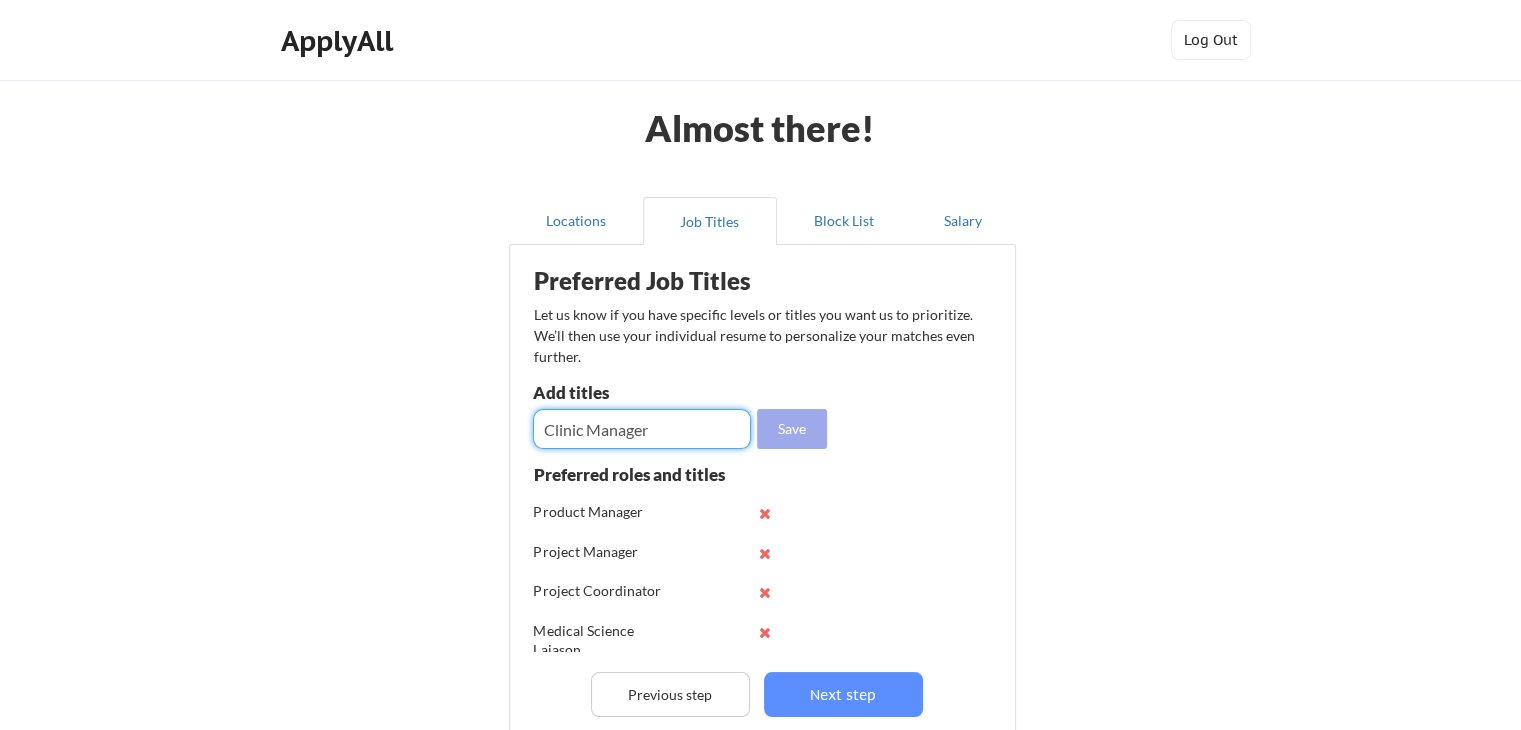 type on "Clinic Manager" 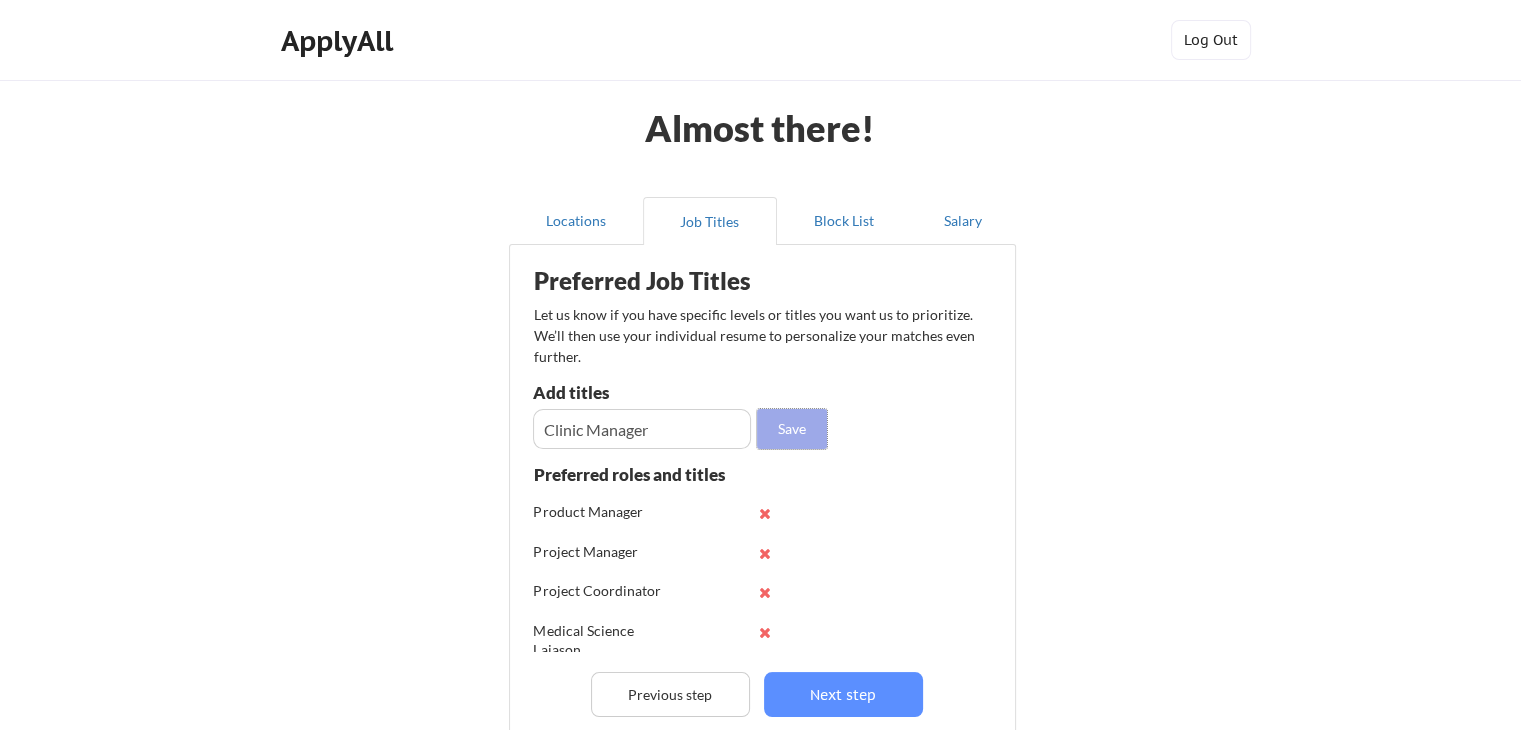 click on "Save" at bounding box center [792, 429] 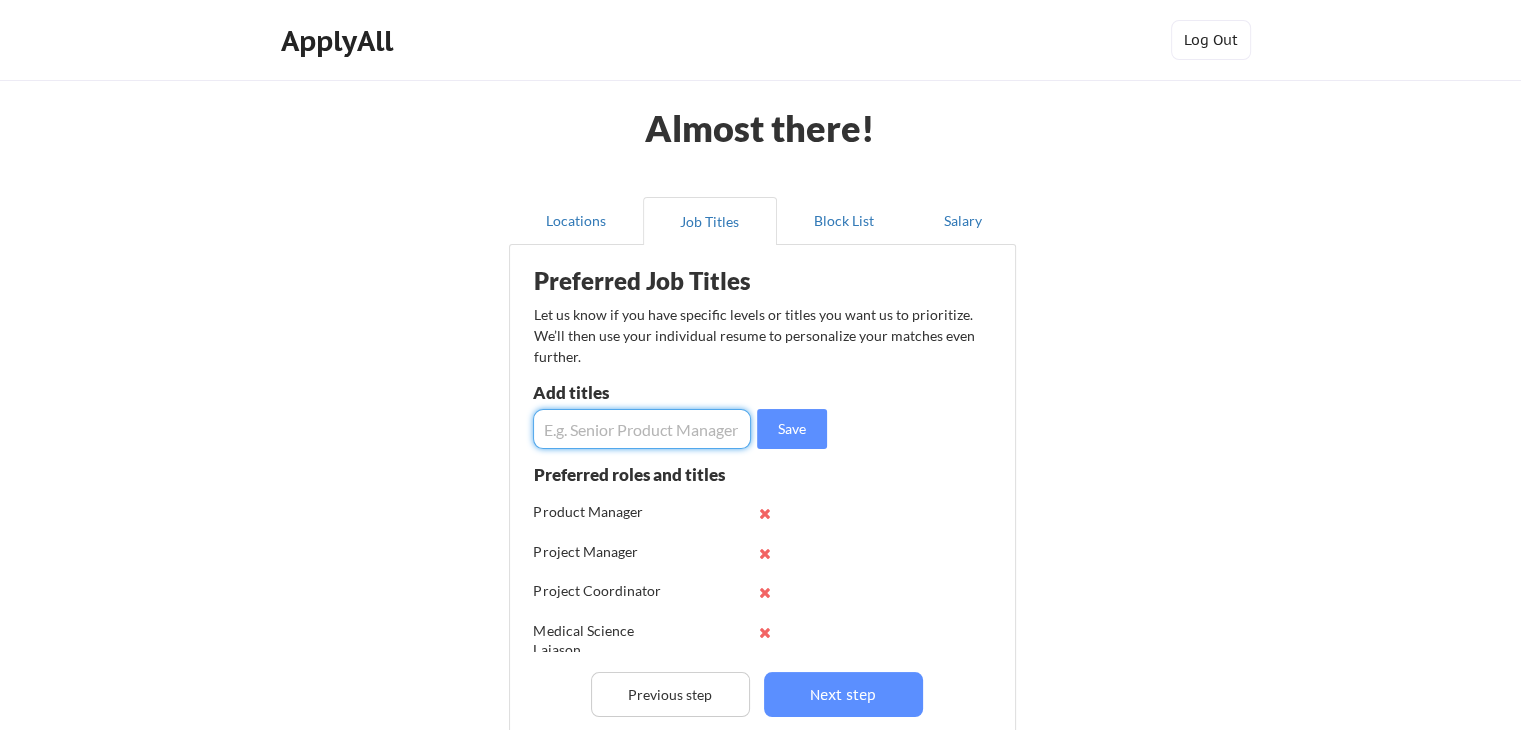 click at bounding box center [642, 429] 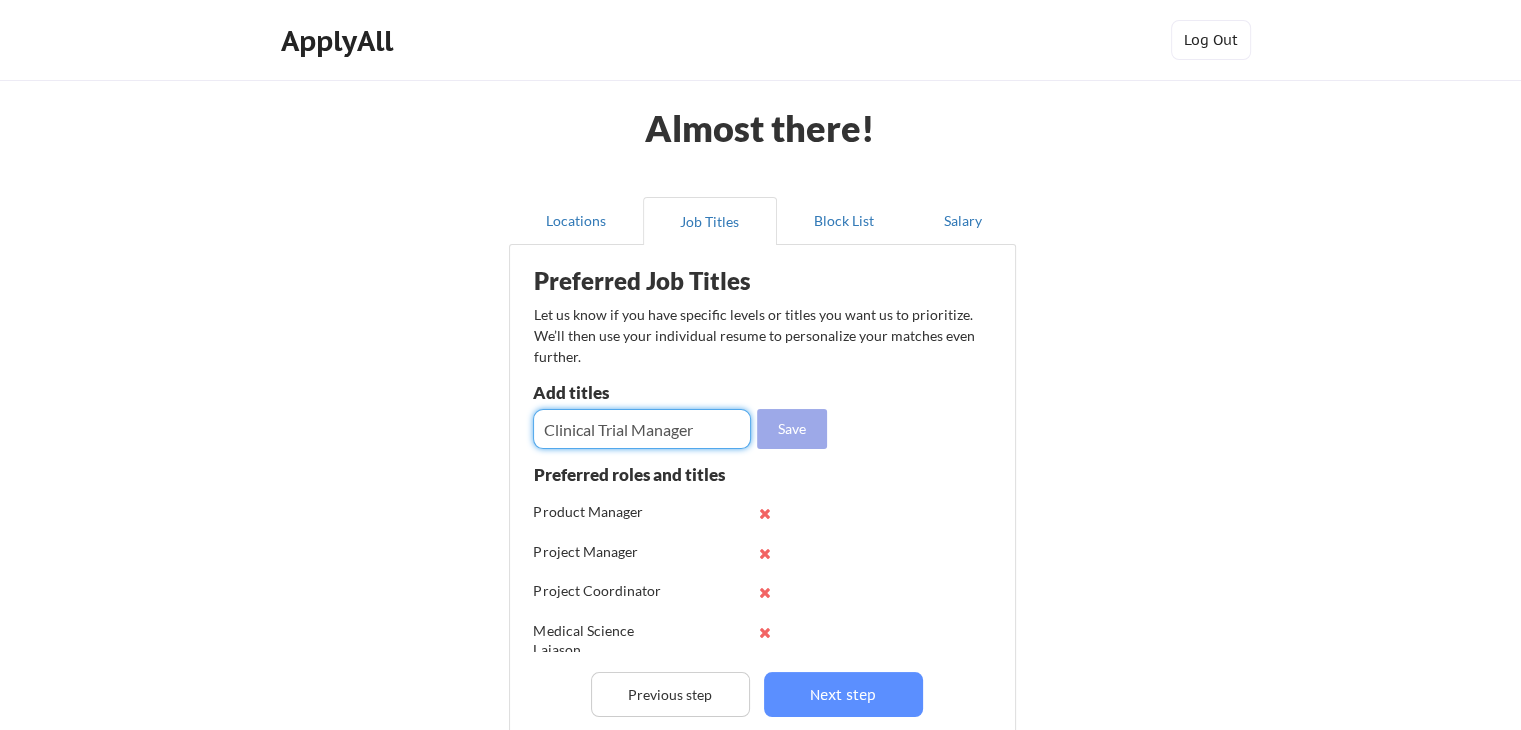 type on "Clinical Trial Manager" 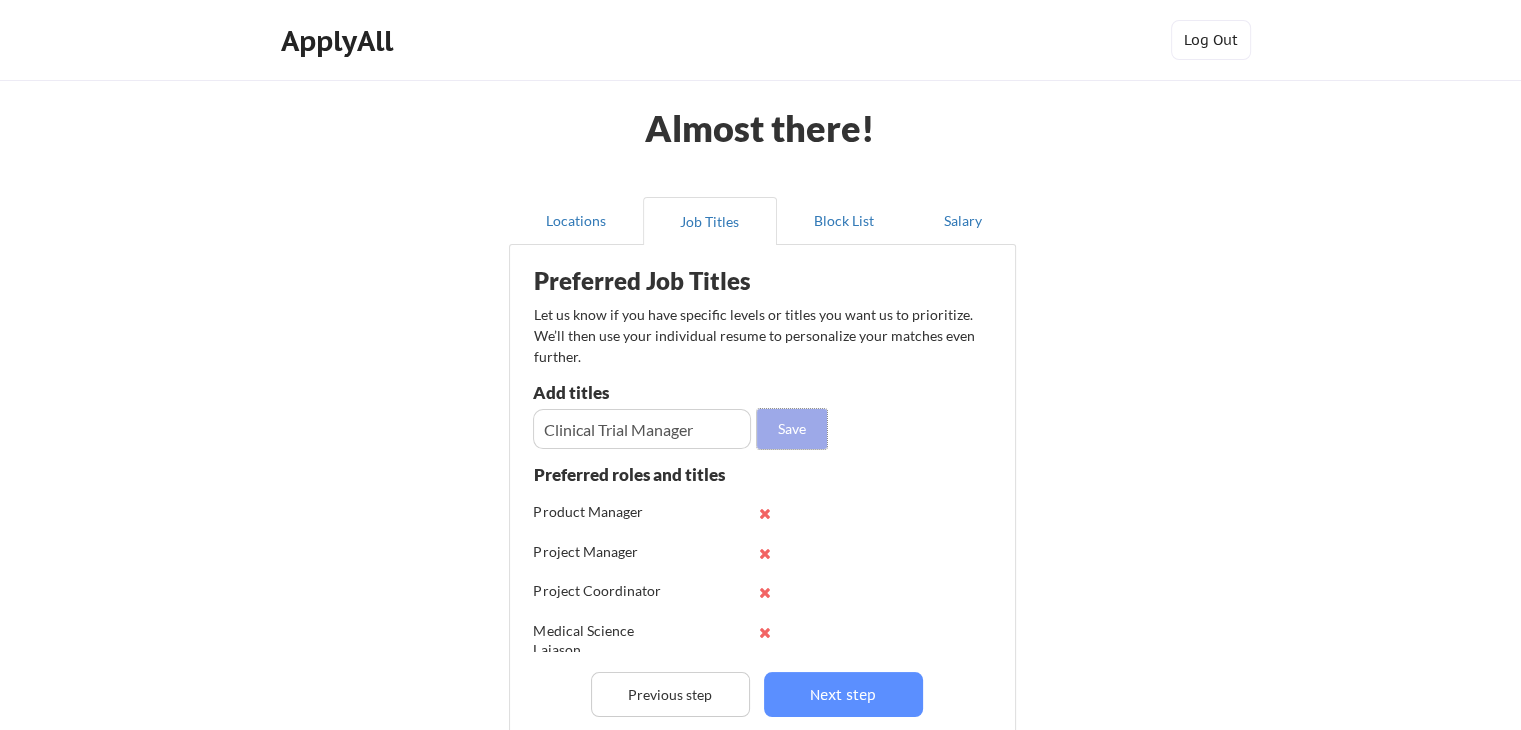 click on "Save" at bounding box center (792, 429) 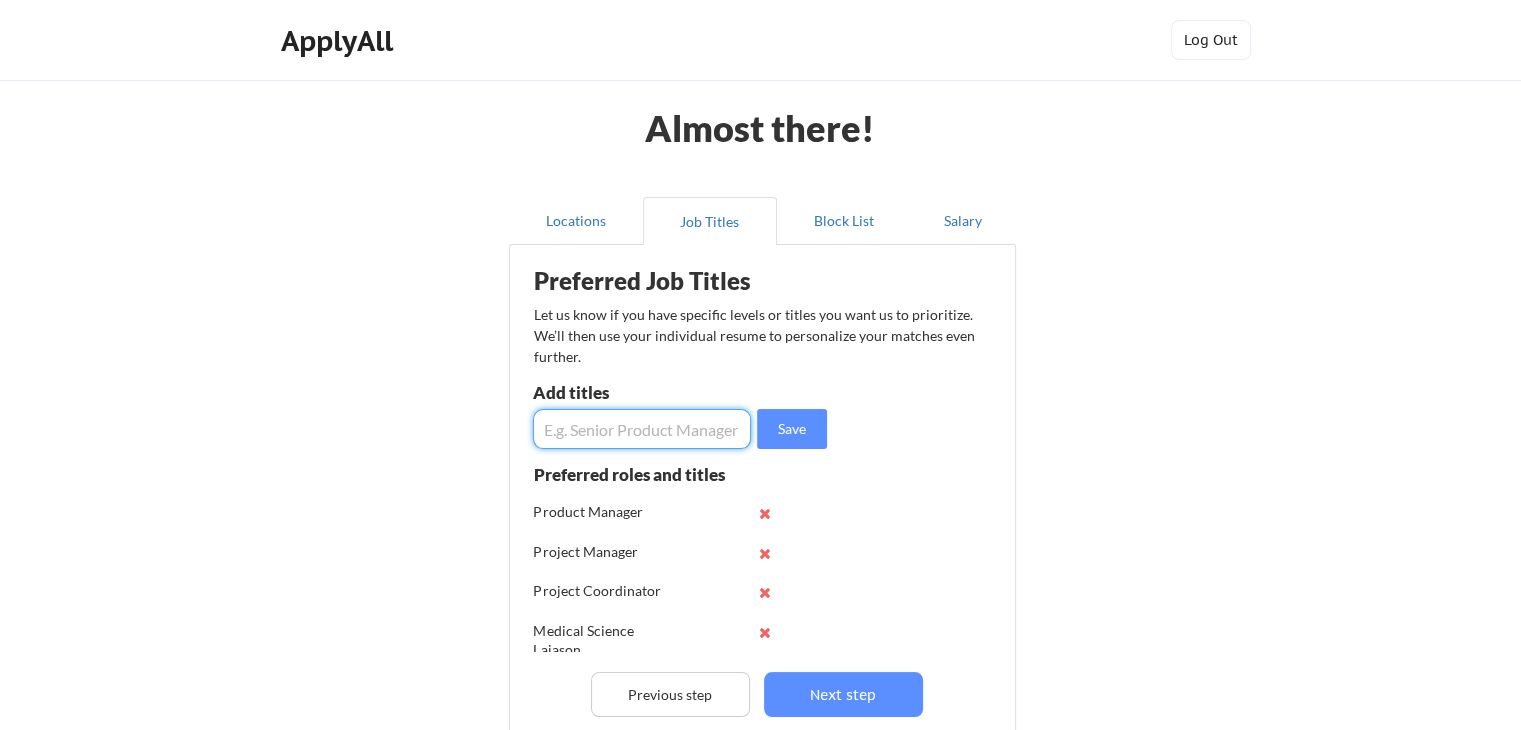 click at bounding box center [642, 429] 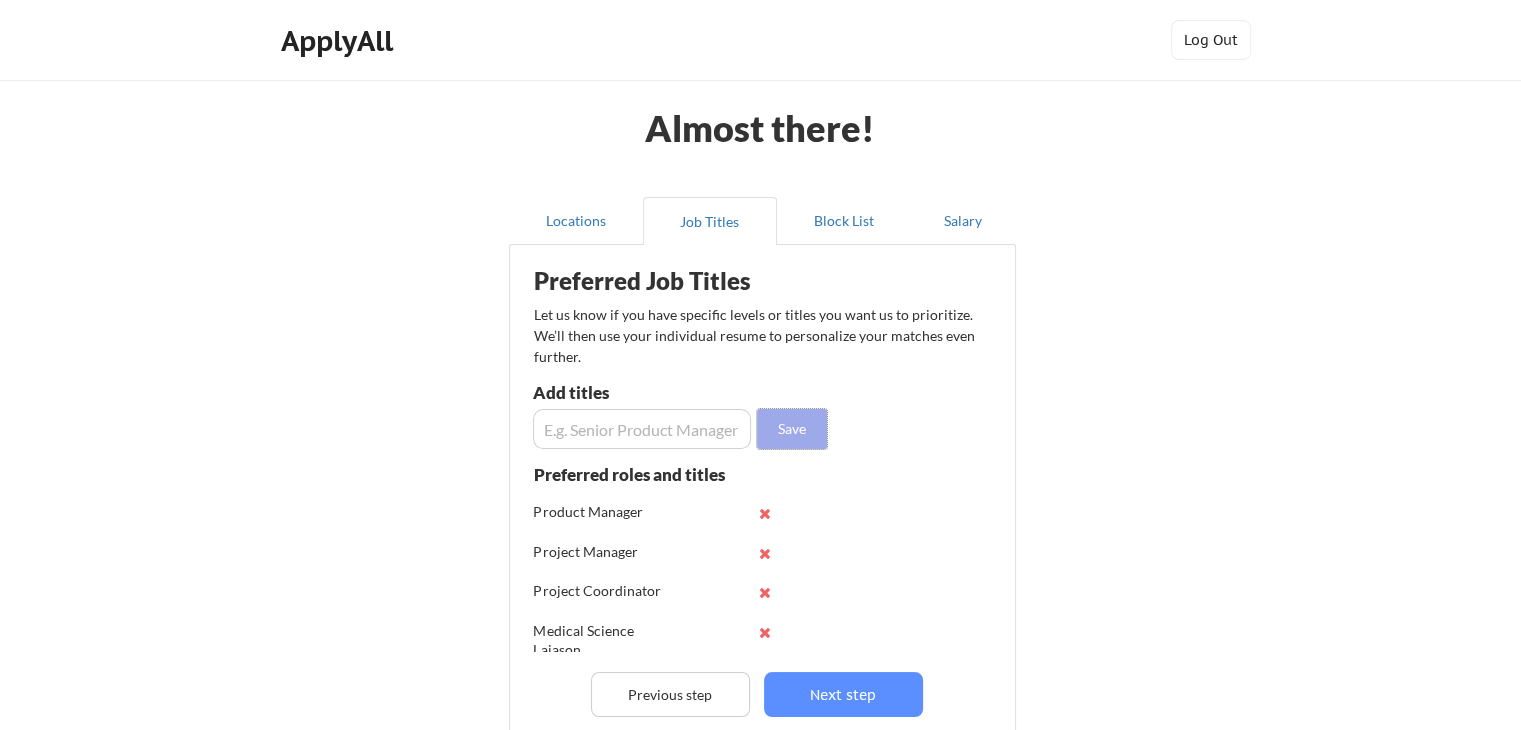 click on "Save" at bounding box center [792, 429] 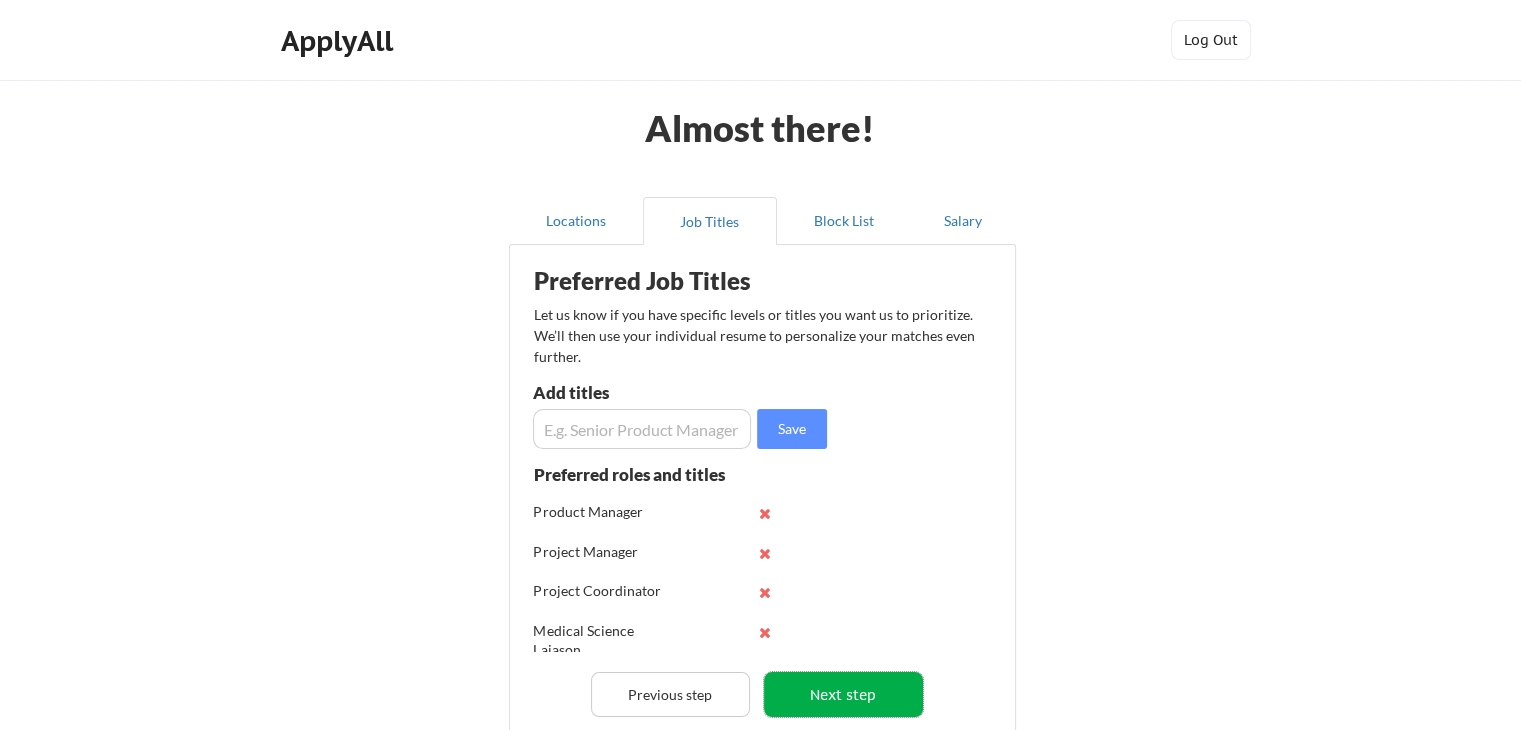 click on "Next step" at bounding box center [843, 694] 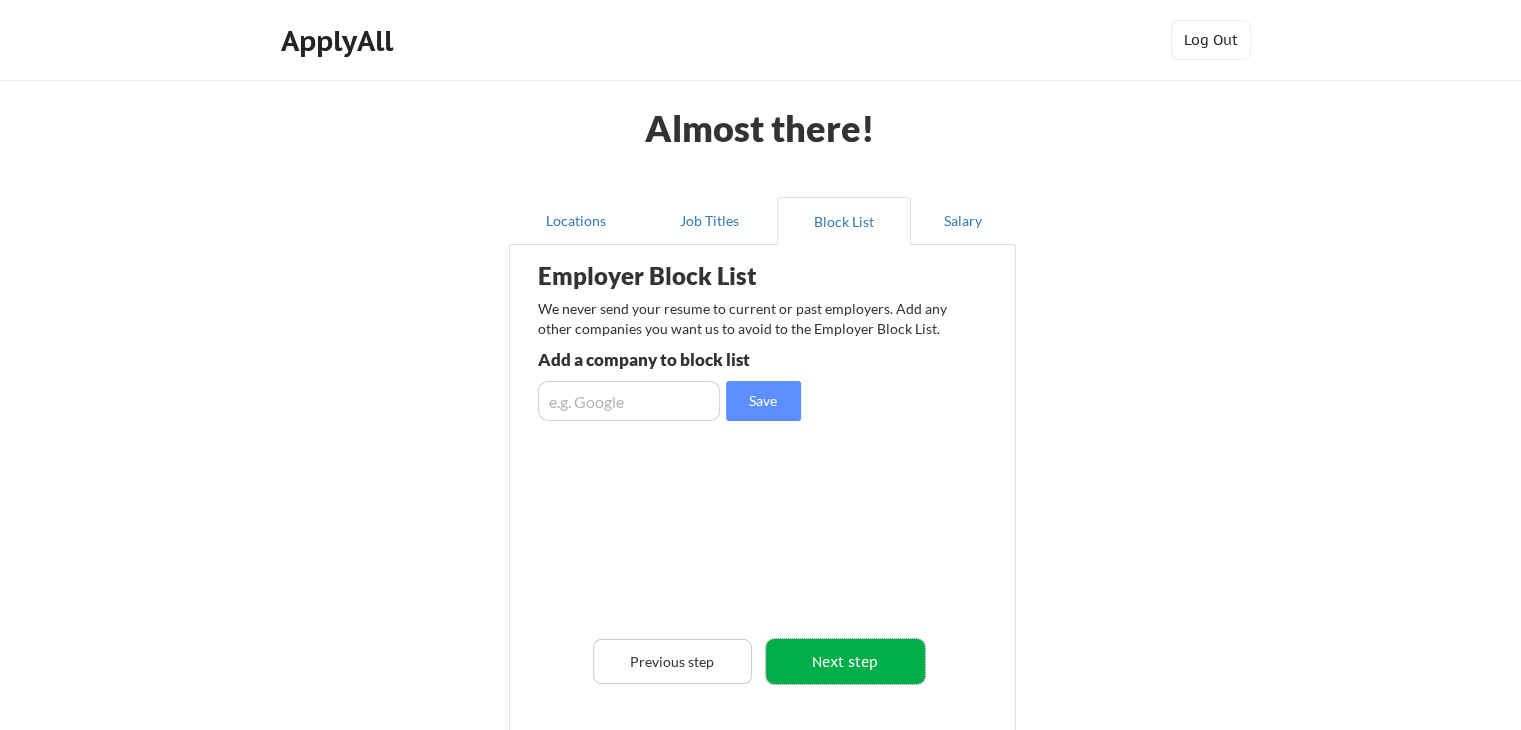 click on "Next step" at bounding box center (845, 661) 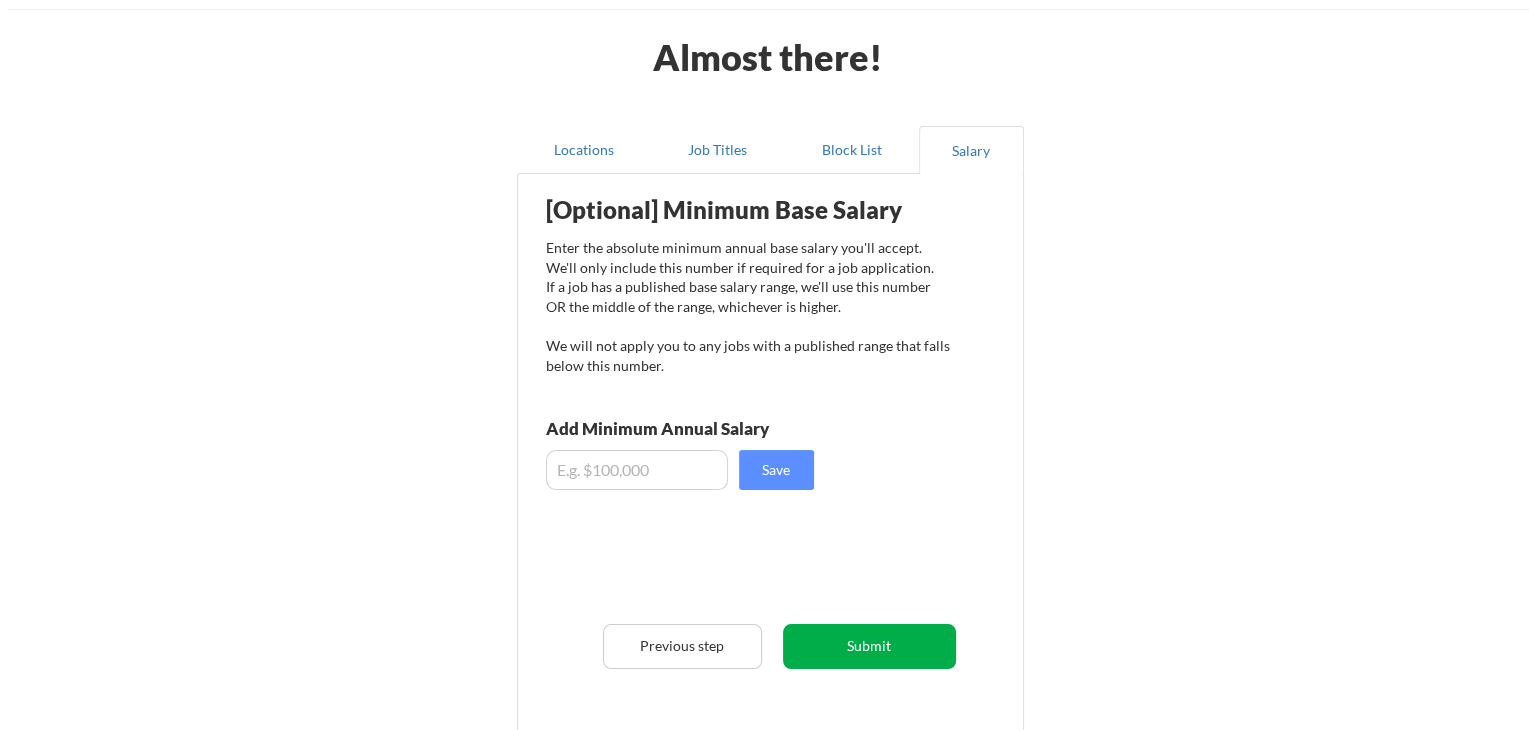 scroll, scrollTop: 72, scrollLeft: 0, axis: vertical 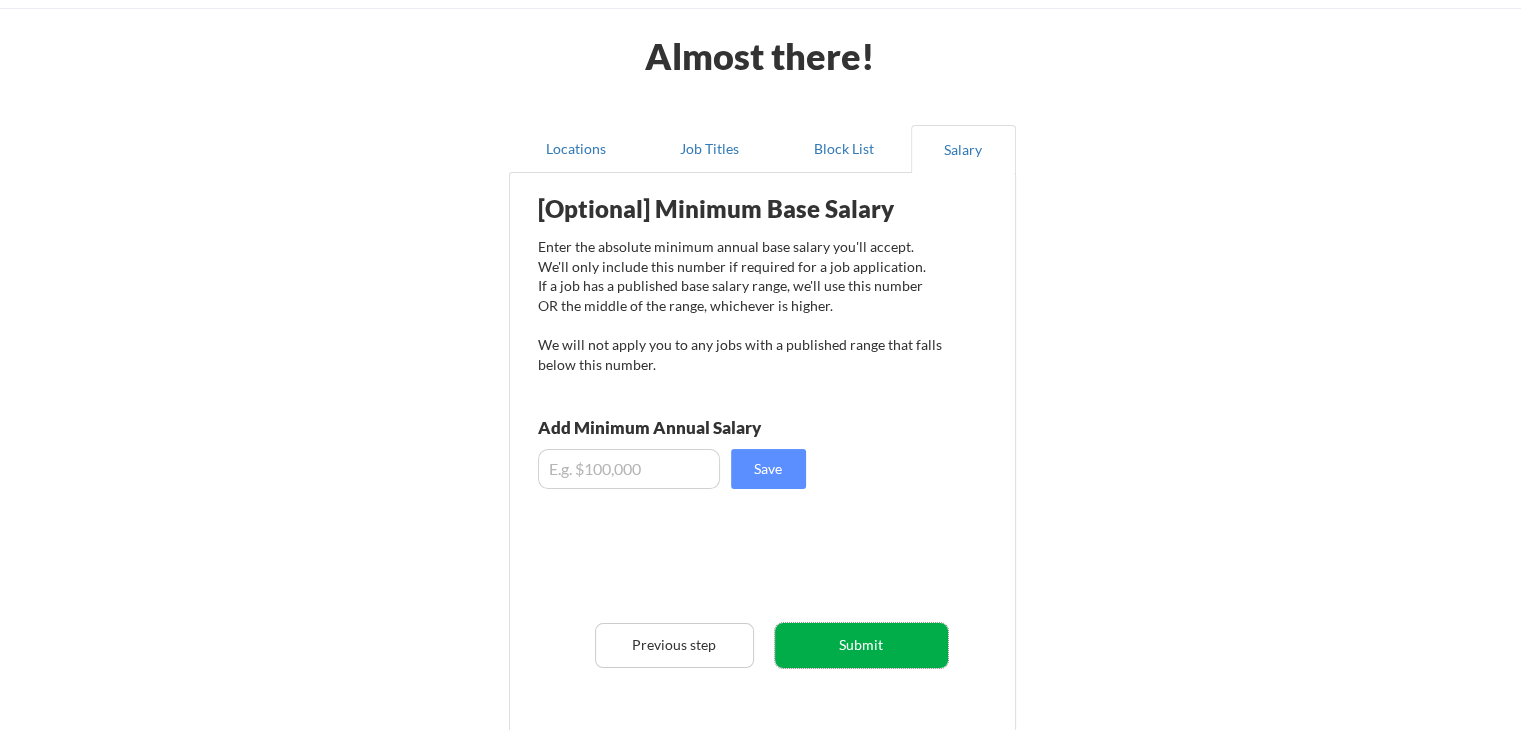 click on "Submit" at bounding box center [861, 645] 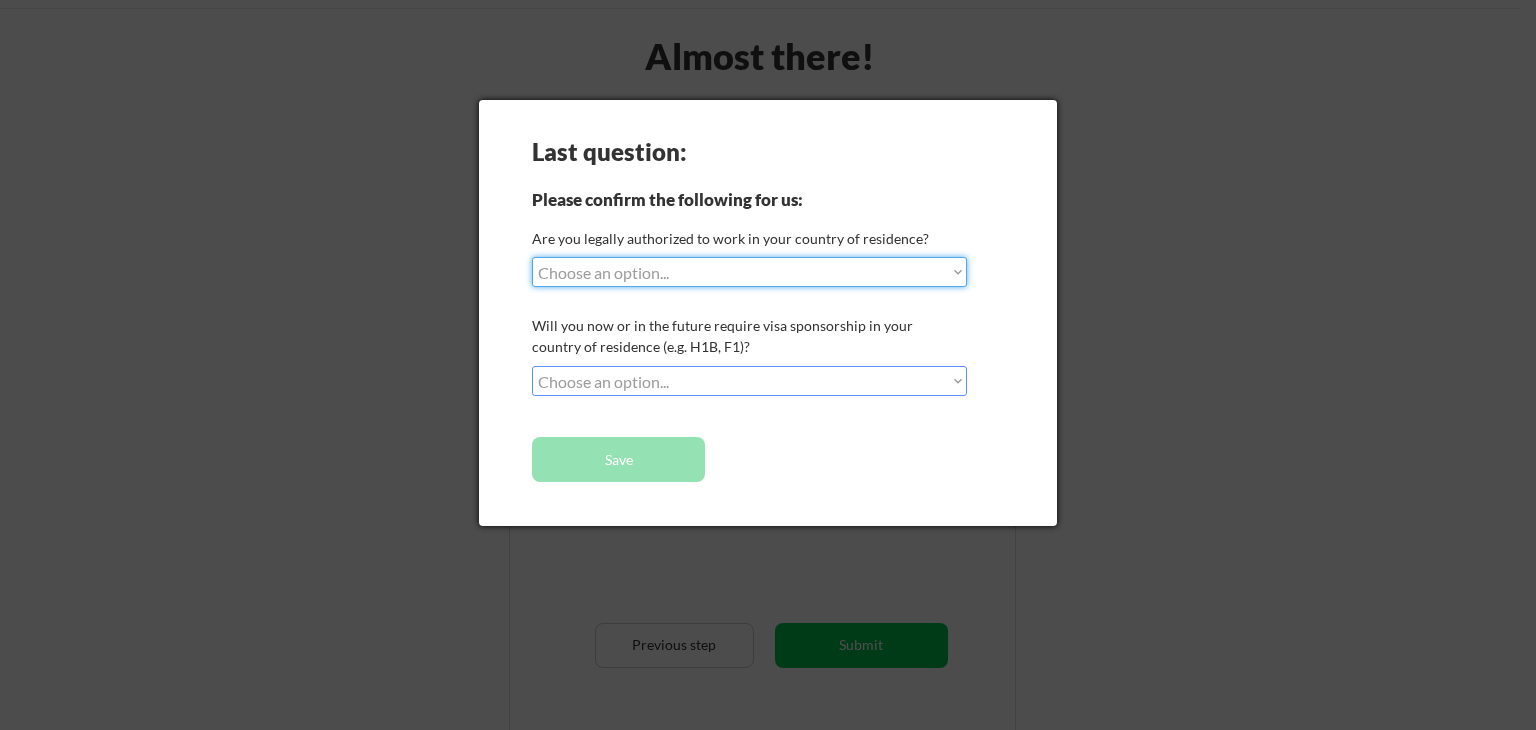 click on "Choose an option... Yes, I am a US Citizen Yes, I am a Canadian Citizen Yes, I am a US Green Card Holder Yes, I am an Other Permanent Resident Yes, I am here on a visa (H1B, OPT, etc.) No, I am not (yet) authorized" at bounding box center (749, 272) 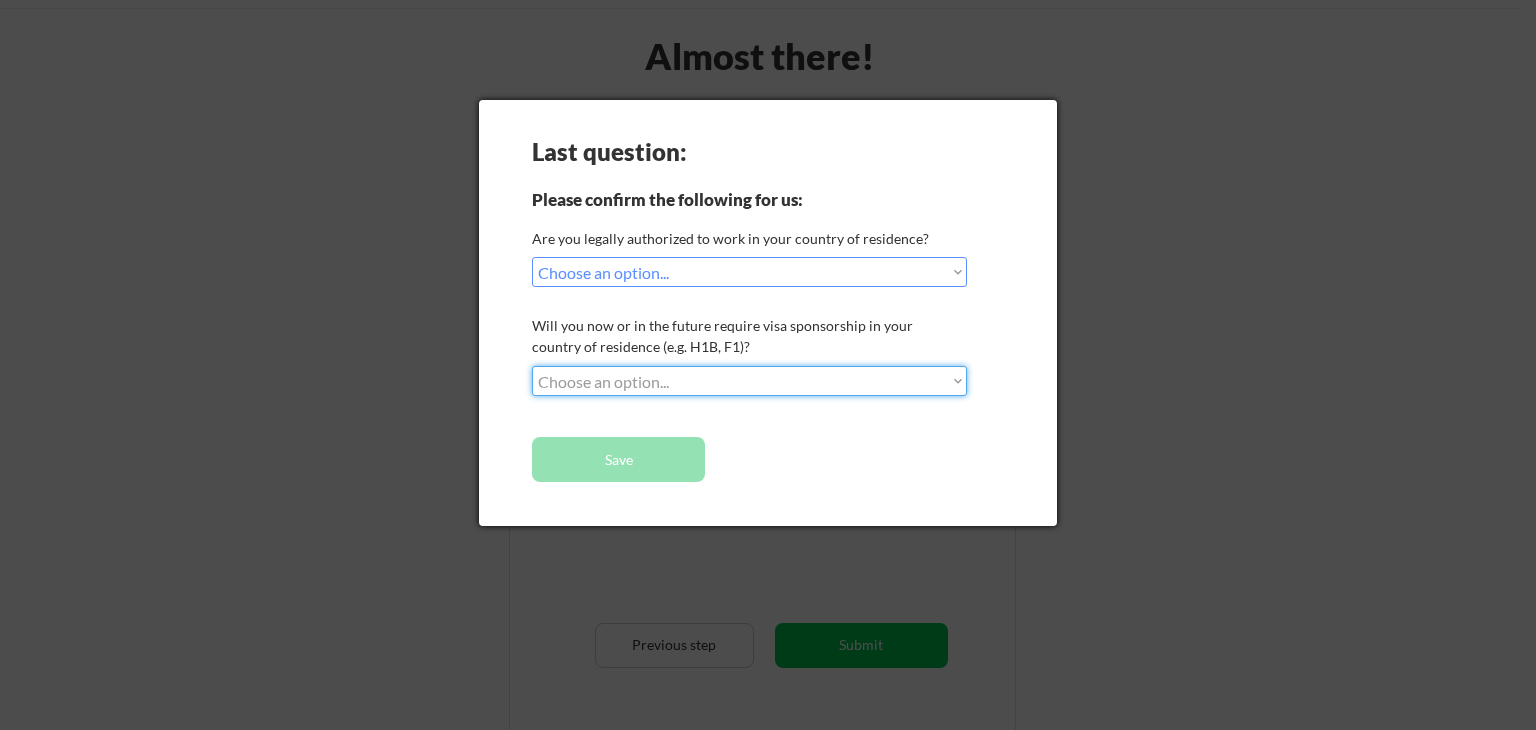 click on "Choose an option... No, I will not need sponsorship Yes, I will need sponsorship" at bounding box center [749, 381] 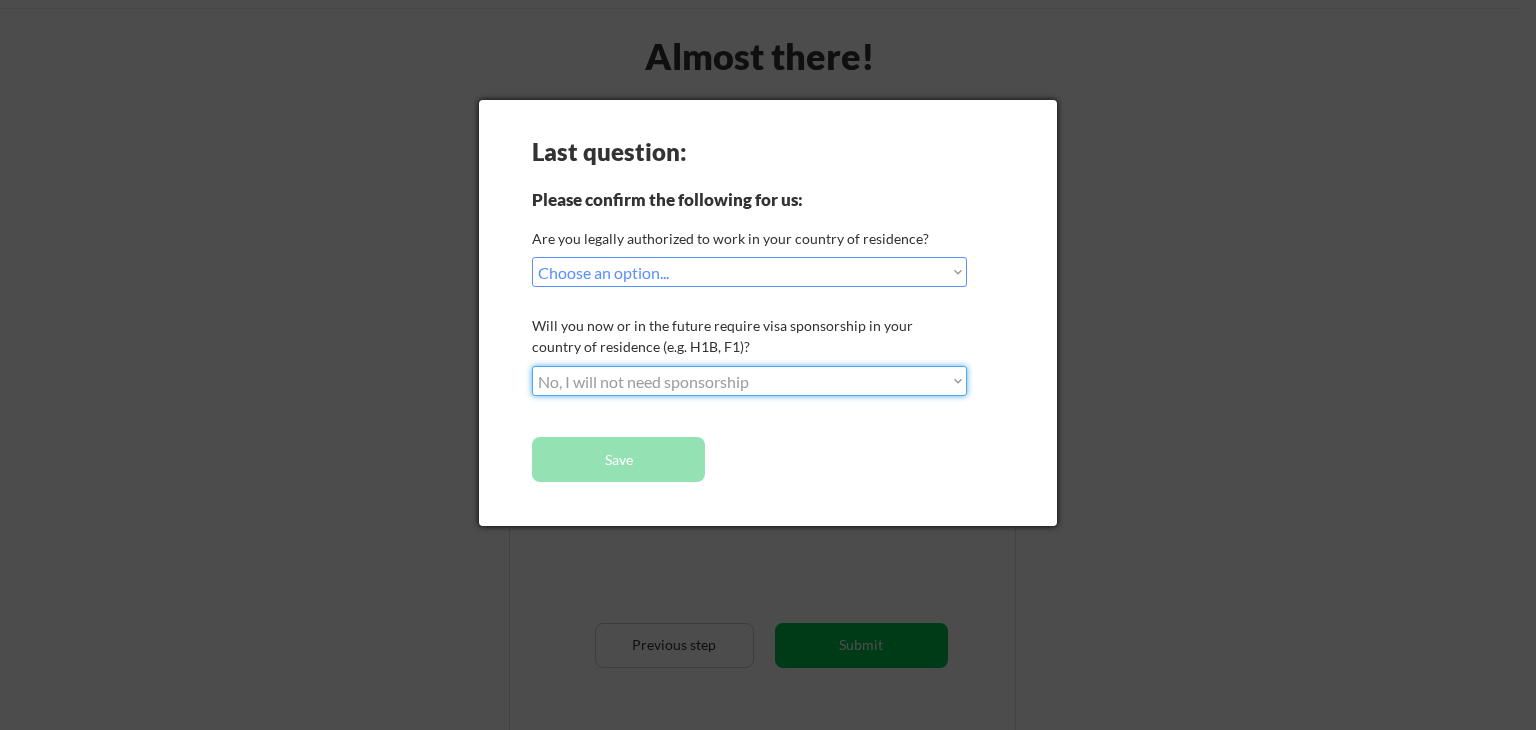 click on "Choose an option... No, I will not need sponsorship Yes, I will need sponsorship" at bounding box center [749, 381] 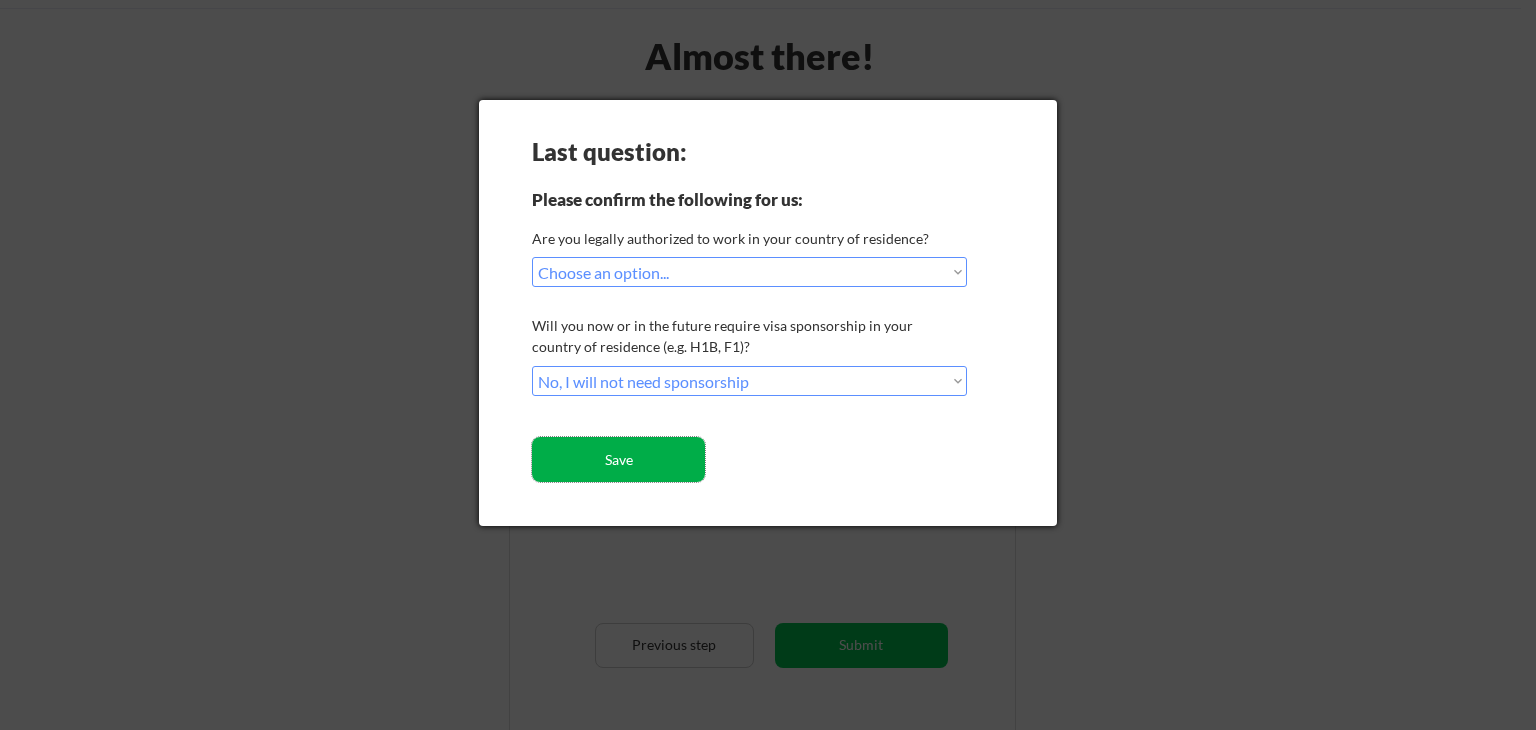 click on "Save" at bounding box center [618, 459] 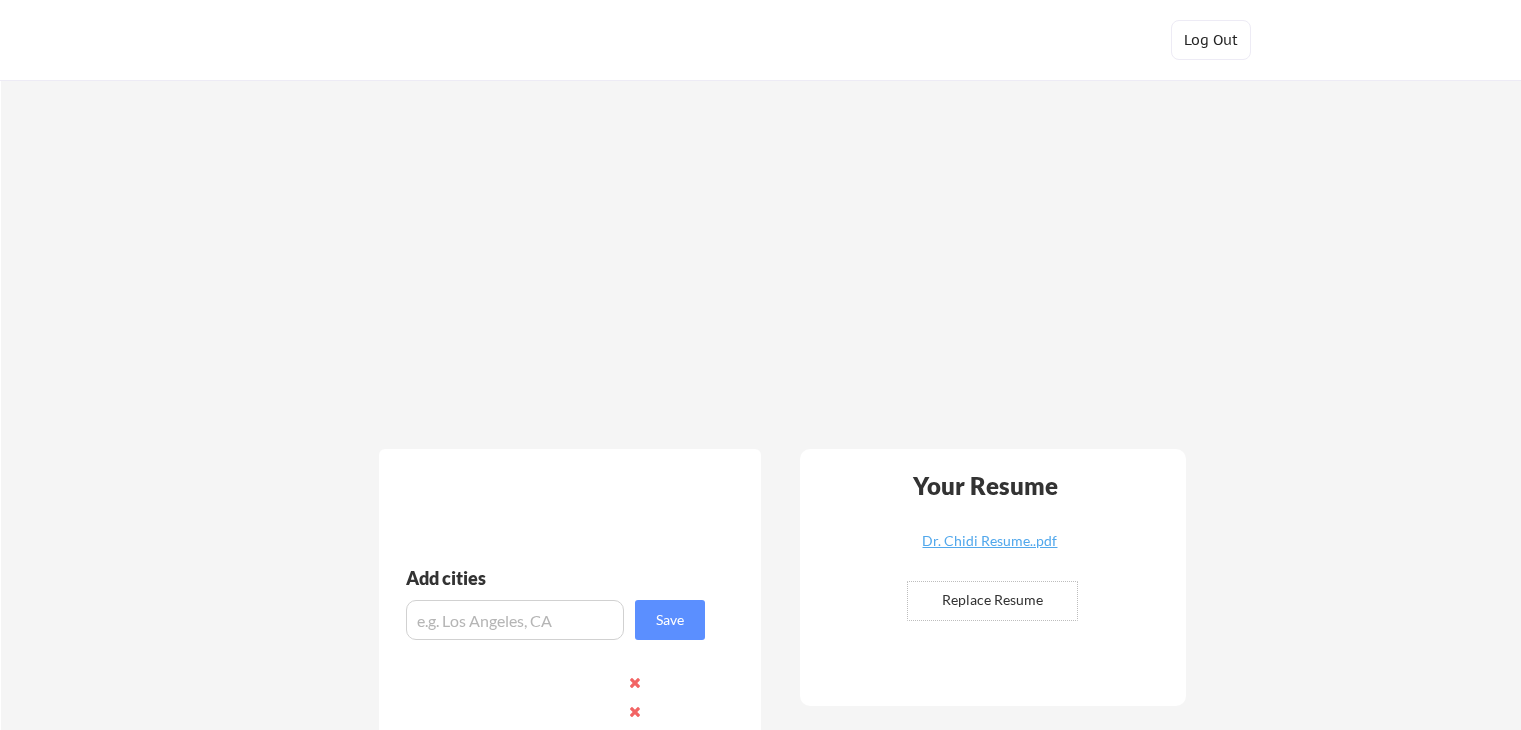 scroll, scrollTop: 0, scrollLeft: 0, axis: both 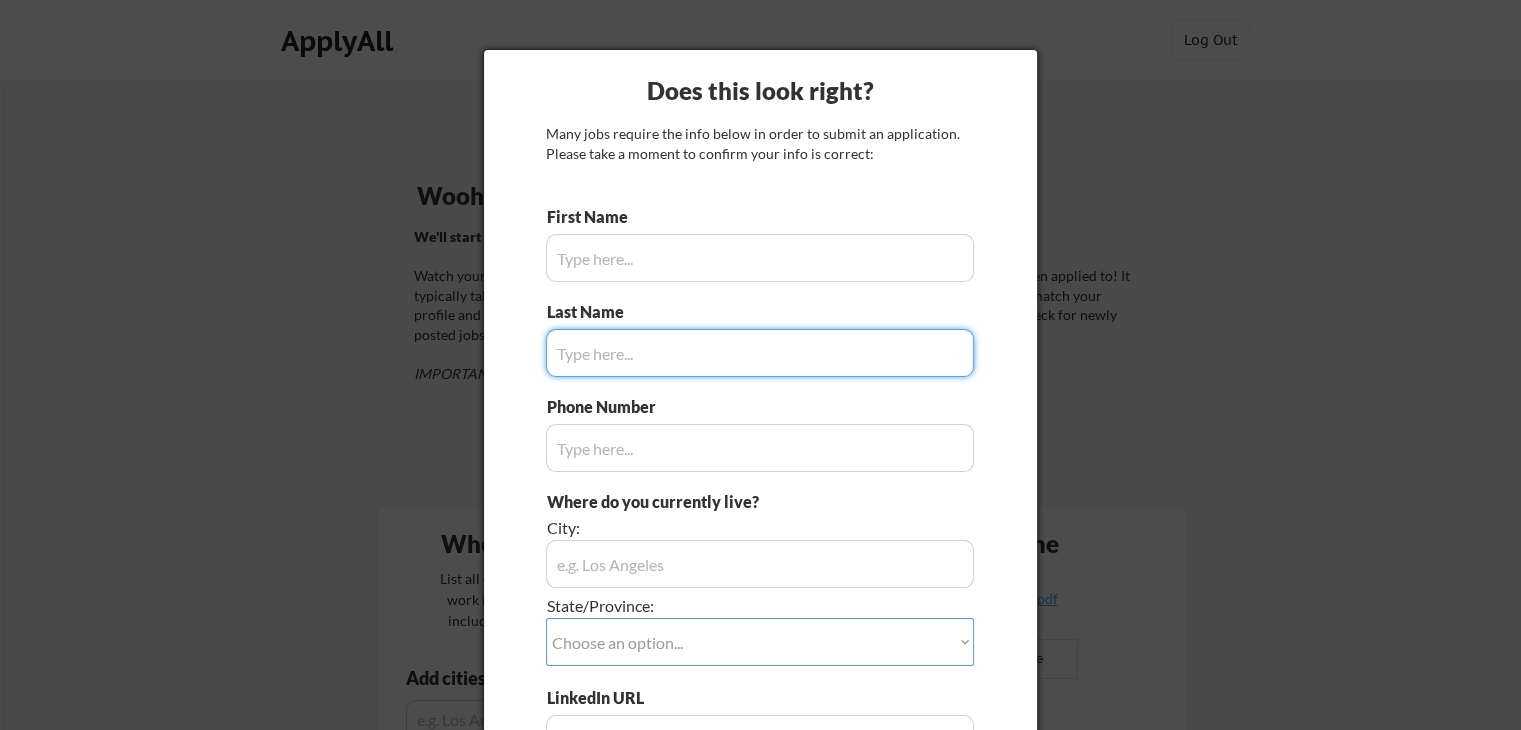 type on "Chidi" 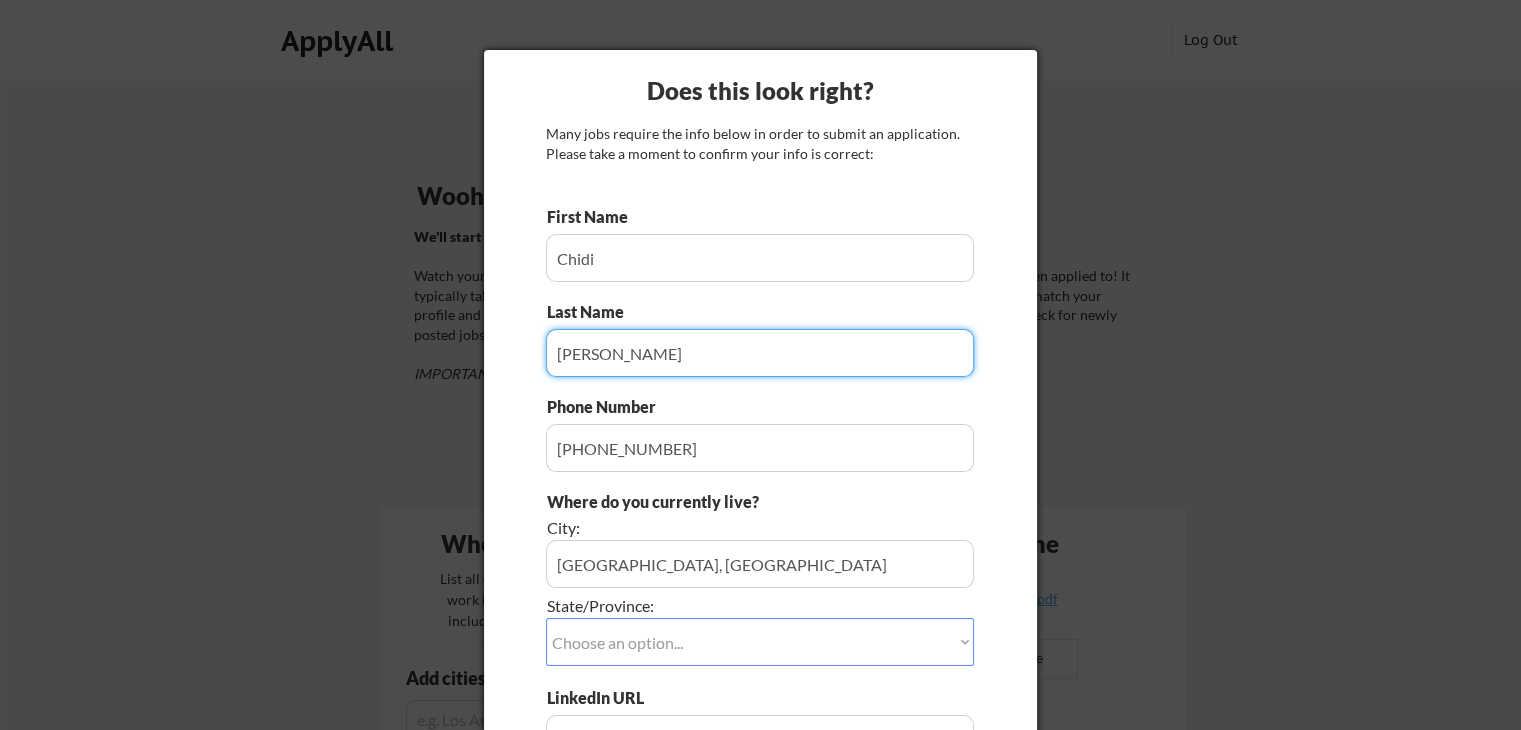 type on "Nwachukwu" 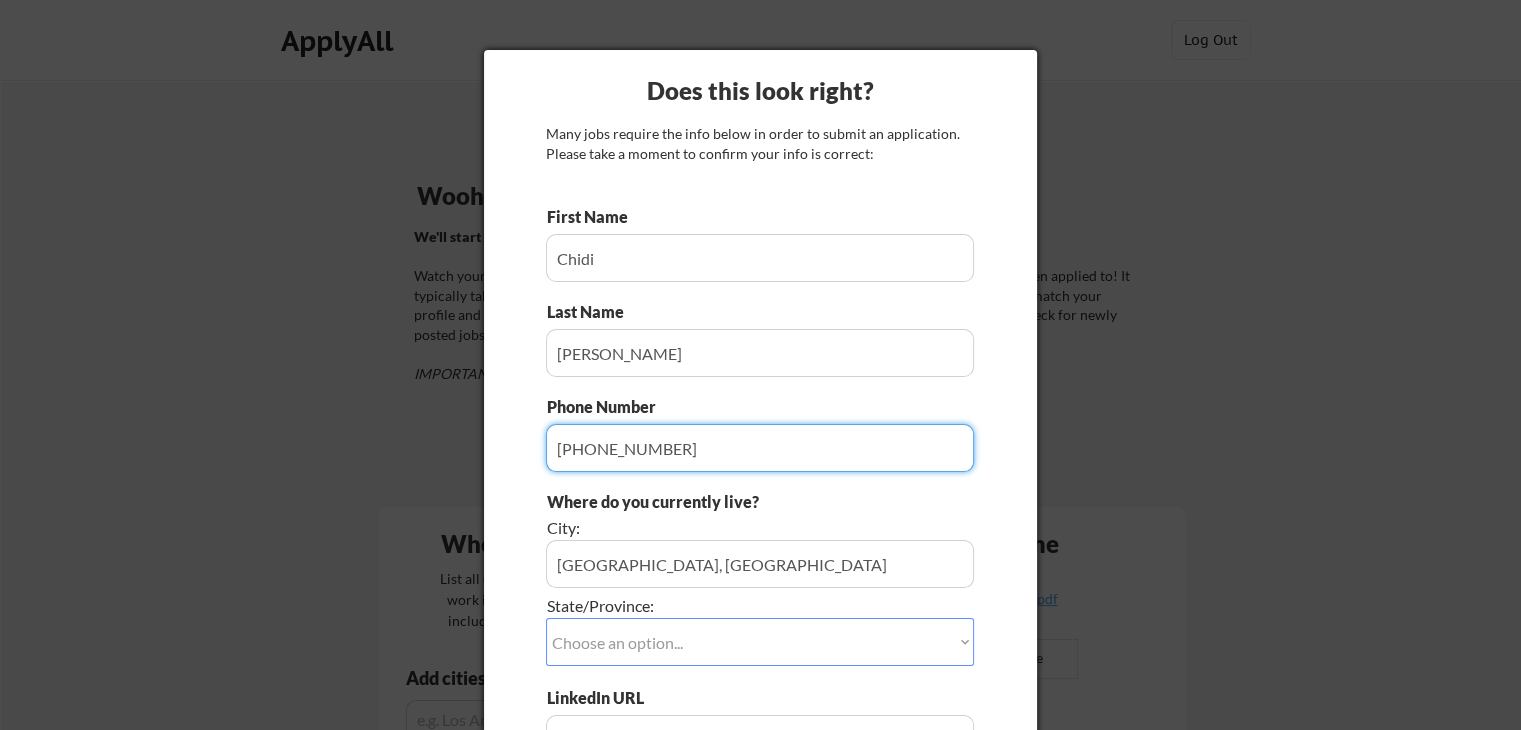 click at bounding box center (760, 448) 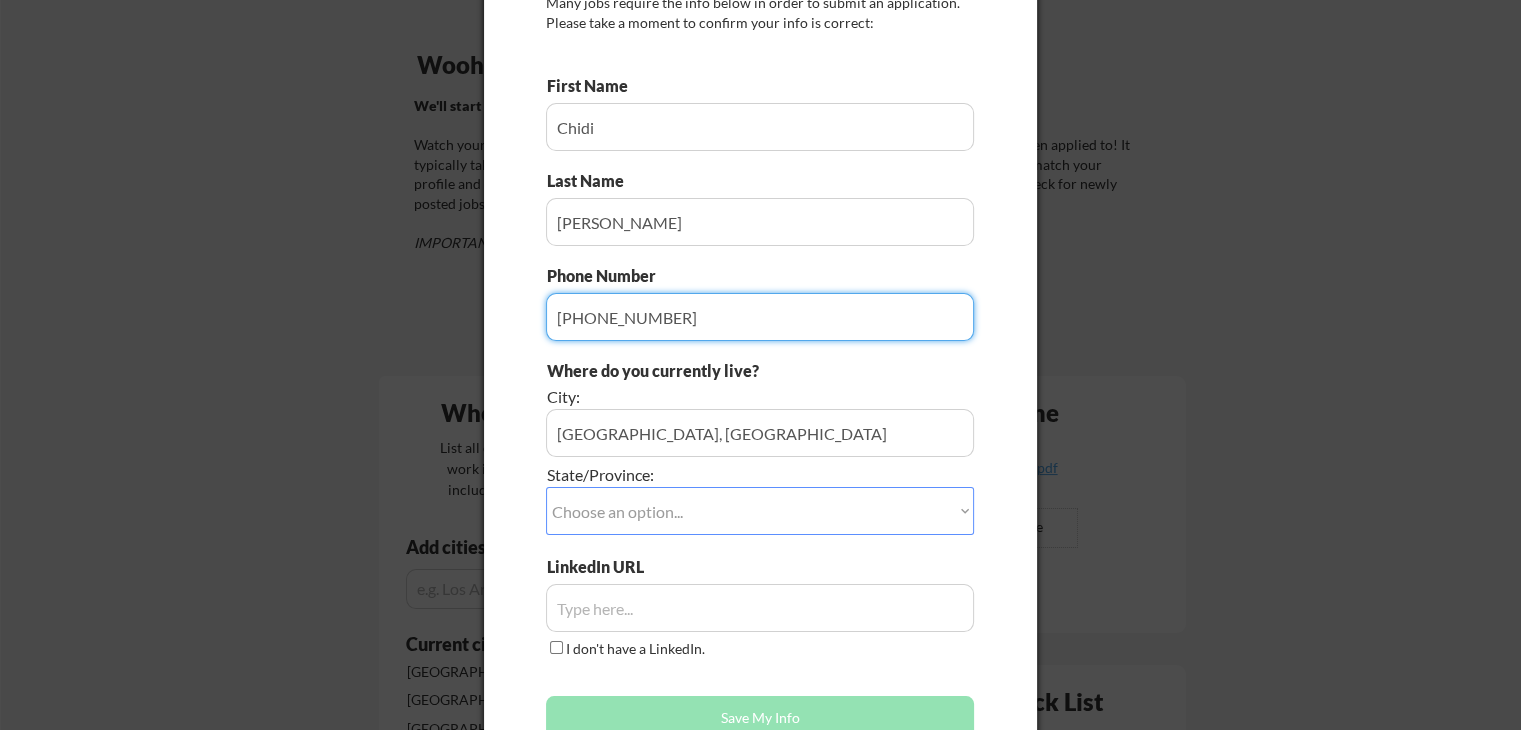 scroll, scrollTop: 132, scrollLeft: 0, axis: vertical 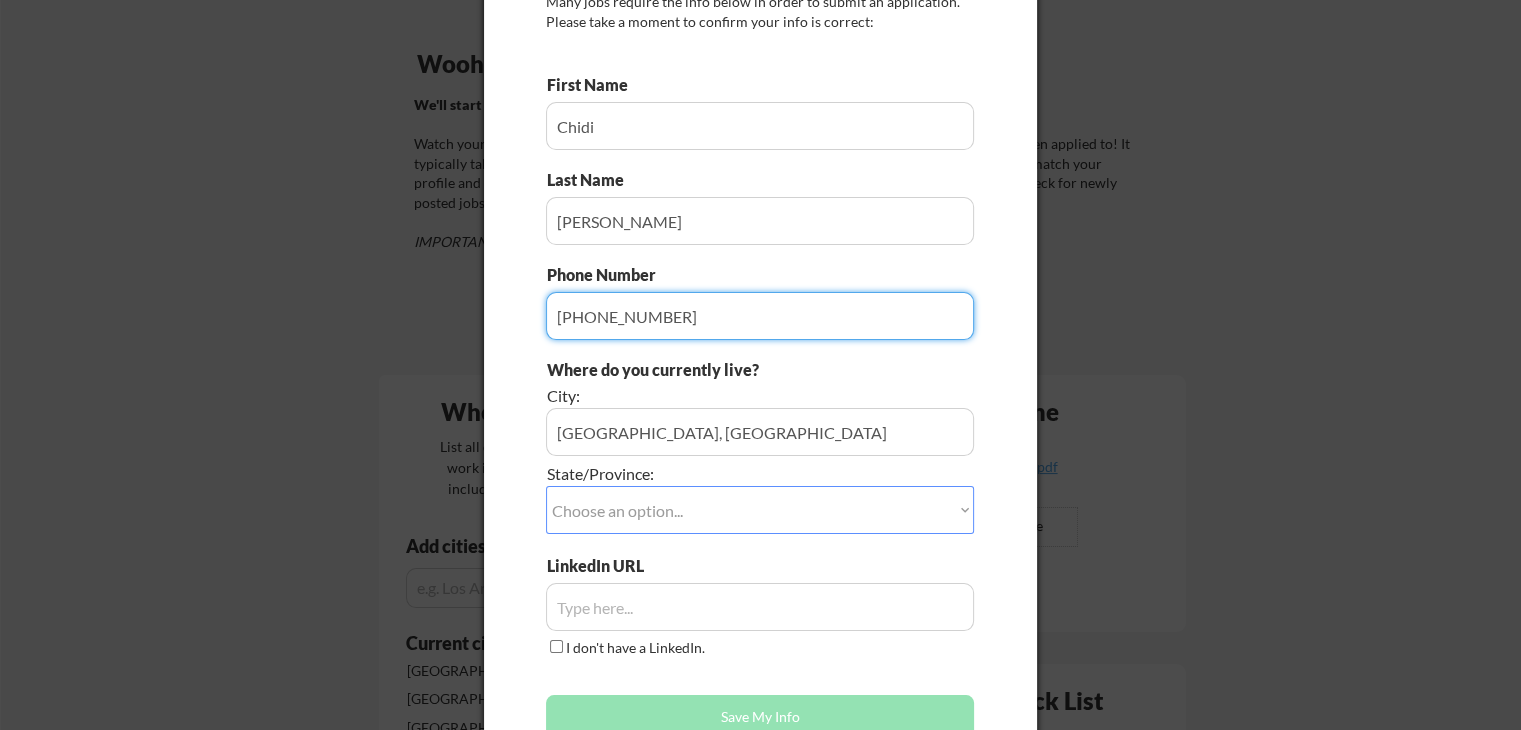 type on "+1 (403) 616-3555" 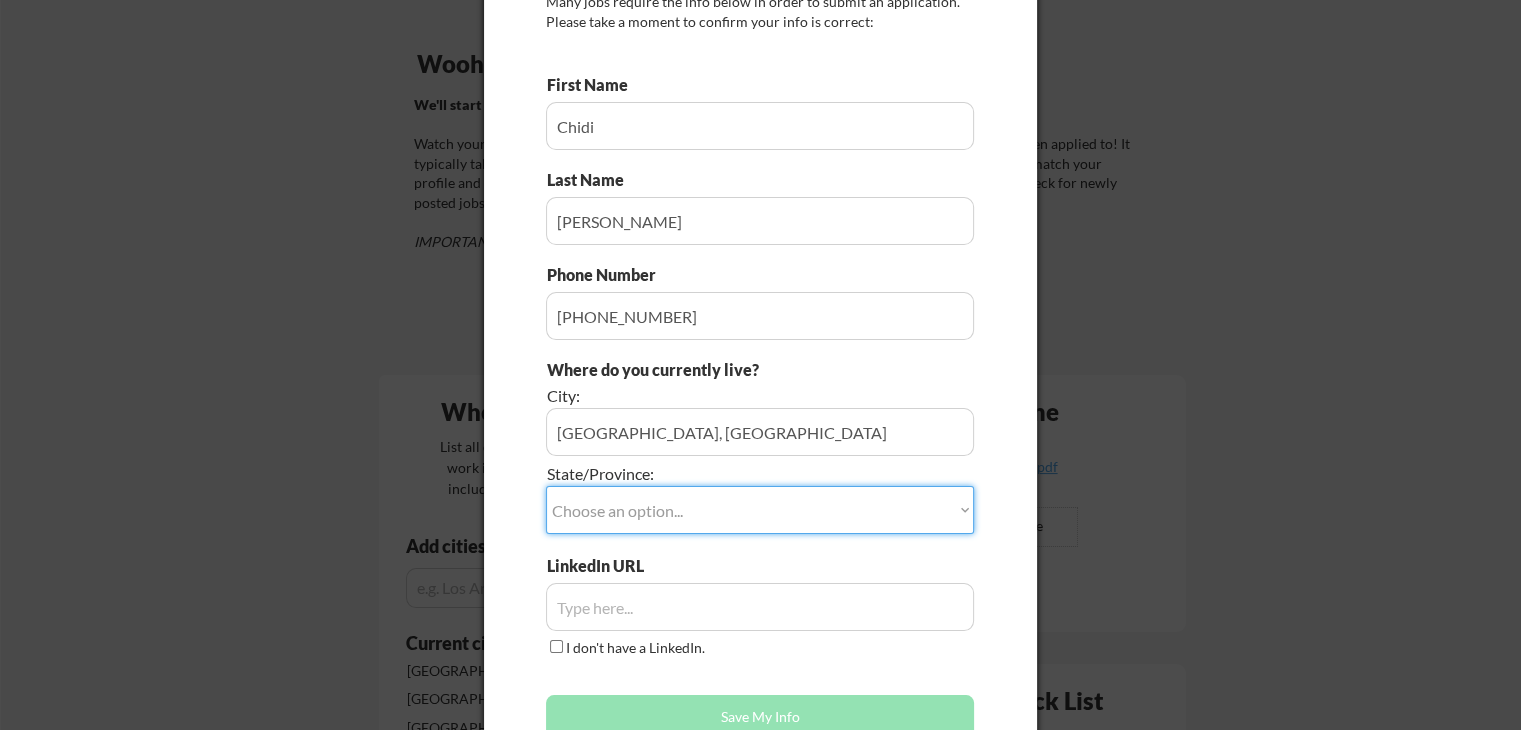 click on "Choose an option... Other/Not Applicable Alabama Alaska Alberta Arizona Arkansas British Columbia California Colorado Connecticut Delaware District of Columbia Florida Georgia Hawaii Idaho Illinois Indiana Iowa Kansas Kentucky Labrador Louisiana Maine Manitoba Maryland Massachusetts Michigan Minnesota Mississippi Missouri Montana Nebraska Nevada New Brunswick New Hampshire New Jersey New Mexico New York Newfoundland North Carolina North Dakota Northwest Territories Nova Scotia Nunavut Ohio Oklahoma Ontario Oregon Pennsylvania Prince Edward Island Quebec Rhode Island Saskatchewan South Carolina South Dakota Tennessee Texas Utah Vermont Virginia Washington West Virginia Wisconsin Wyoming Yukon" at bounding box center [760, 510] 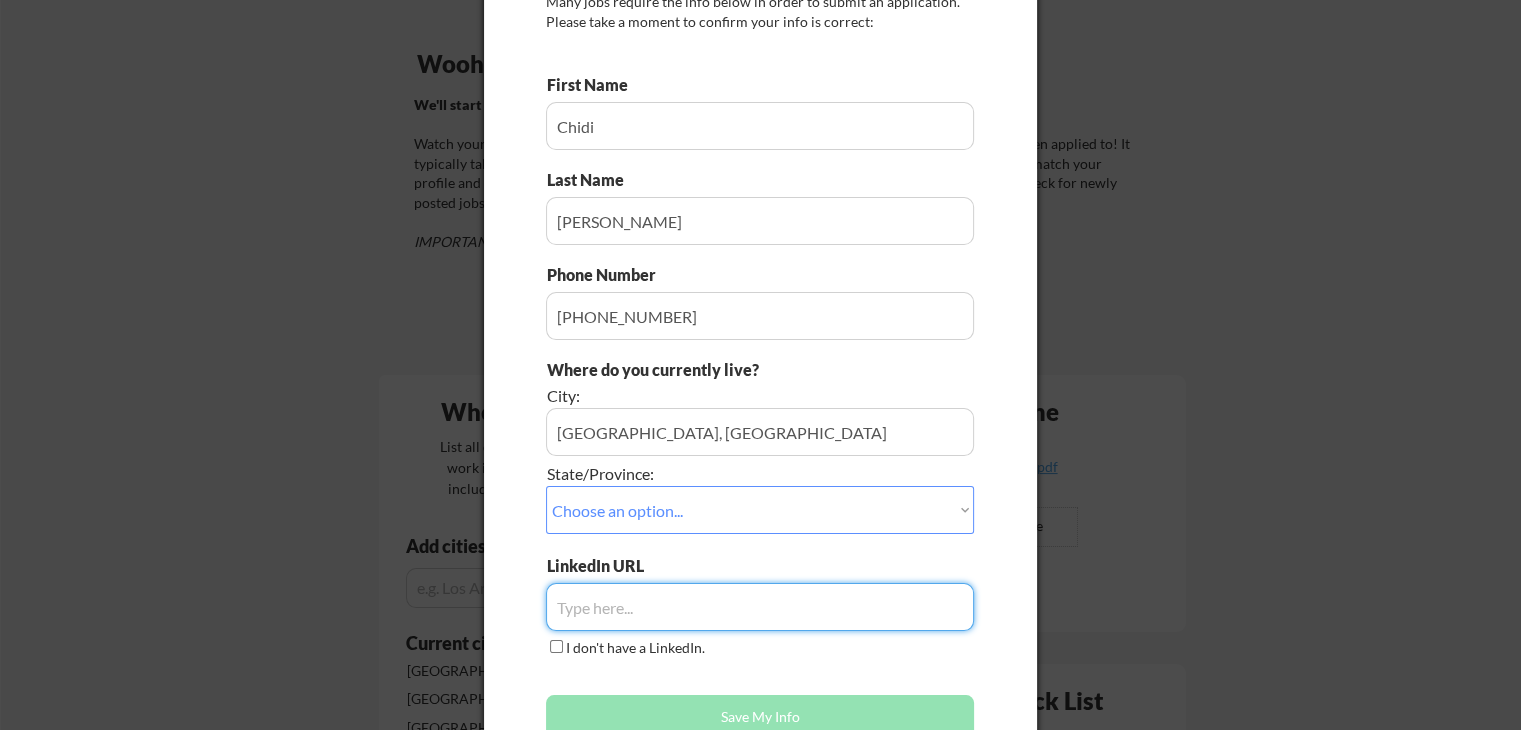 click at bounding box center [760, 607] 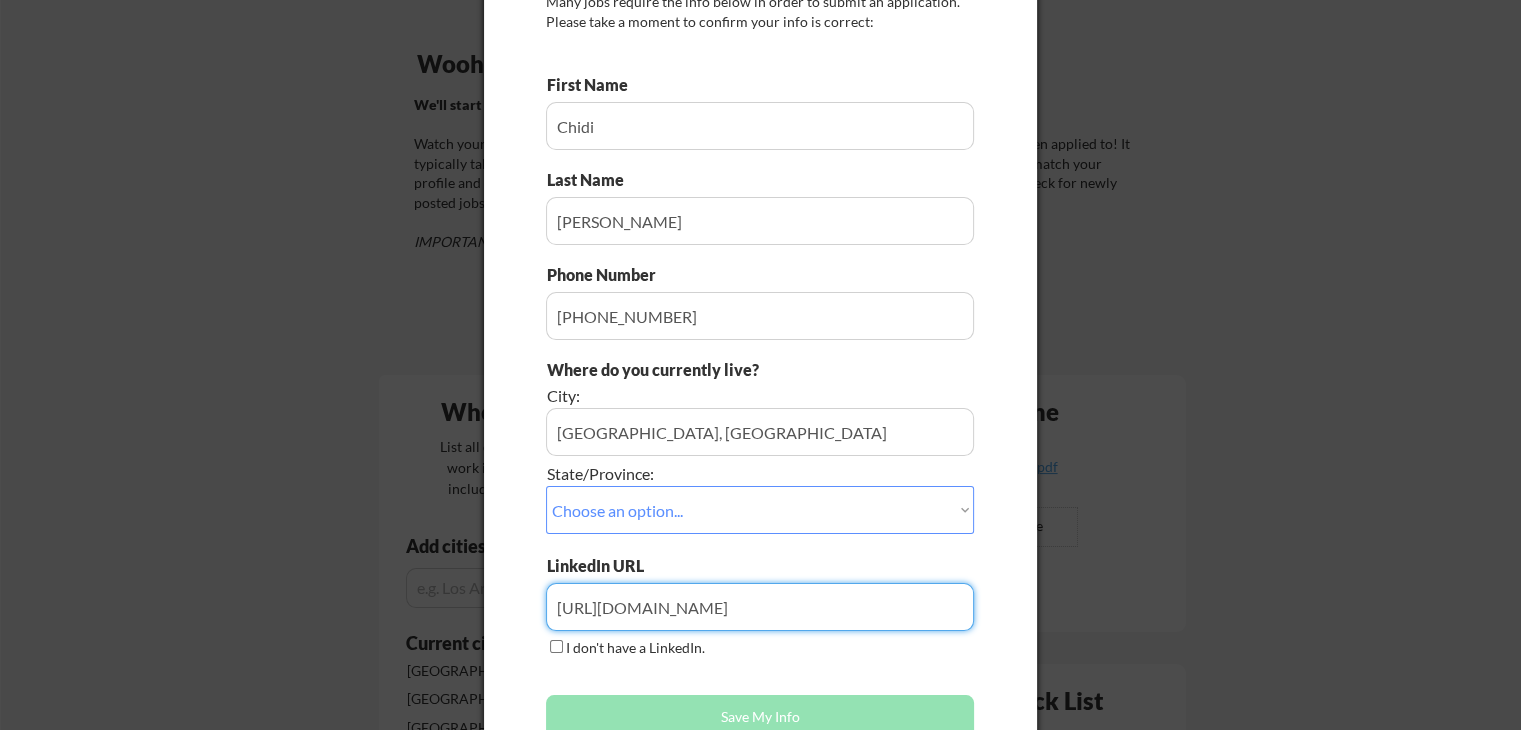 scroll, scrollTop: 0, scrollLeft: 10, axis: horizontal 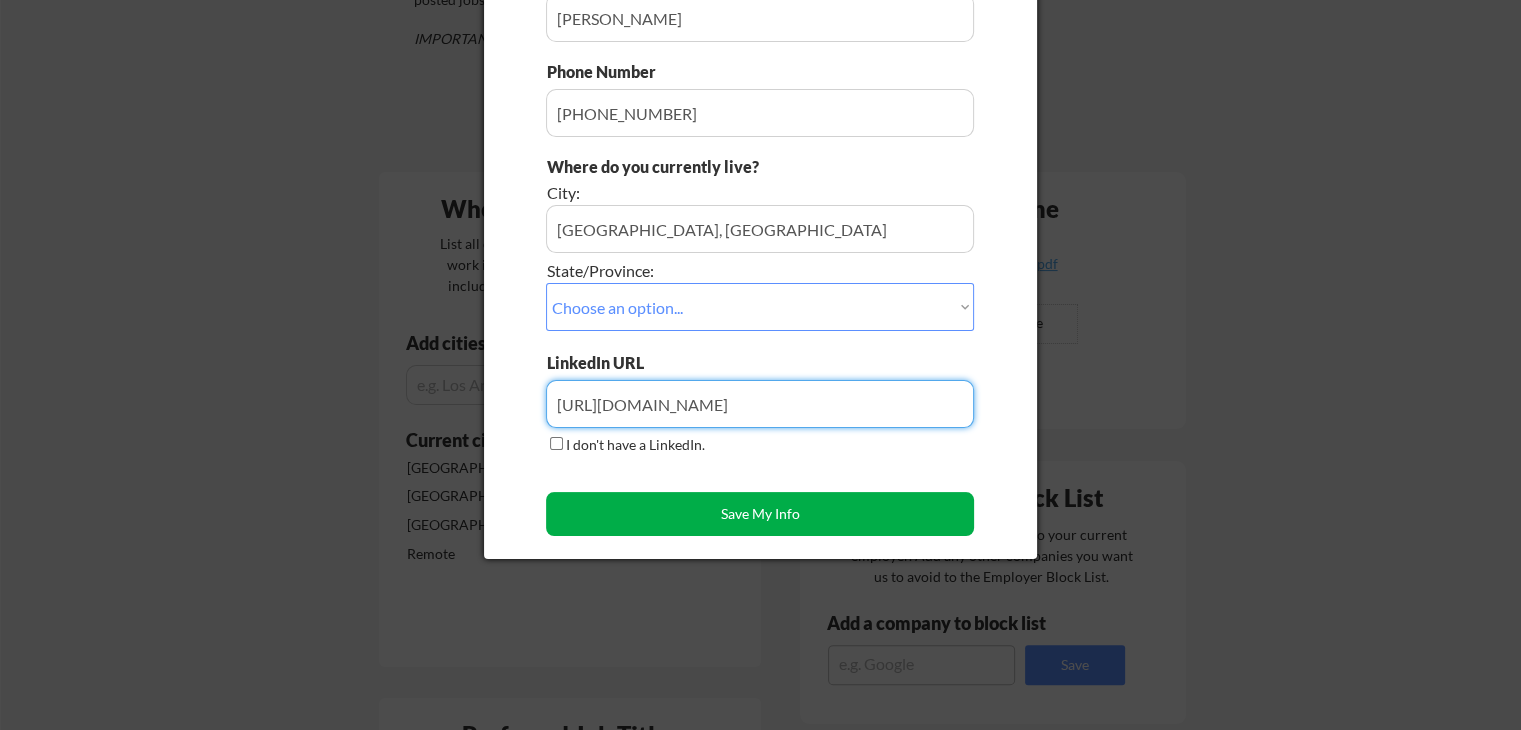 type on "https://www.linkedin.com/in/chidiebere-ebubenwachukwu/" 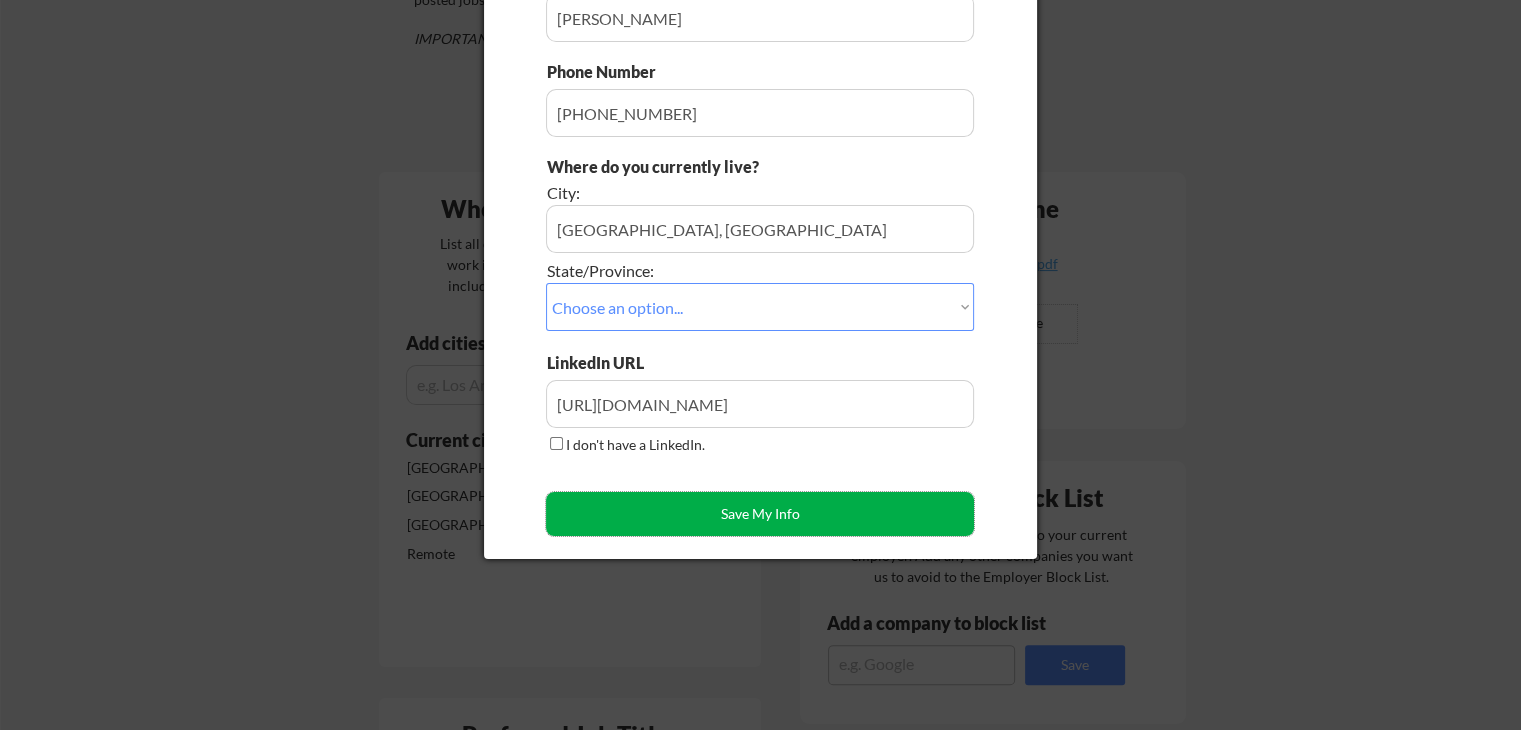 click on "Save My Info" at bounding box center (760, 514) 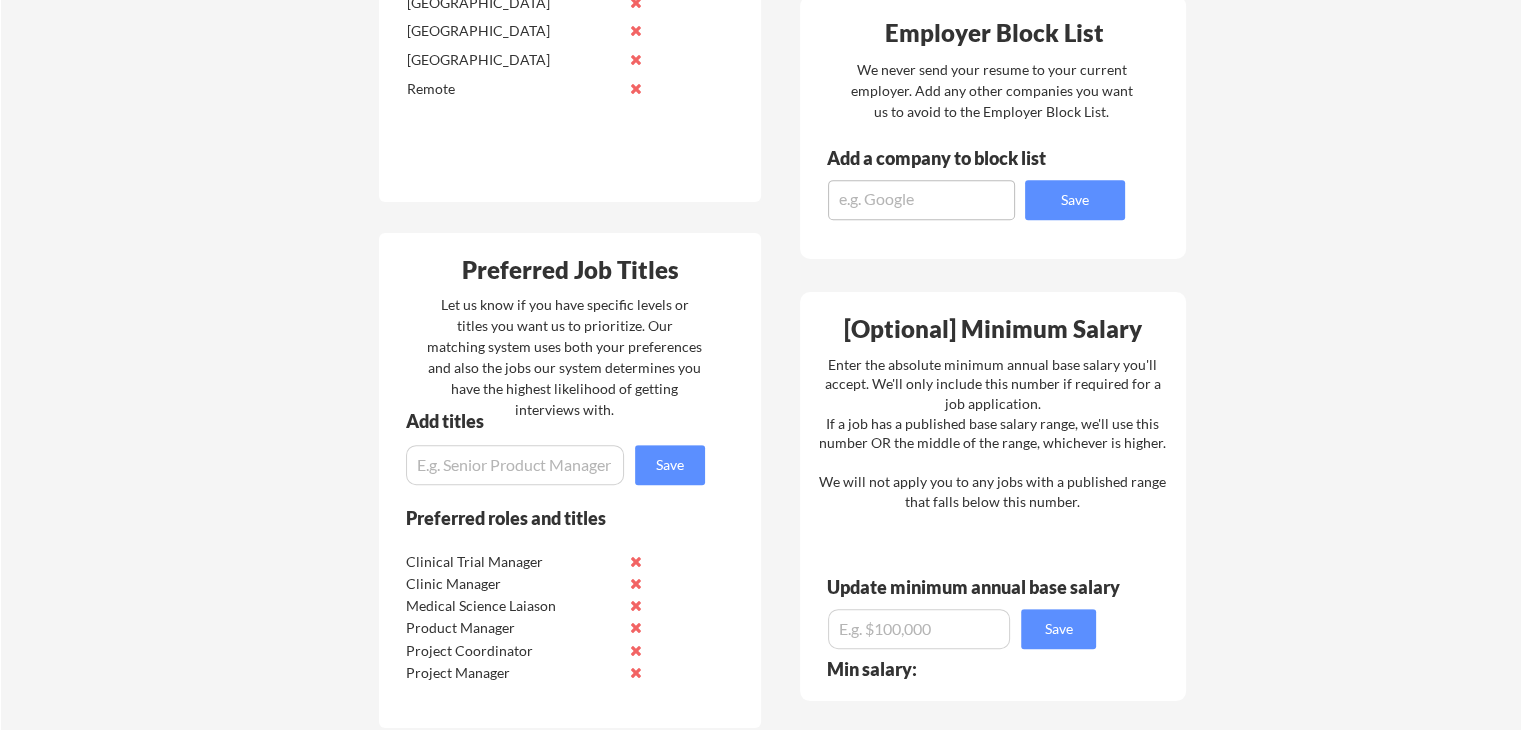 scroll, scrollTop: 811, scrollLeft: 0, axis: vertical 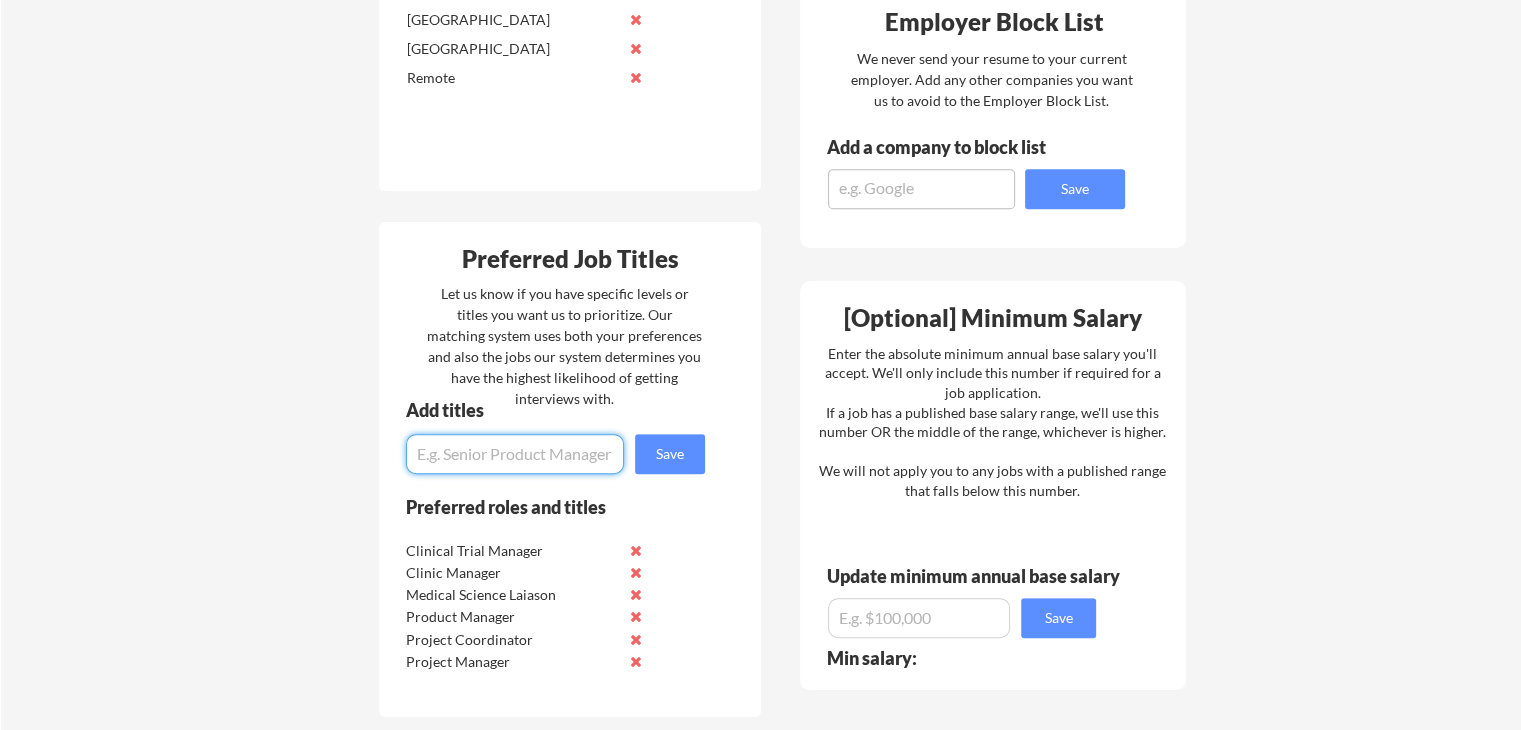 click at bounding box center [515, 454] 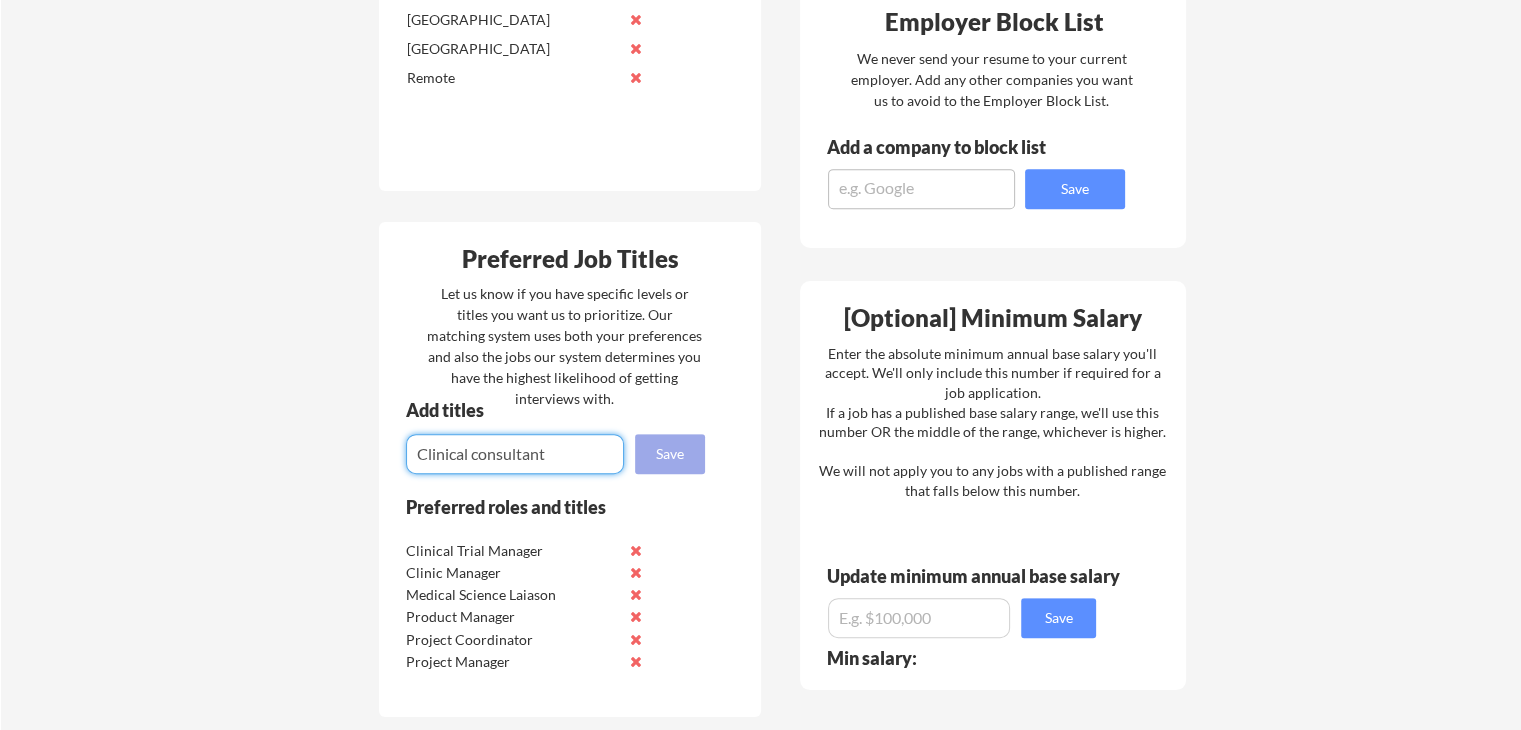 type on "Clinical consultant" 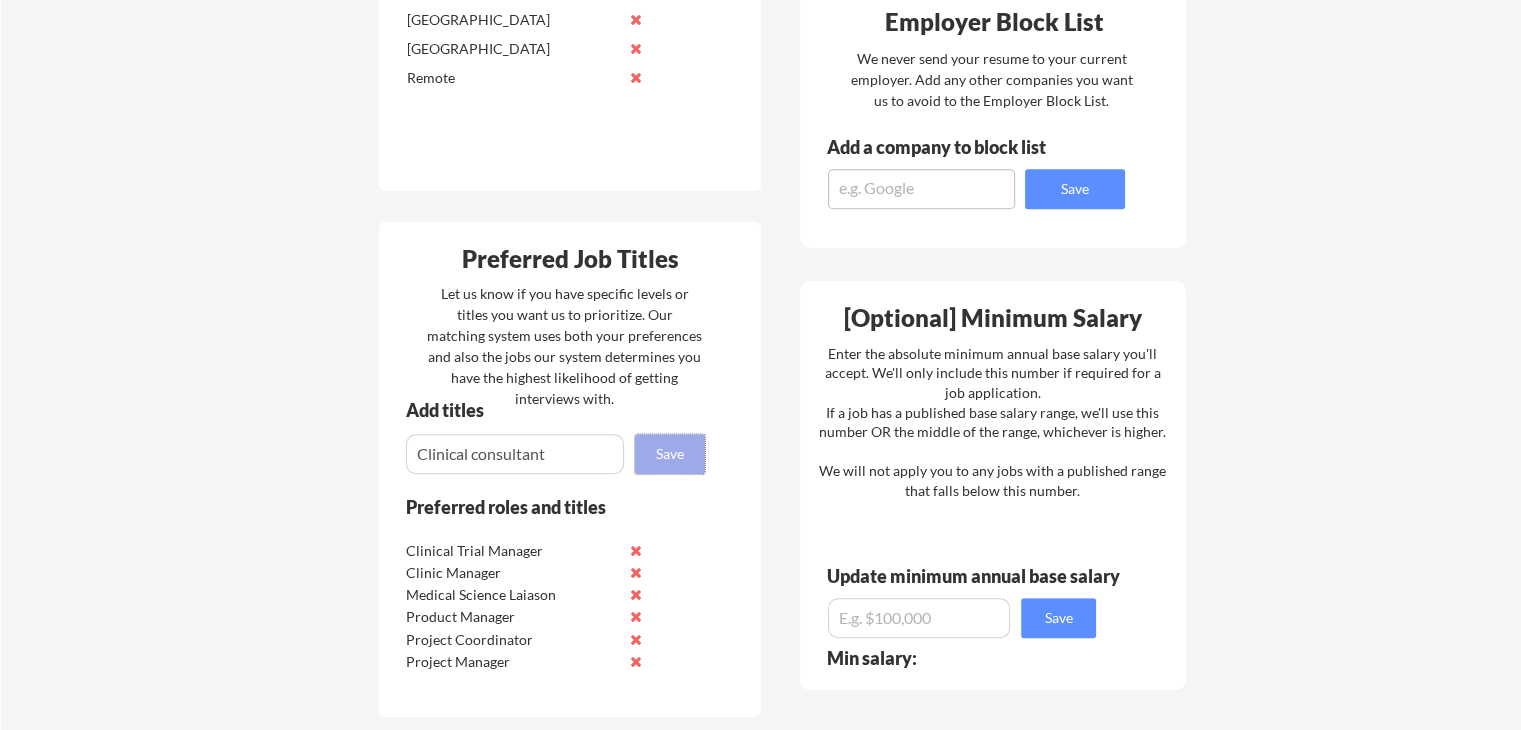 click on "Save" at bounding box center (670, 454) 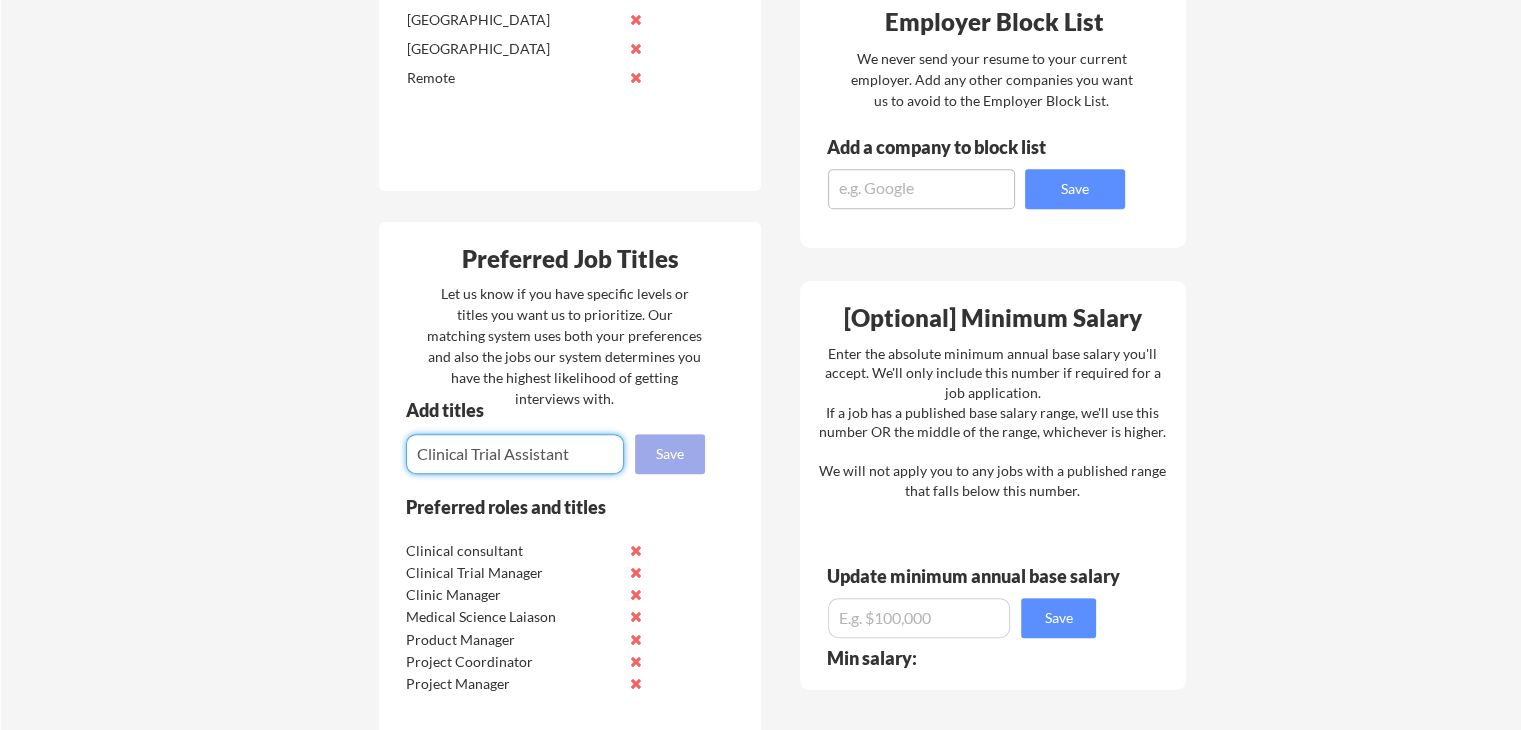 type on "Clinical Trial Assistant" 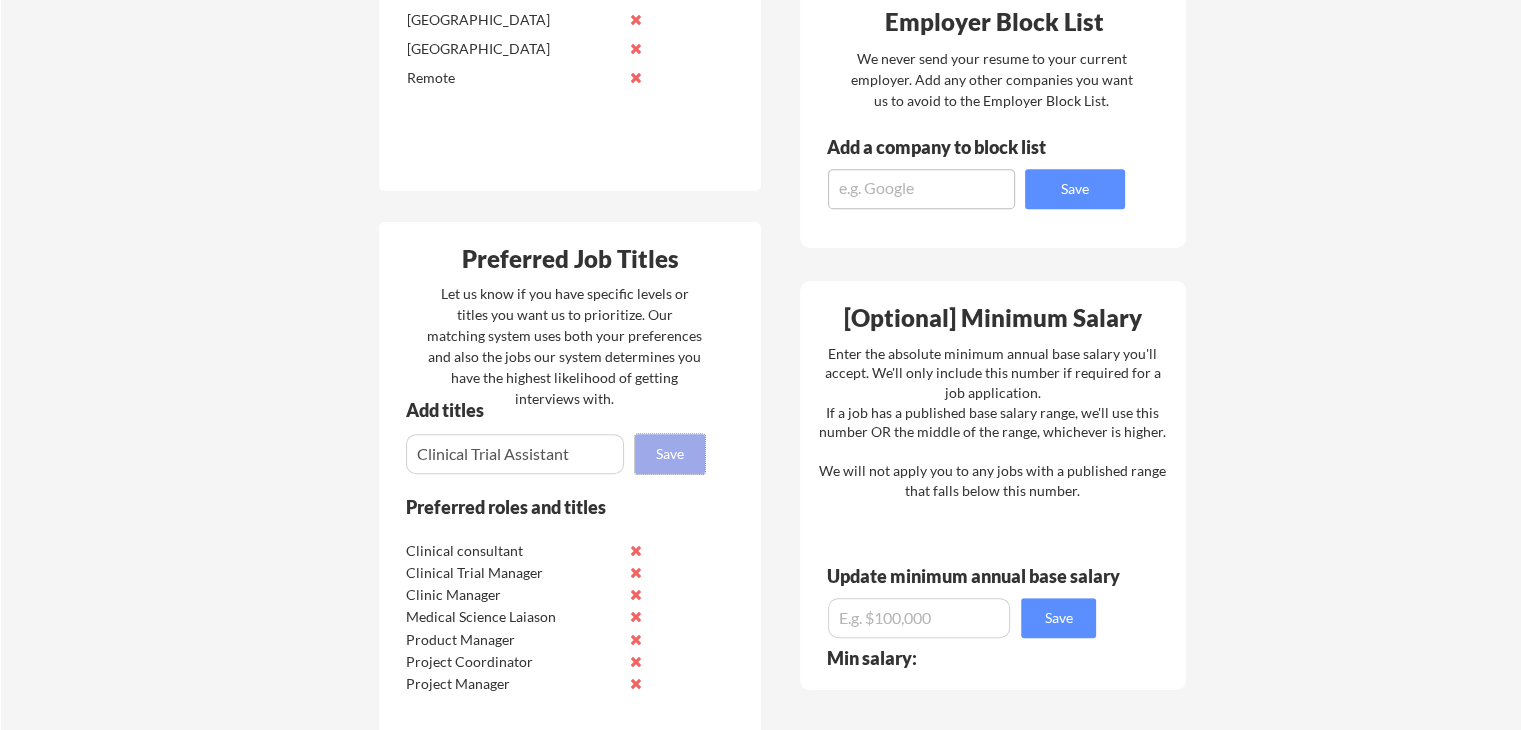 click on "Save" at bounding box center (670, 454) 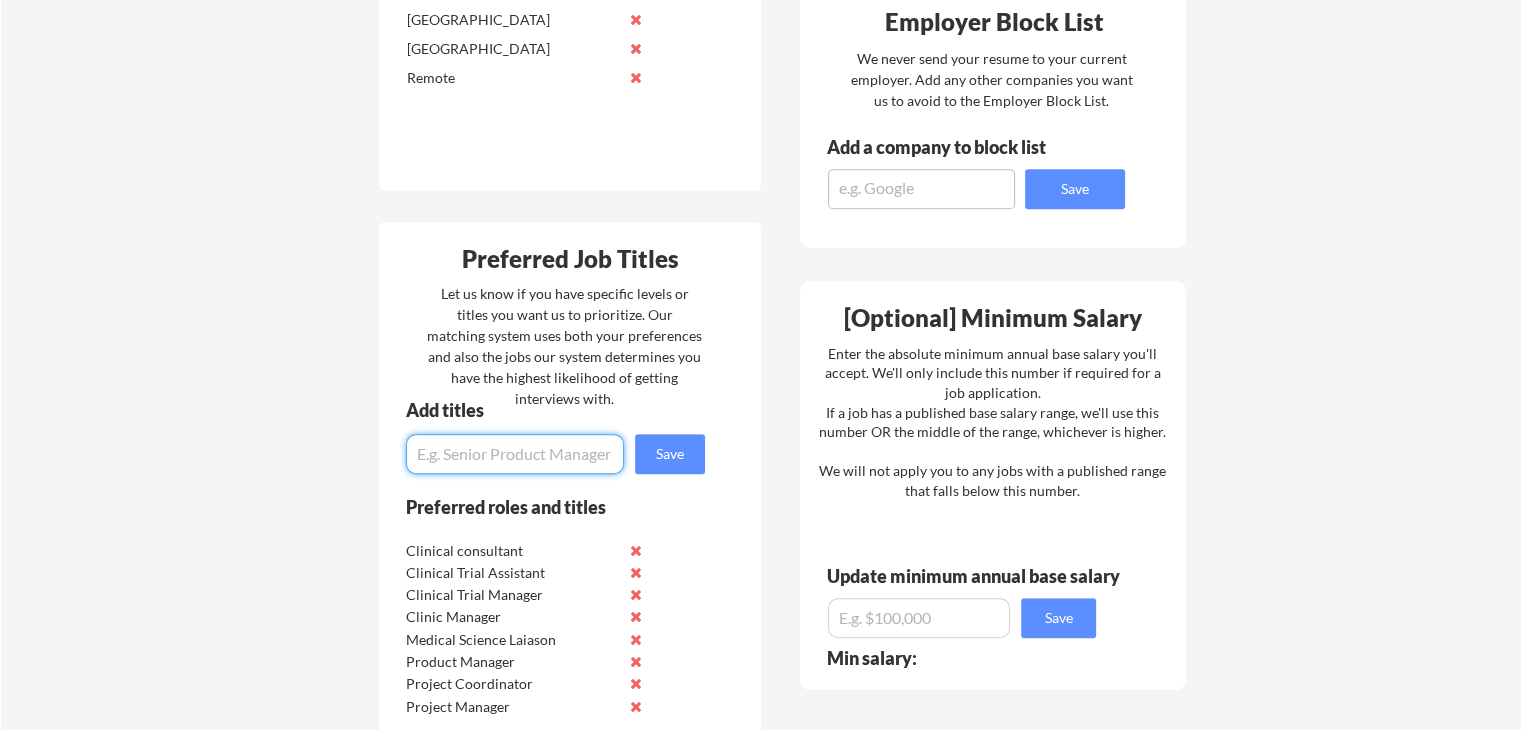 click at bounding box center (515, 454) 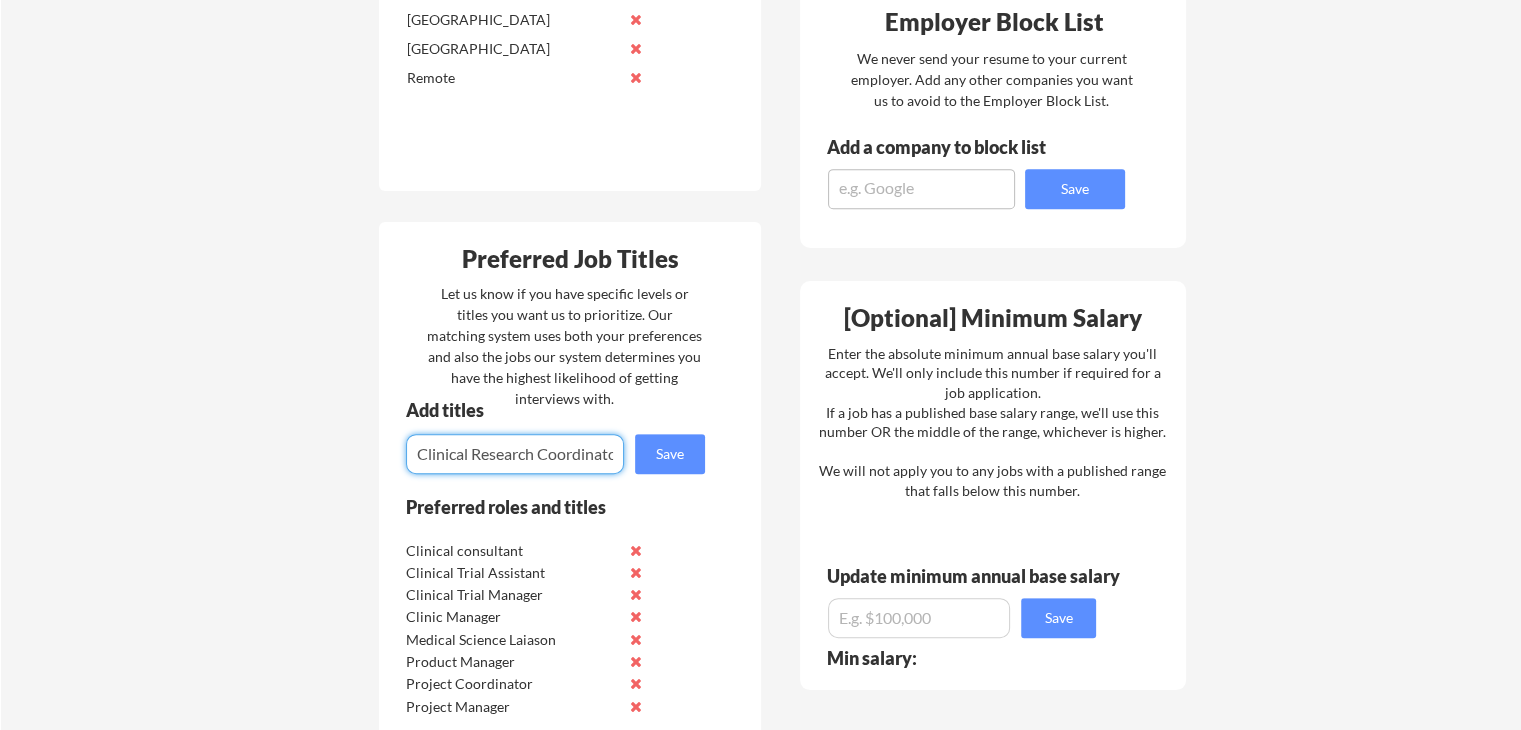 scroll, scrollTop: 0, scrollLeft: 12, axis: horizontal 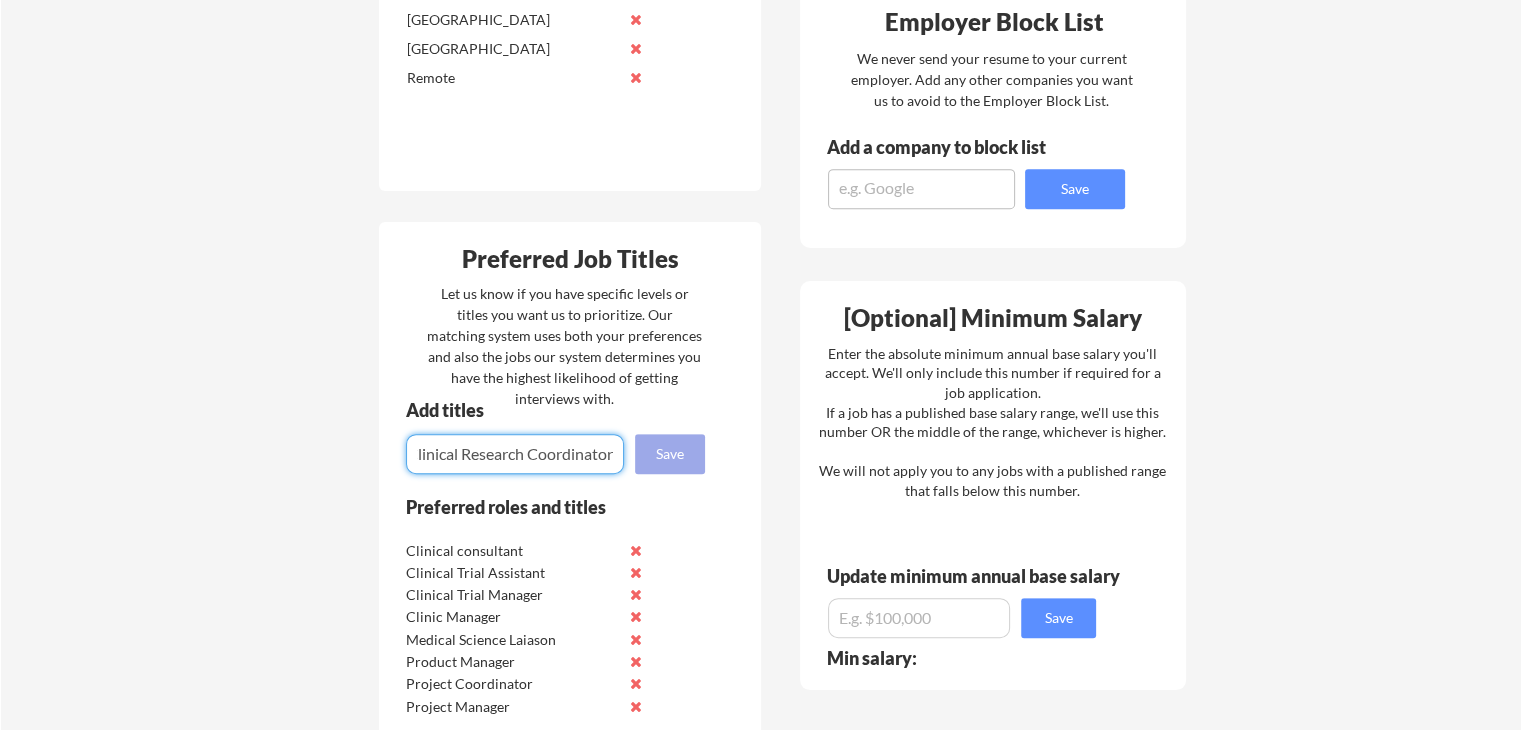 type on "Clinical Research Coordinator" 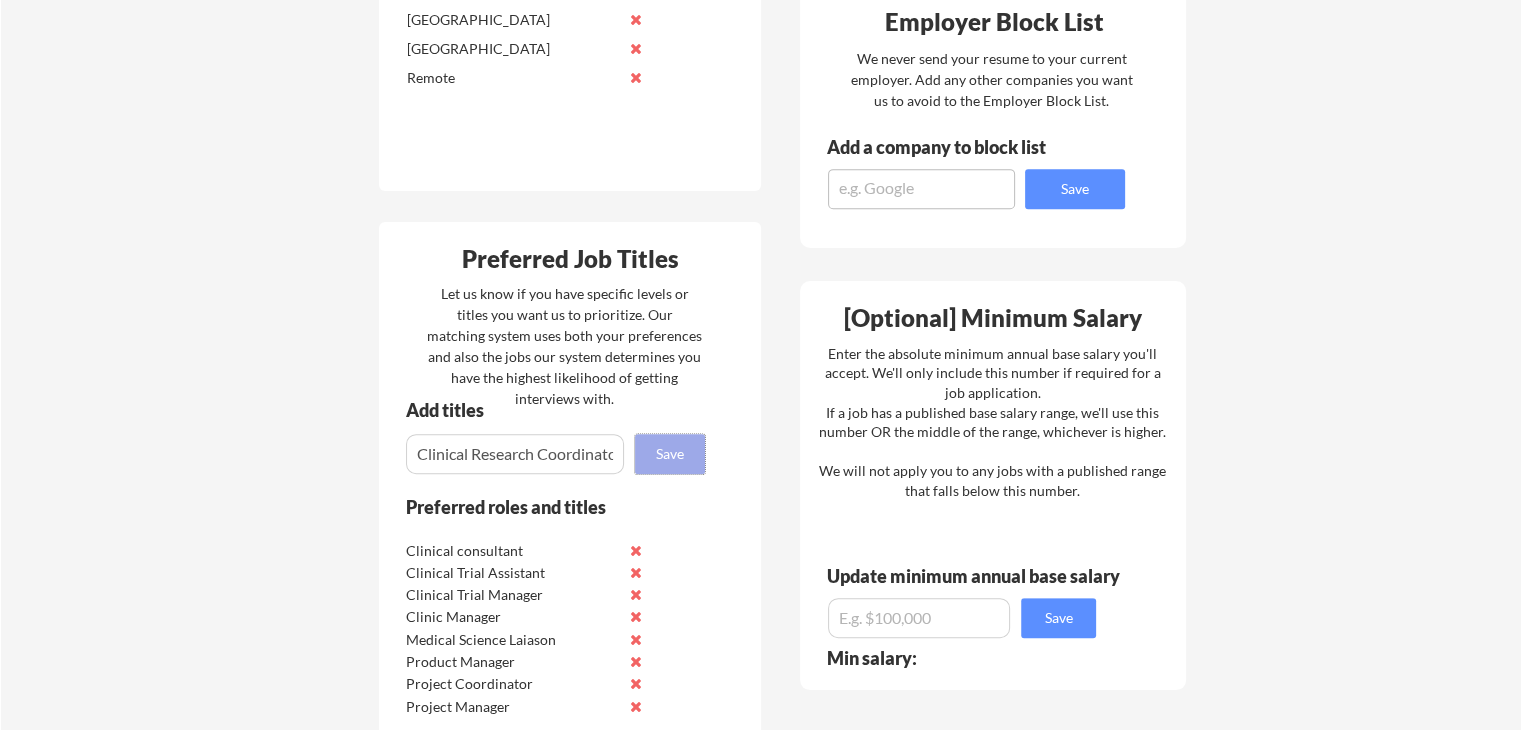 click on "Save" at bounding box center (670, 454) 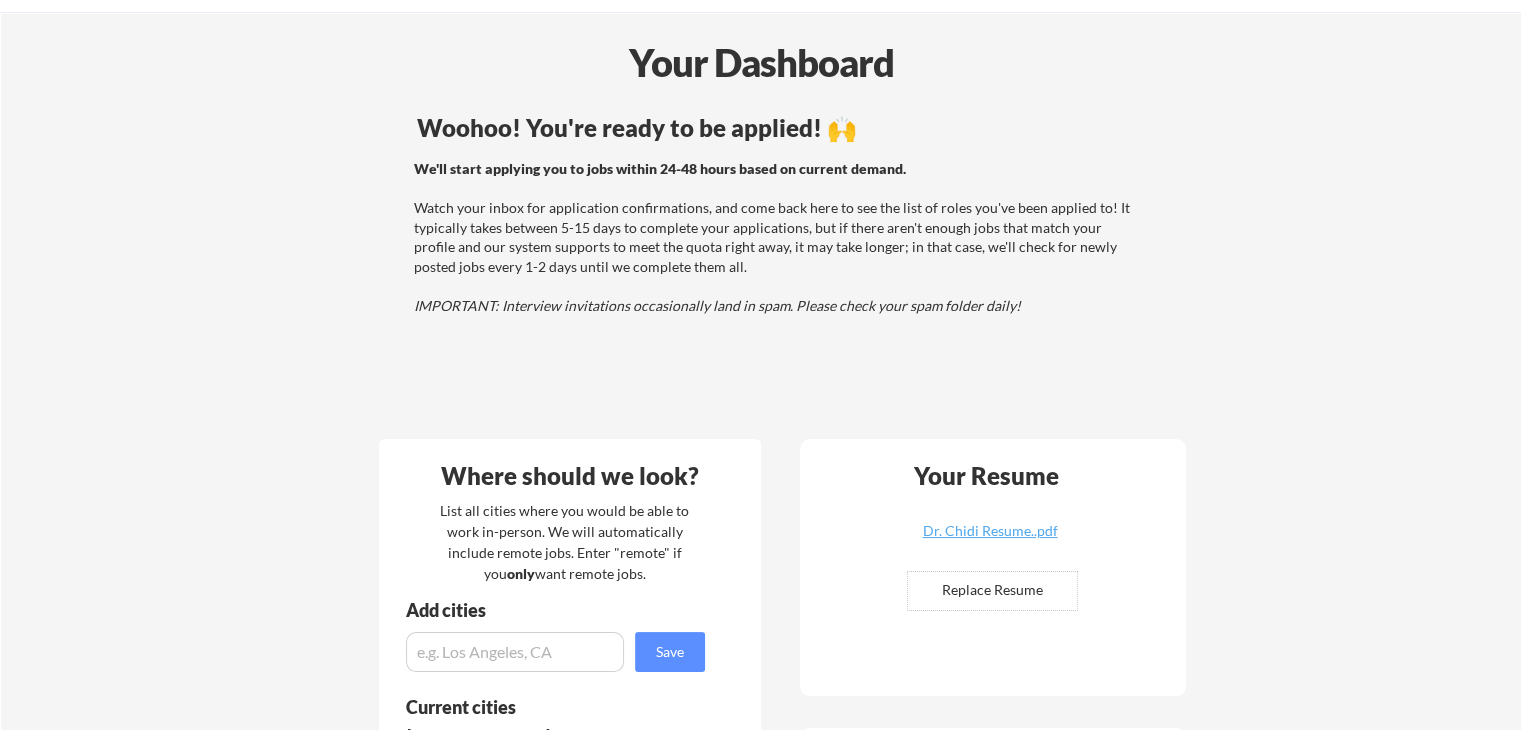 scroll, scrollTop: 0, scrollLeft: 0, axis: both 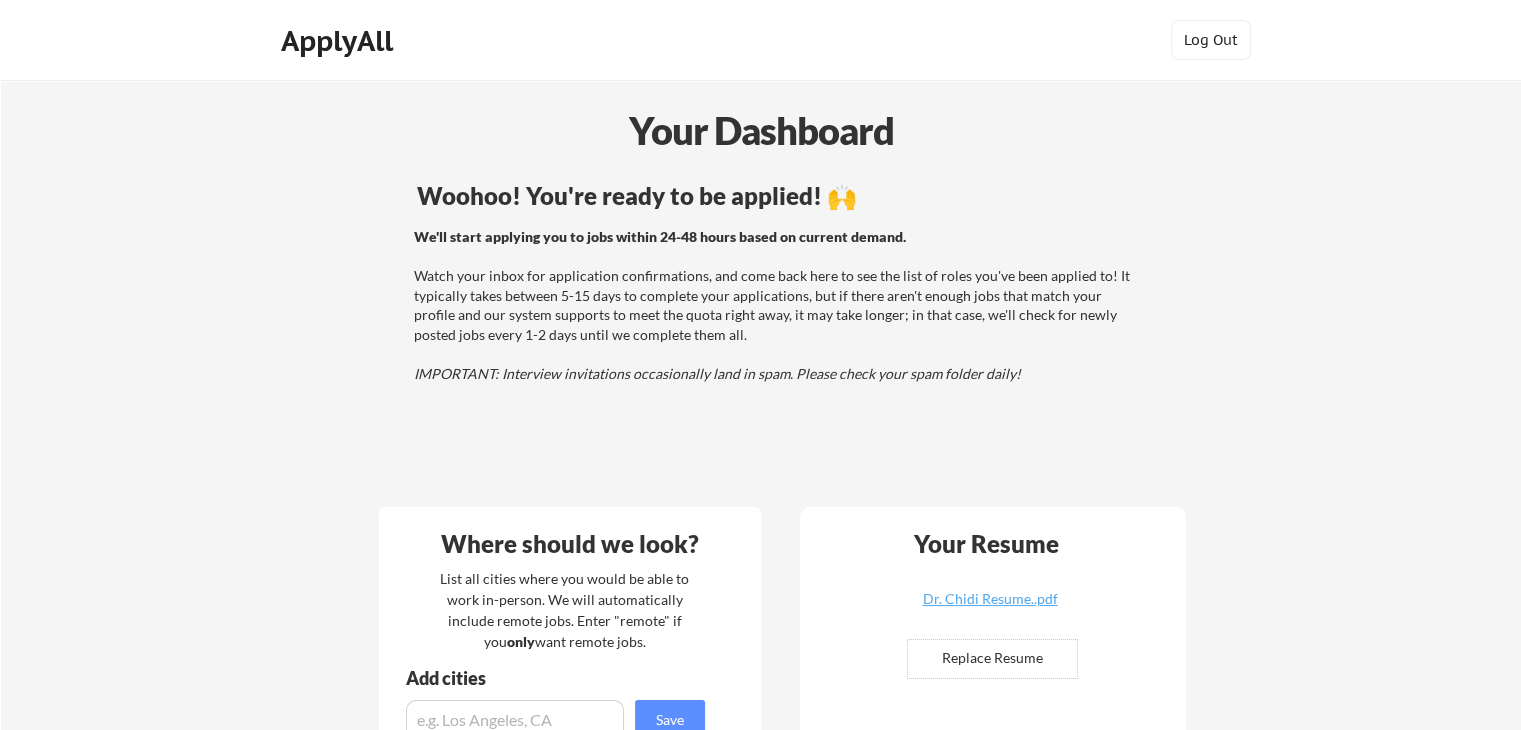 click on "Woohoo! You're ready to be applied! 🙌 We'll start applying you to jobs within 24-48 hours based on current demand.
Watch your inbox for application confirmations, and come back here to see the list of roles you've been applied to! It typically takes between 5-15 days to complete your applications, but if there aren't enough jobs that match your profile and our system supports to meet the quota right away, it may take longer; in that case, we'll check for newly posted jobs every 1-2 days until we complete them all. IMPORTANT: Interview invitations occasionally land in spam. Please check your spam folder daily!" at bounding box center [777, 333] 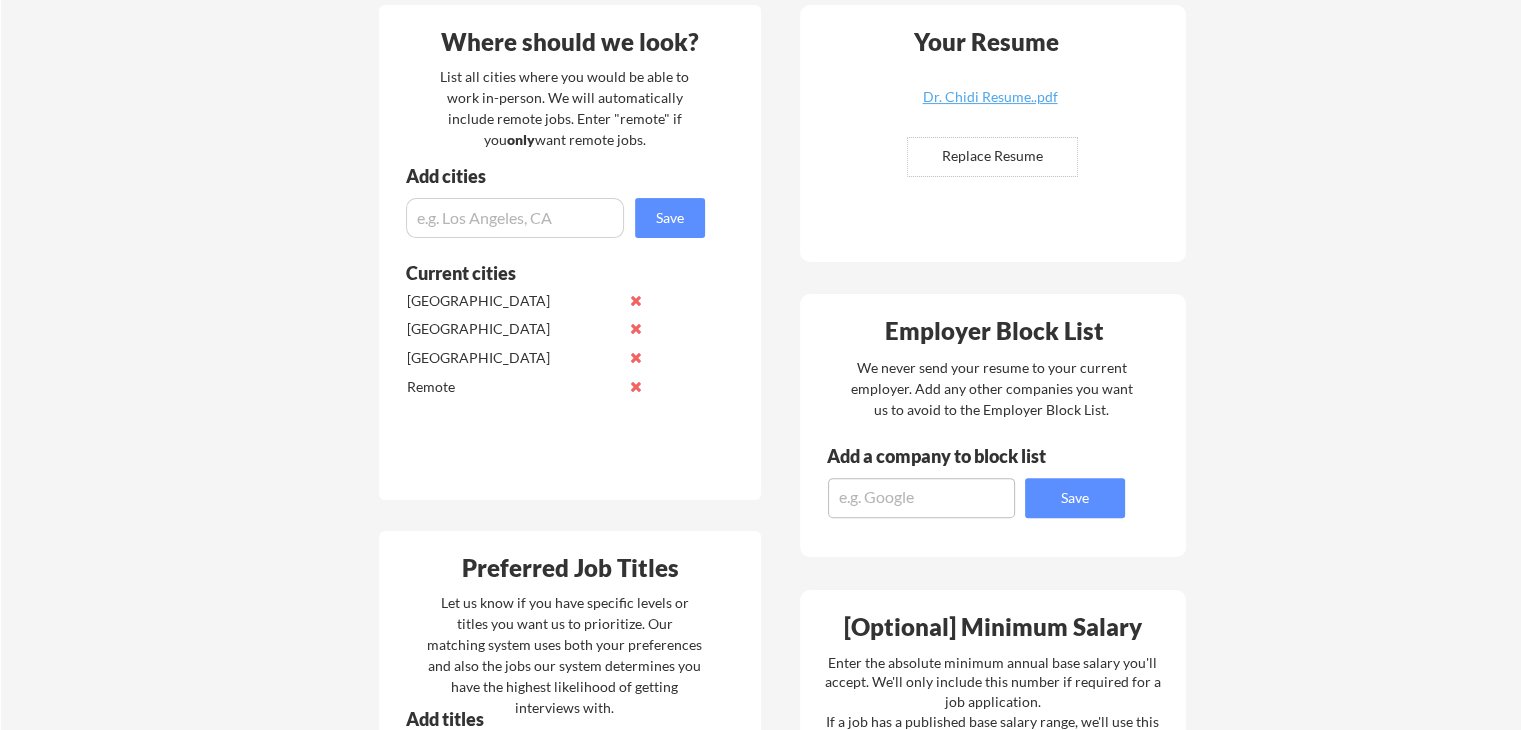scroll, scrollTop: 496, scrollLeft: 0, axis: vertical 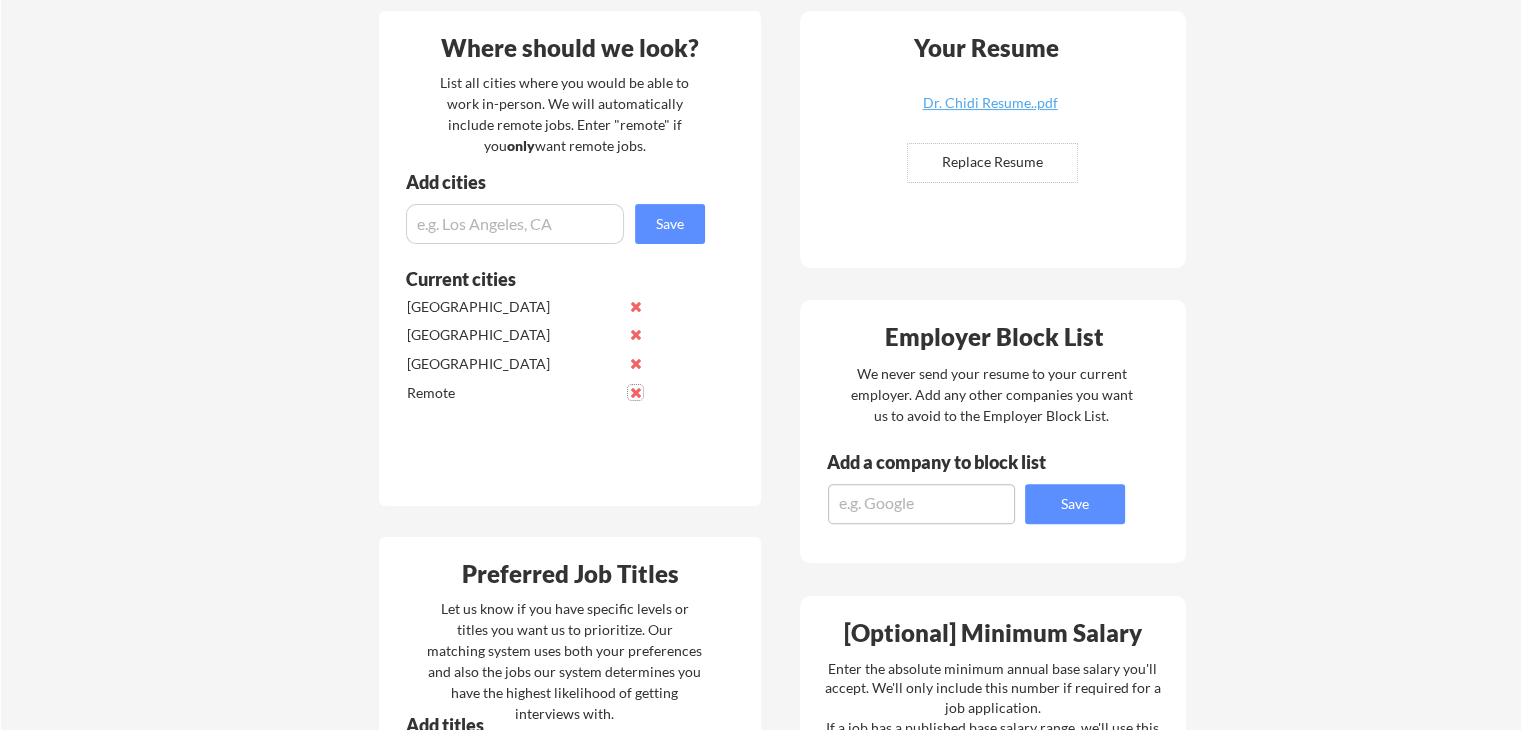 click at bounding box center [635, 392] 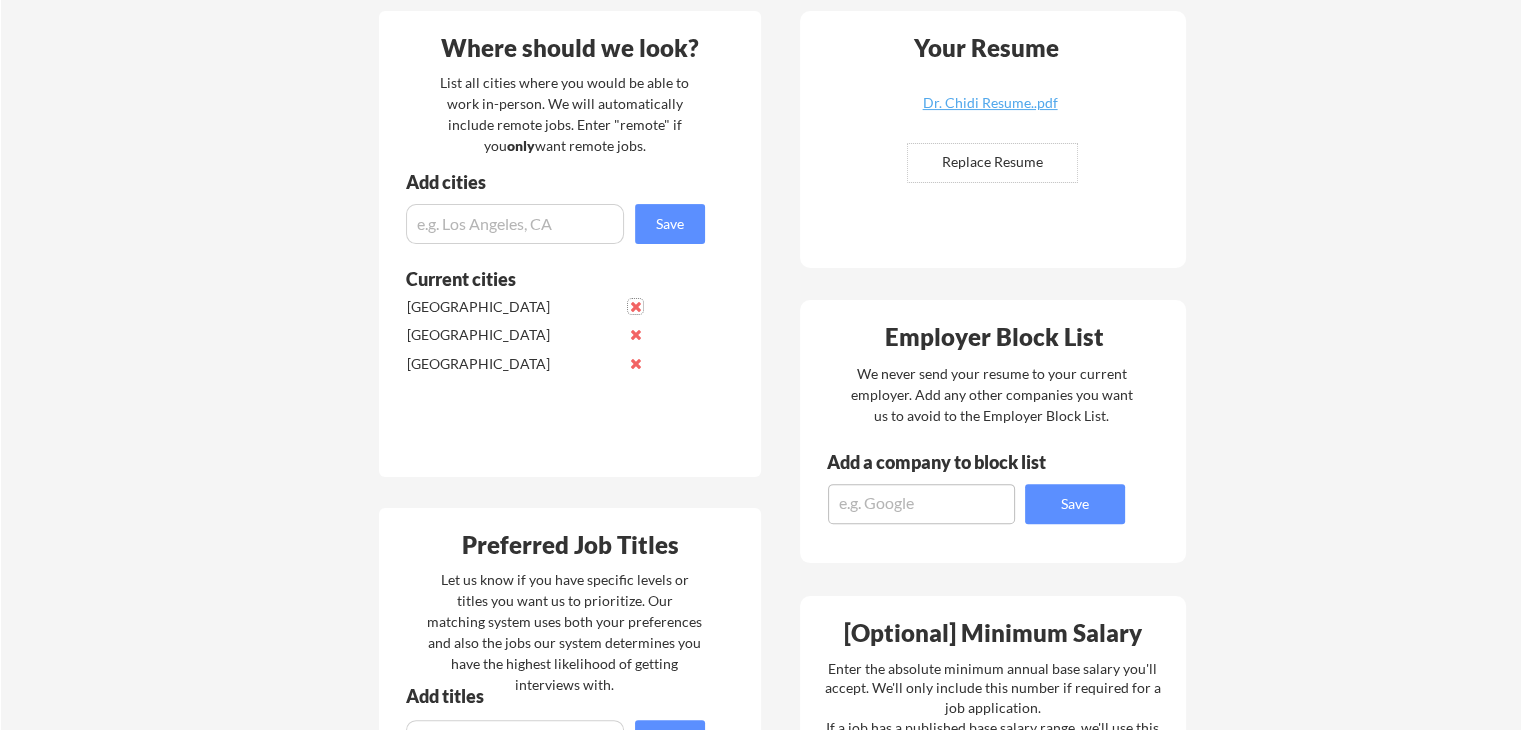 click at bounding box center (635, 306) 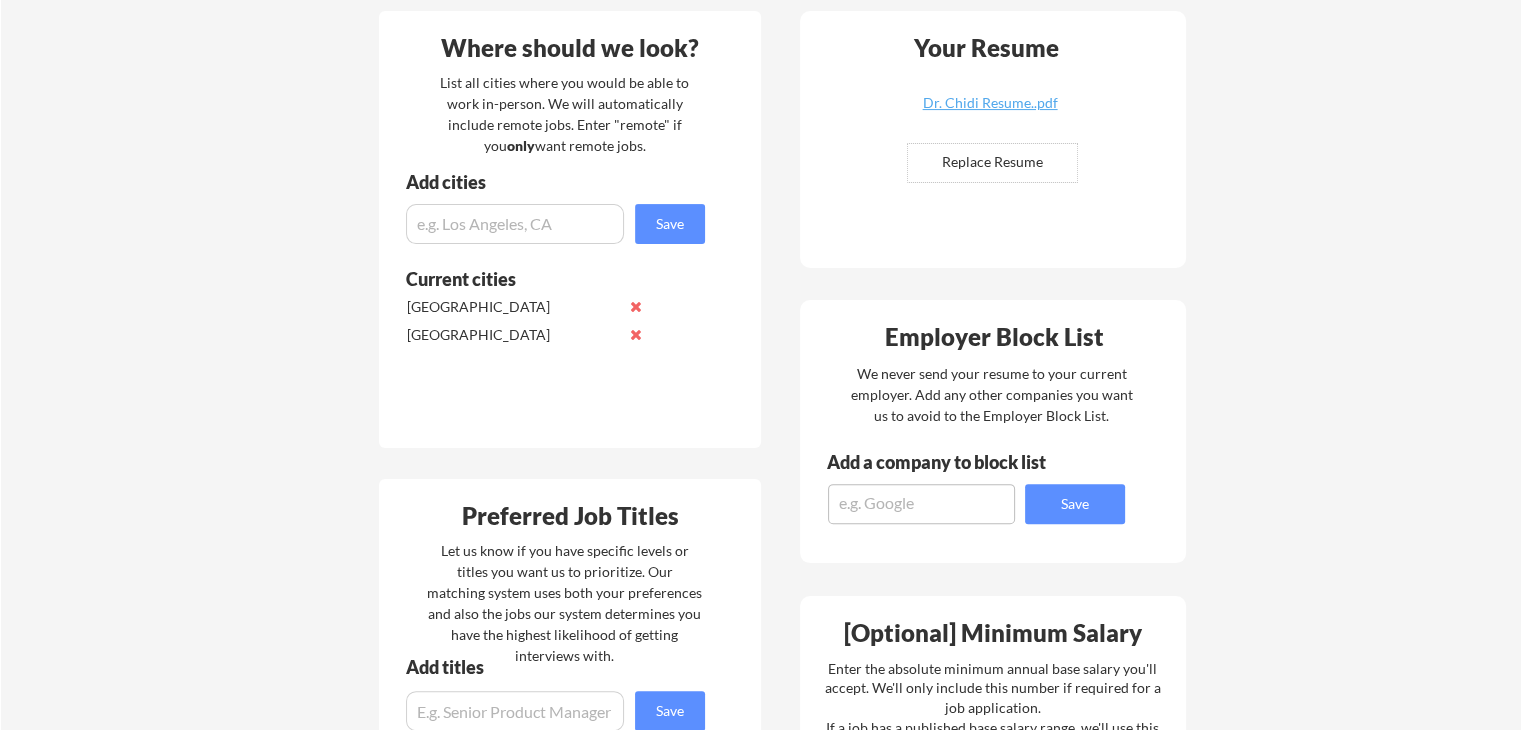 click at bounding box center (635, 306) 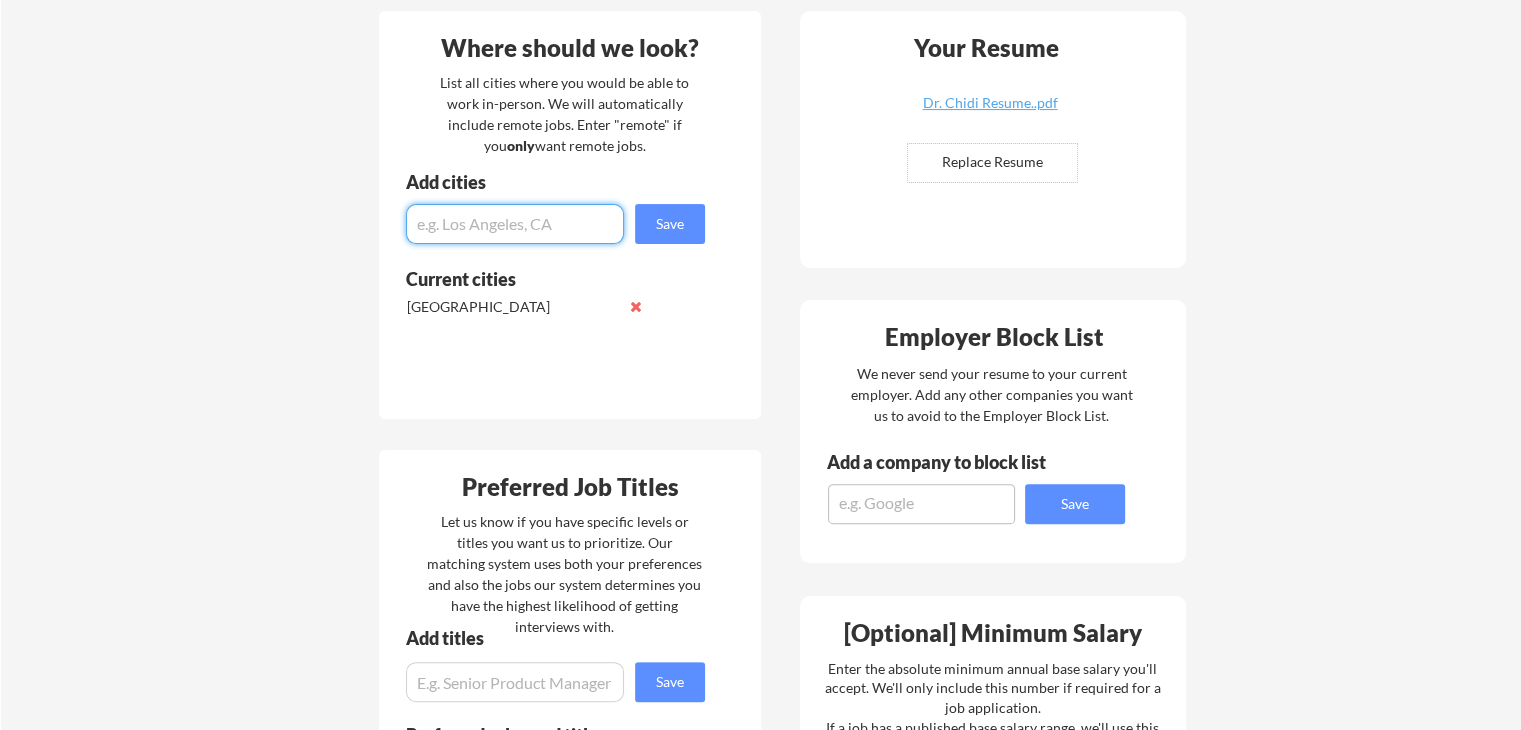 click at bounding box center (515, 224) 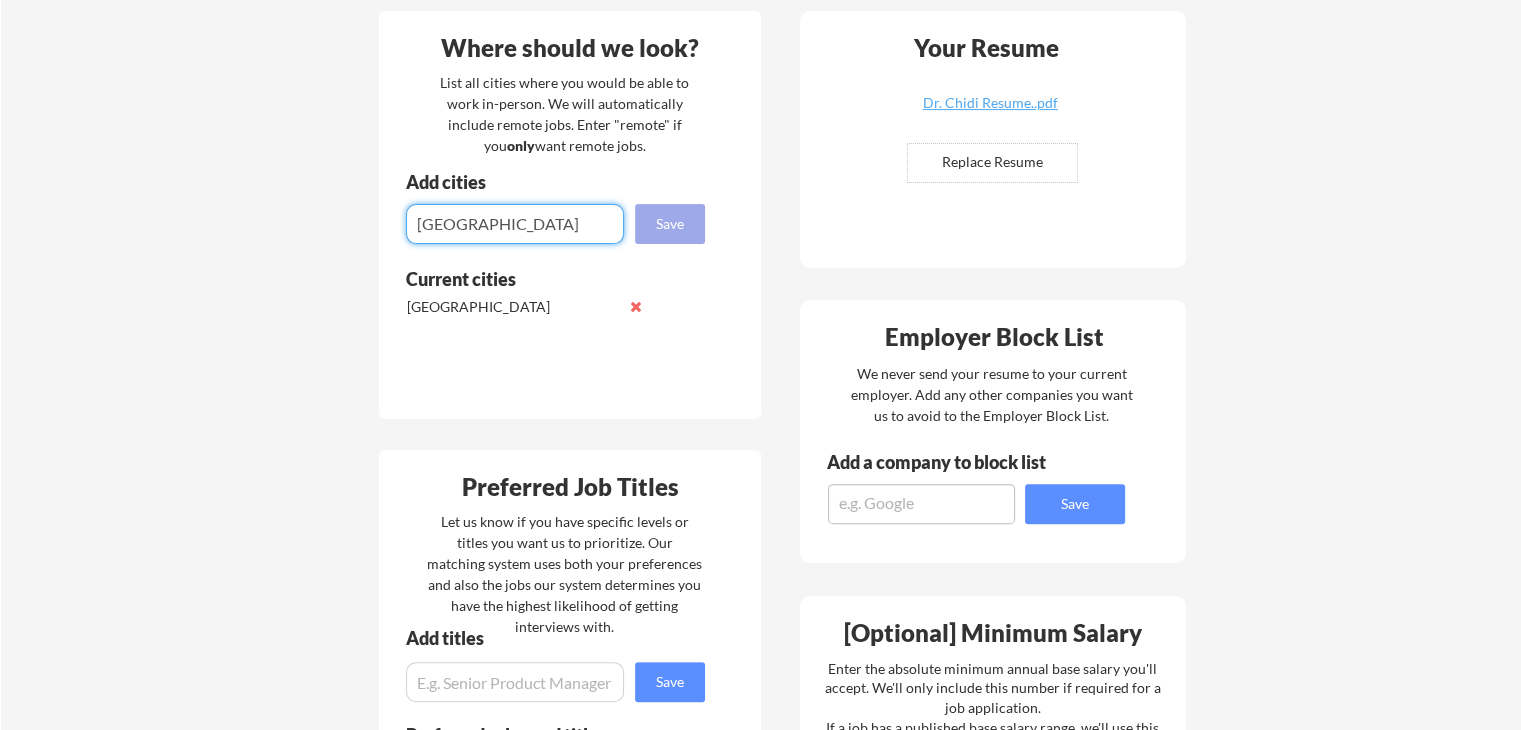type on "Calgary" 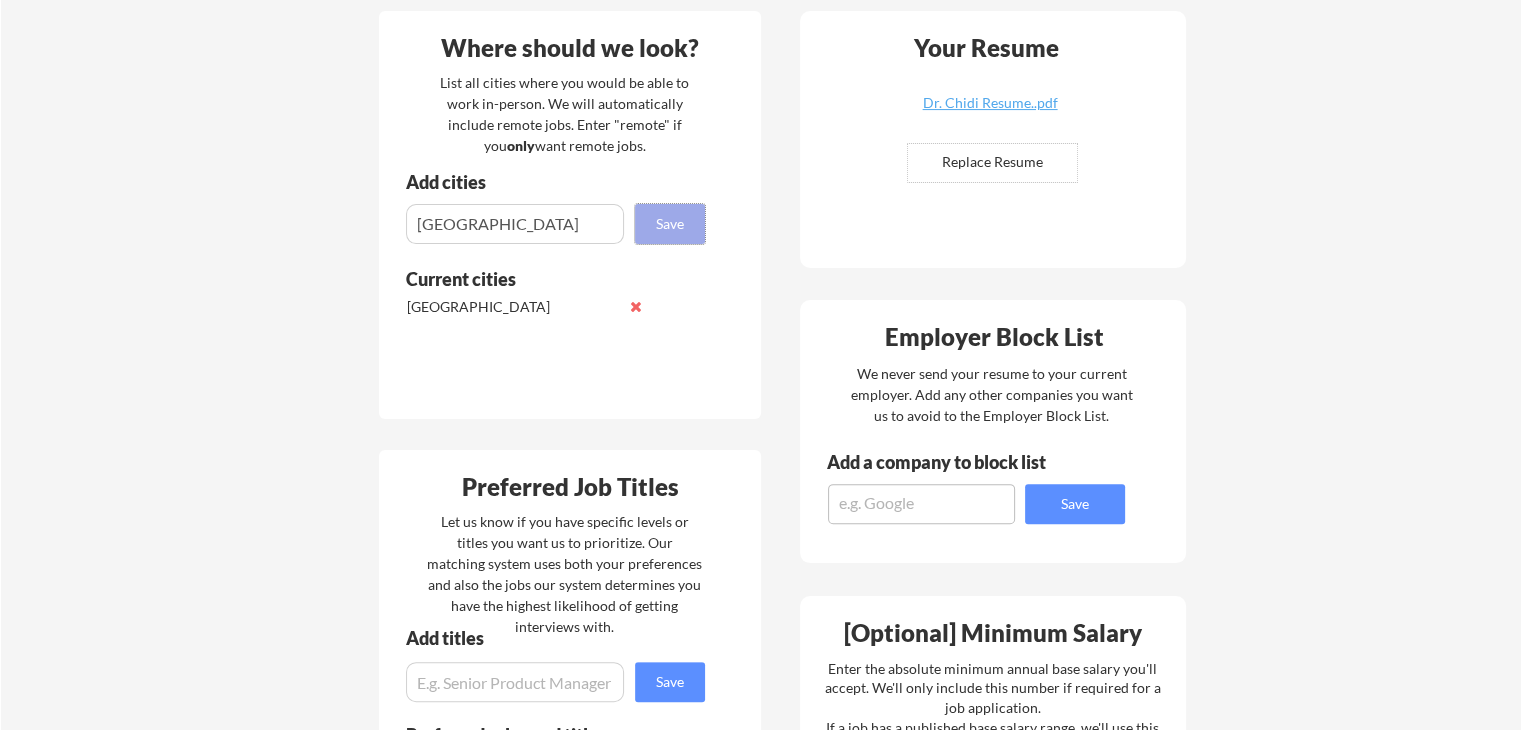 click on "Save" at bounding box center [670, 224] 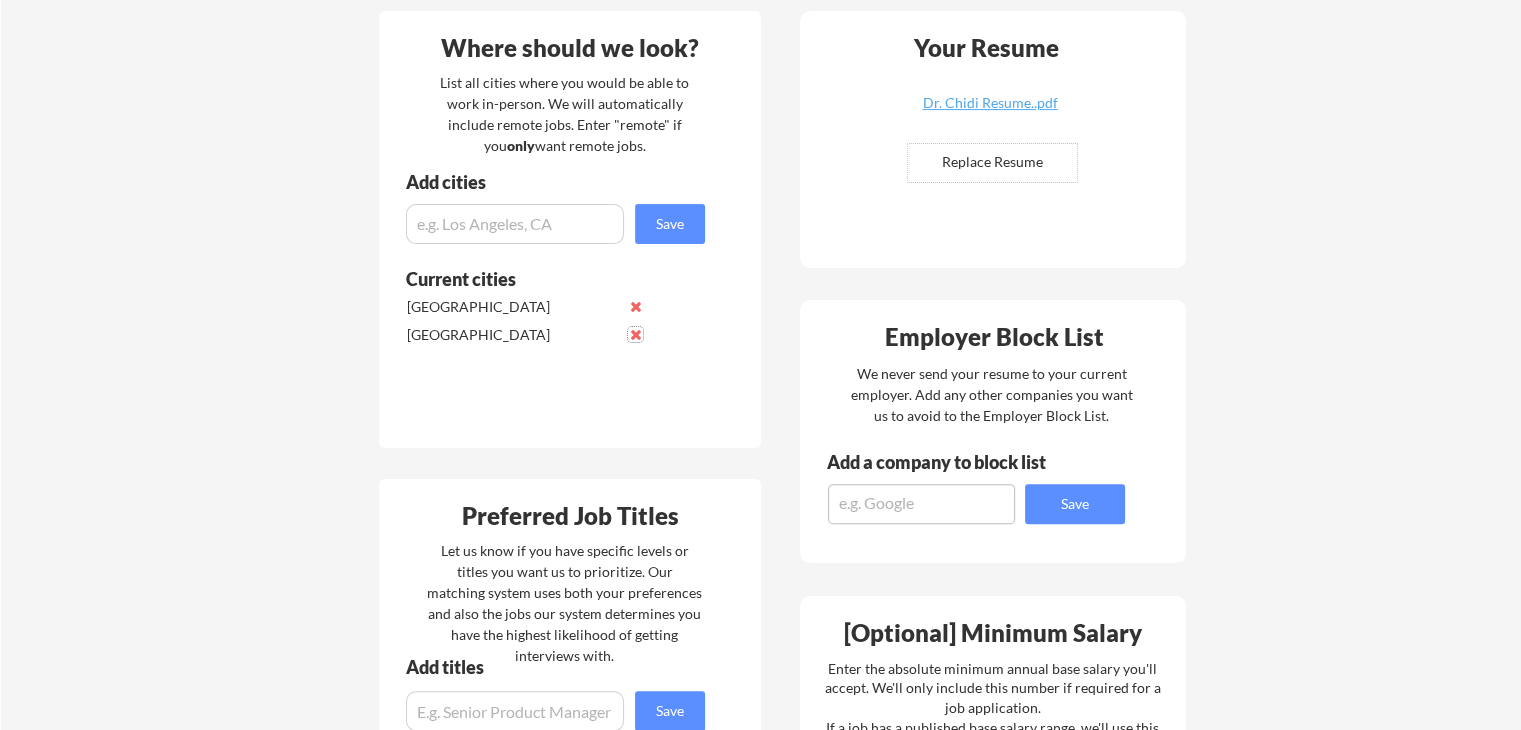 click at bounding box center (635, 334) 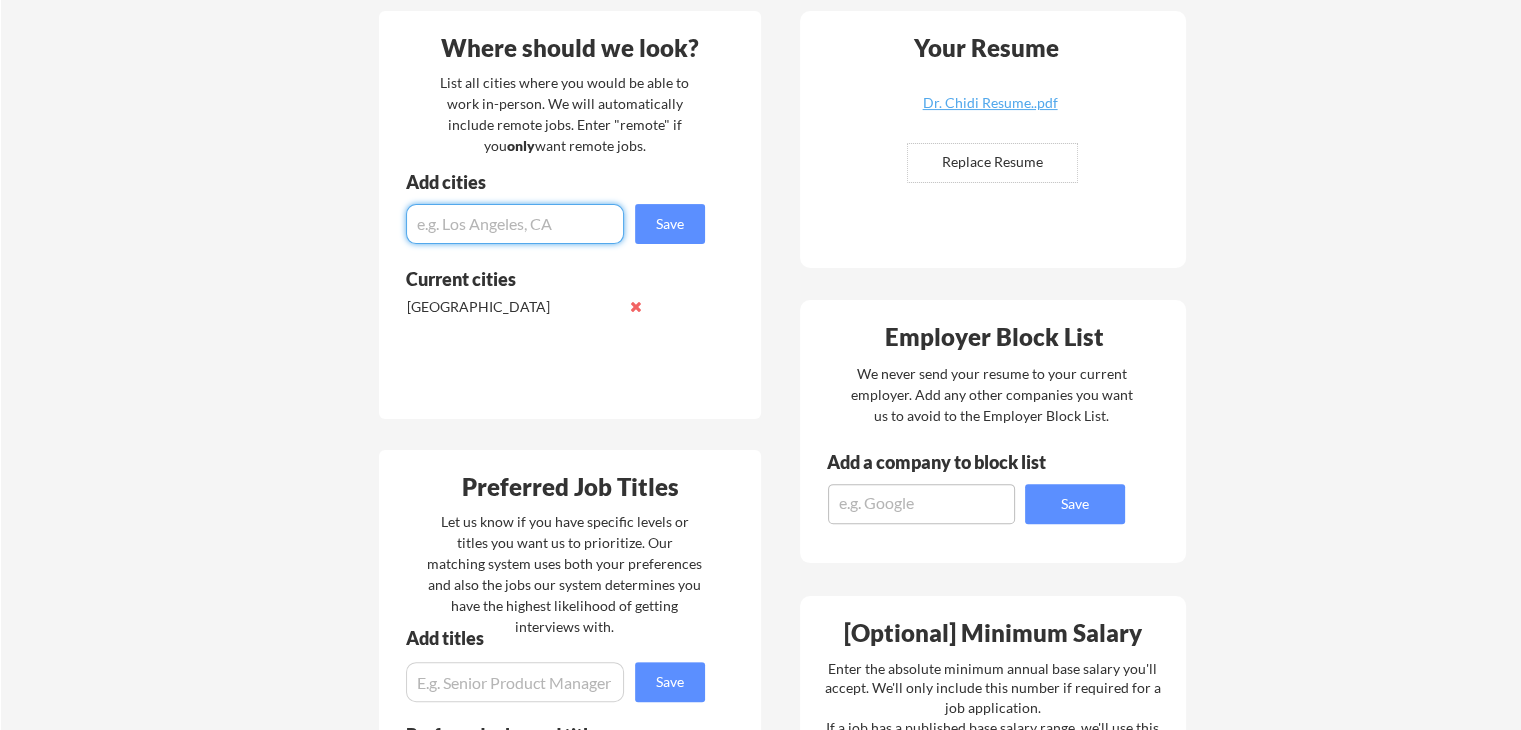 click at bounding box center (515, 224) 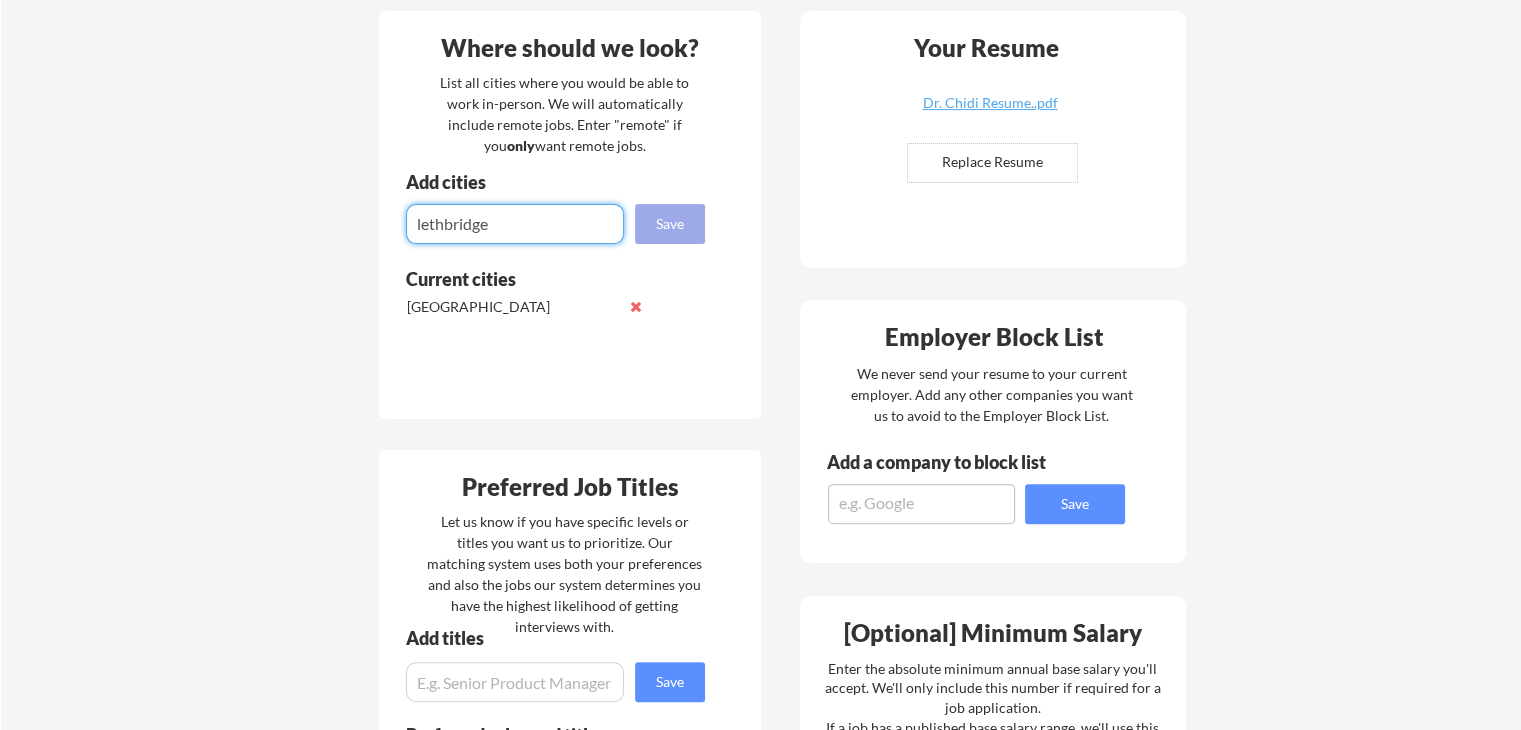 type on "lethbridge" 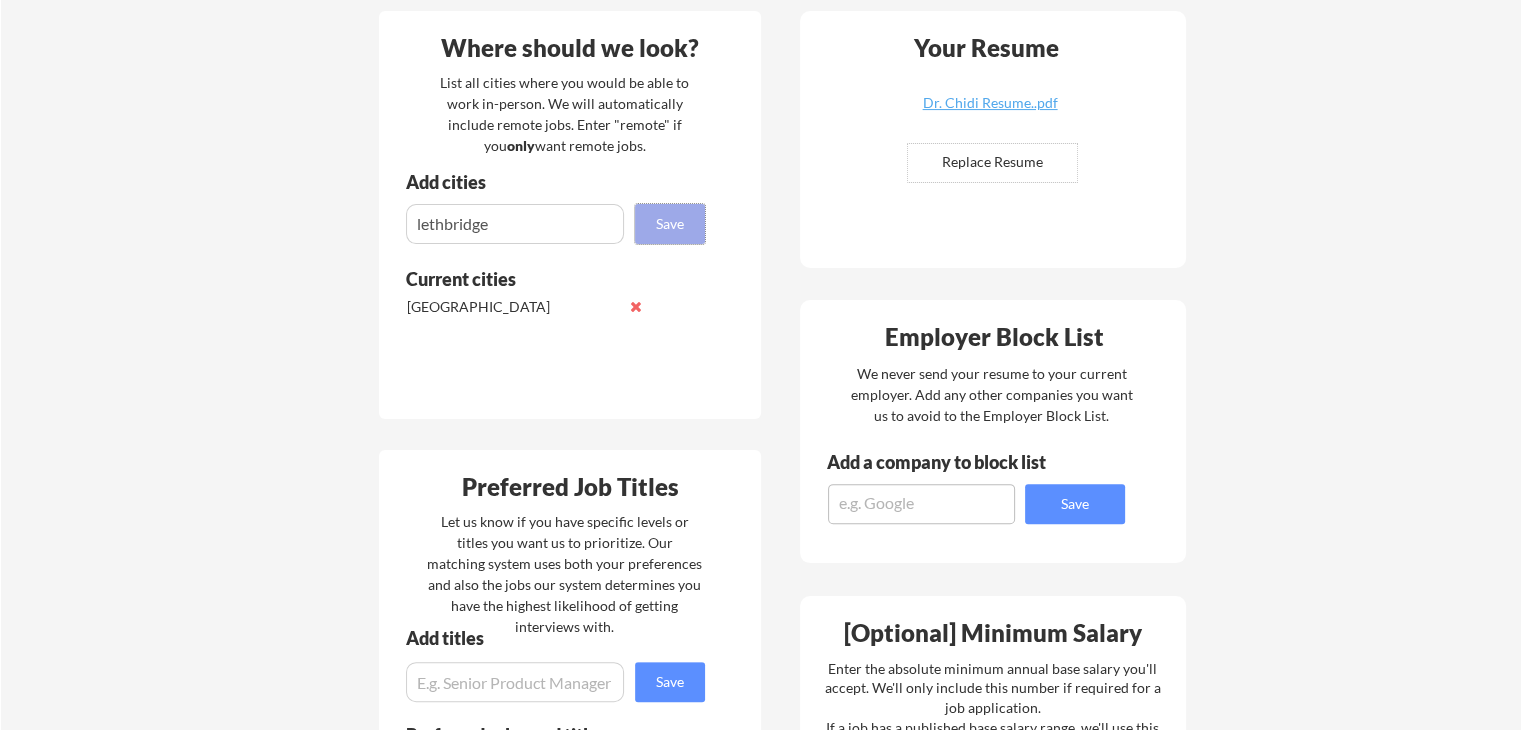 click on "Save" at bounding box center [670, 224] 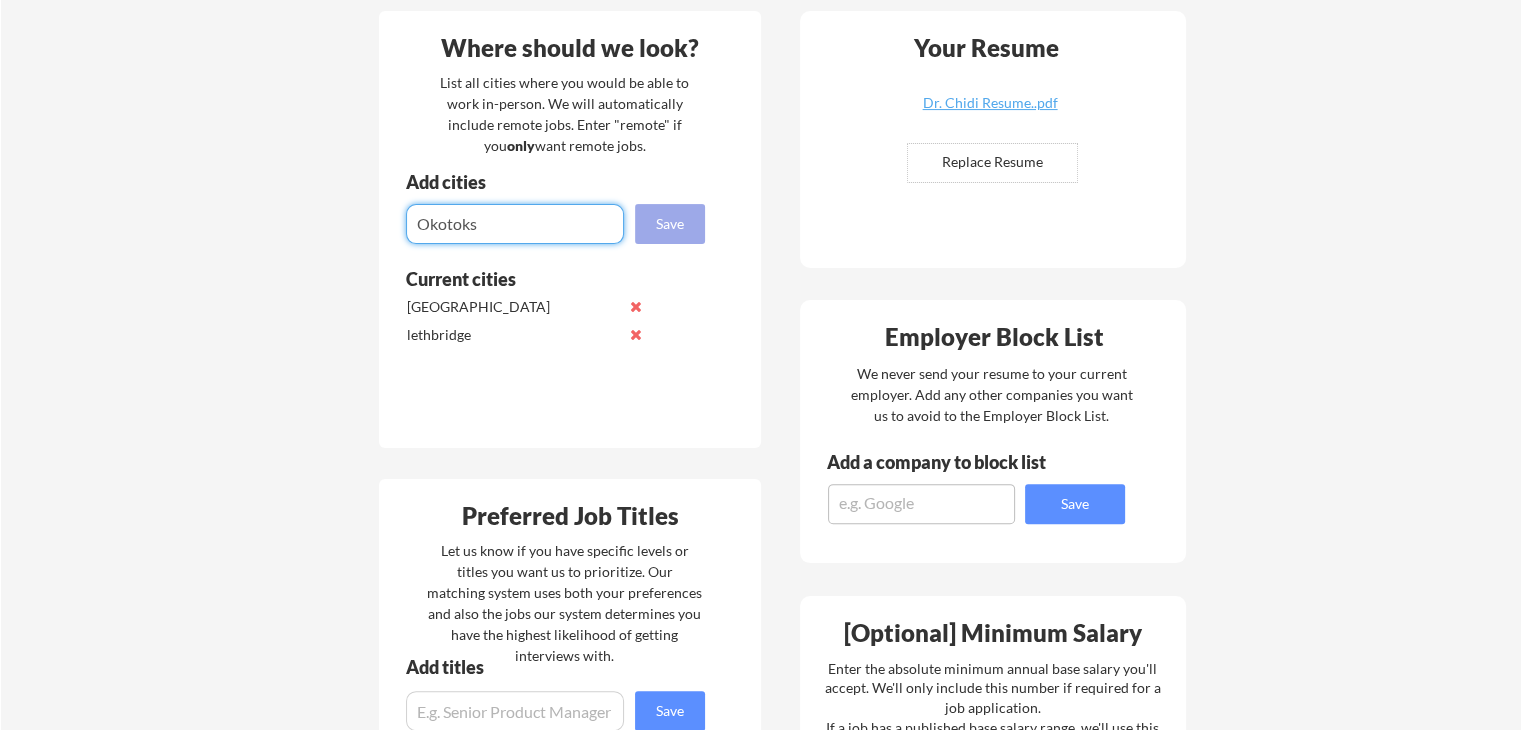 type on "Okotoks" 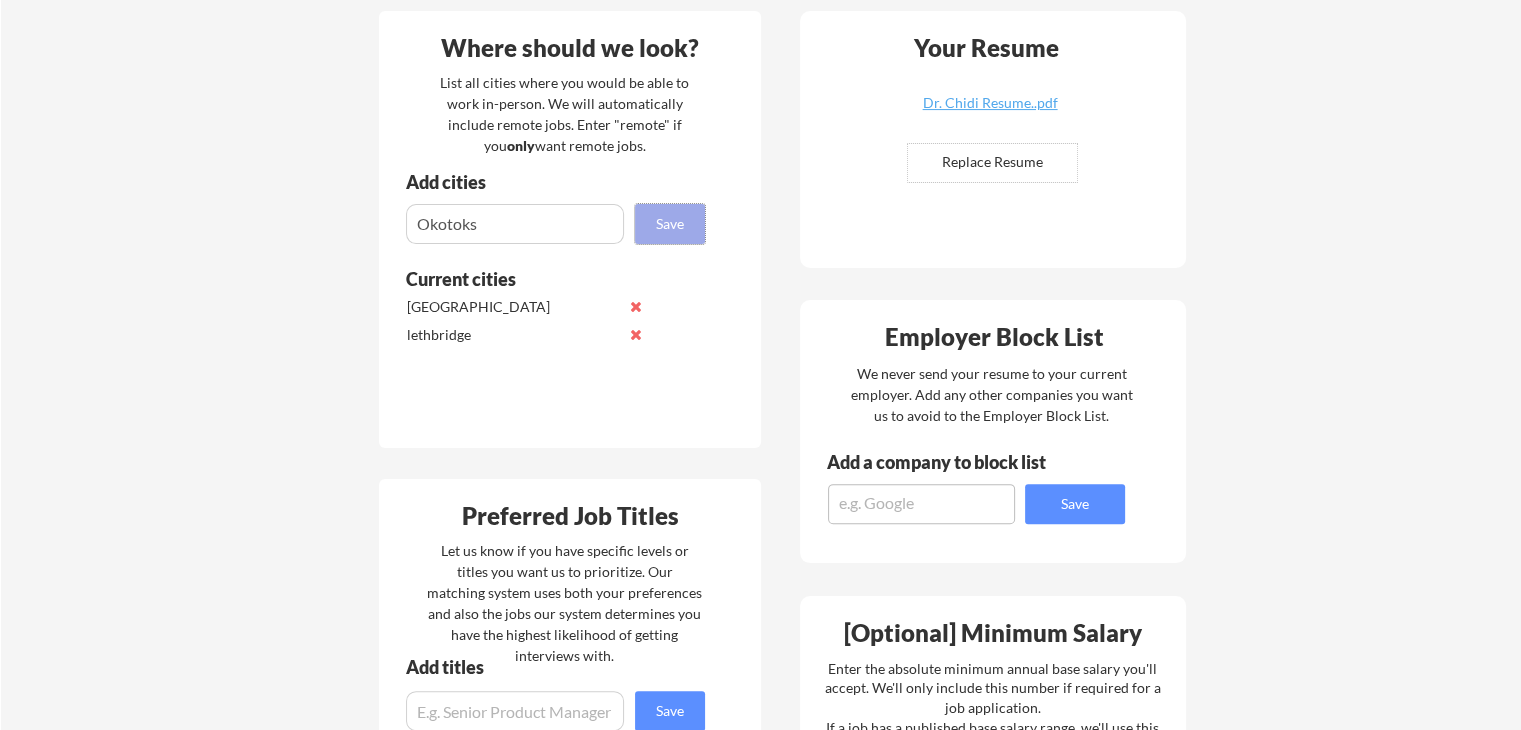click on "Save" at bounding box center [670, 224] 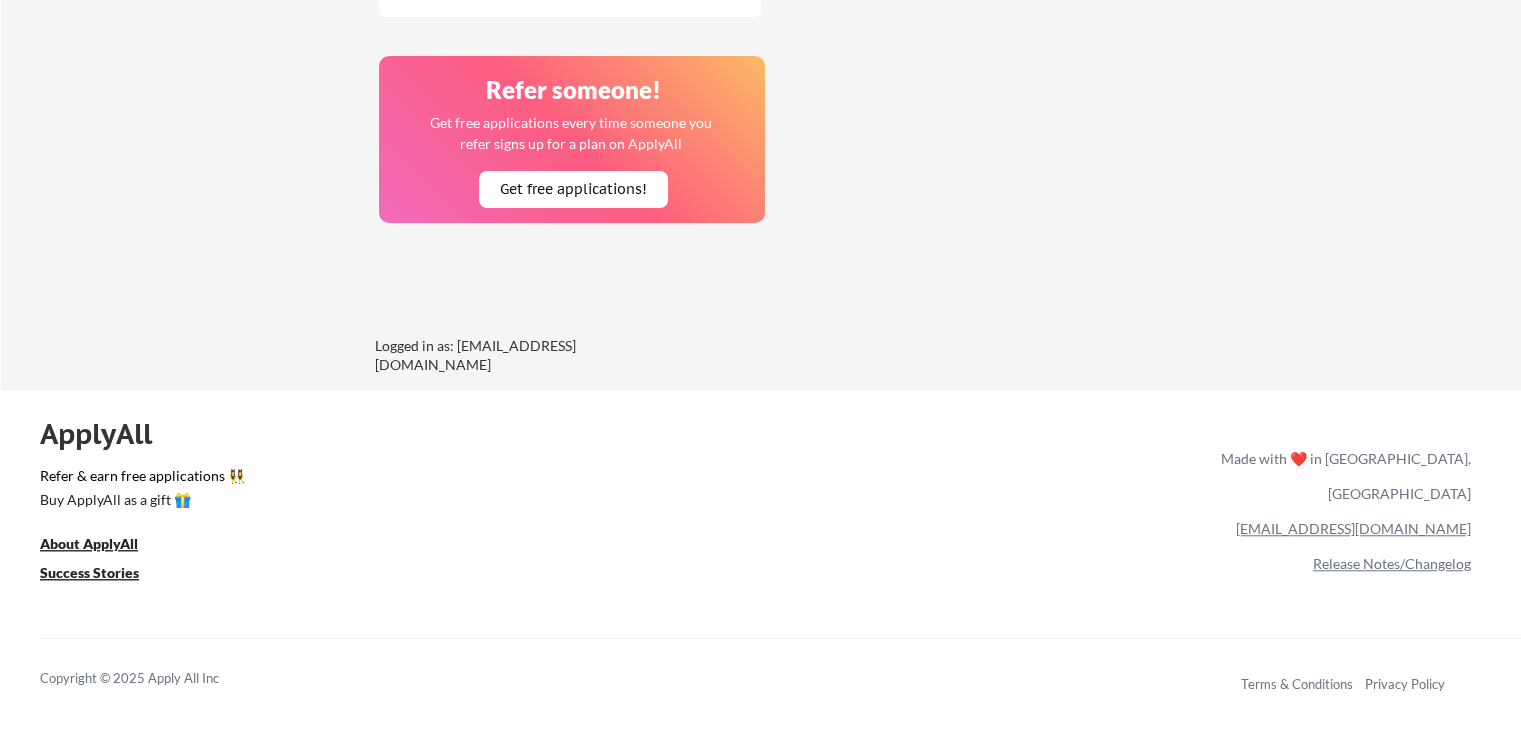 scroll, scrollTop: 1554, scrollLeft: 0, axis: vertical 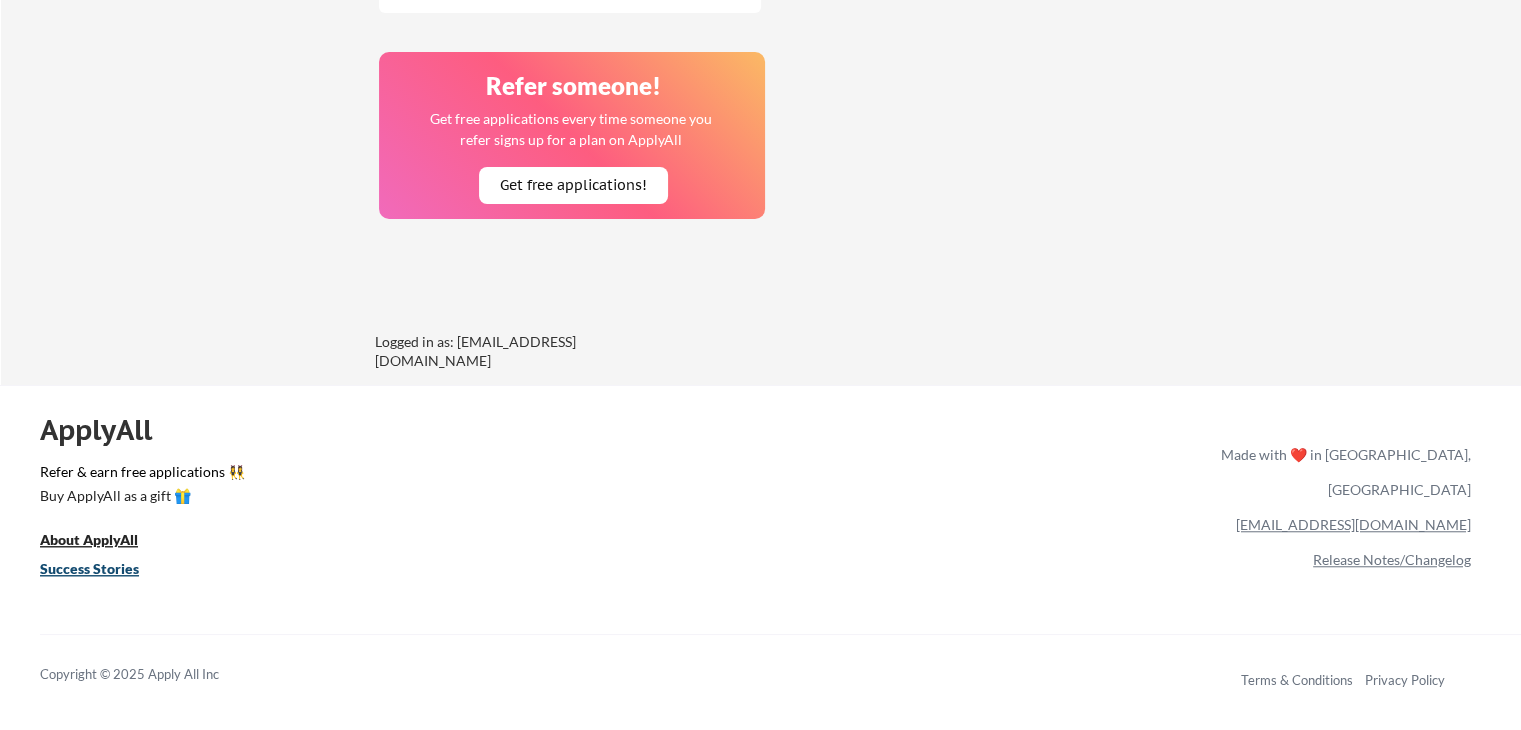 click on "Success Stories" at bounding box center [89, 568] 